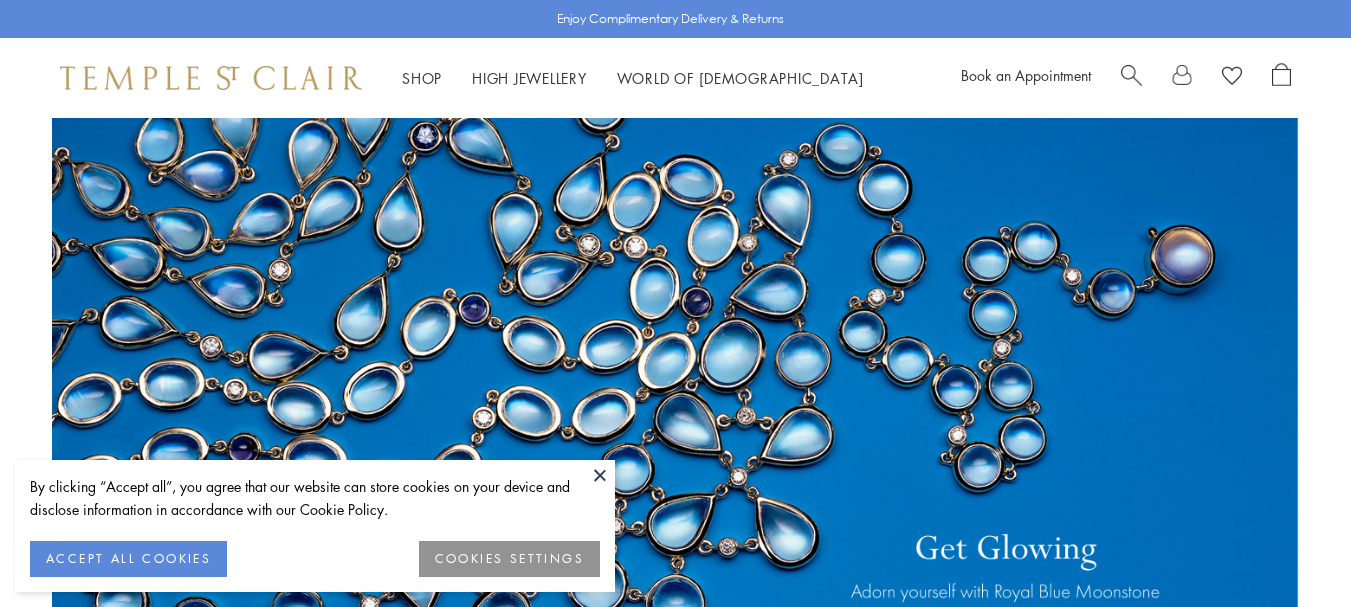 scroll, scrollTop: 0, scrollLeft: 0, axis: both 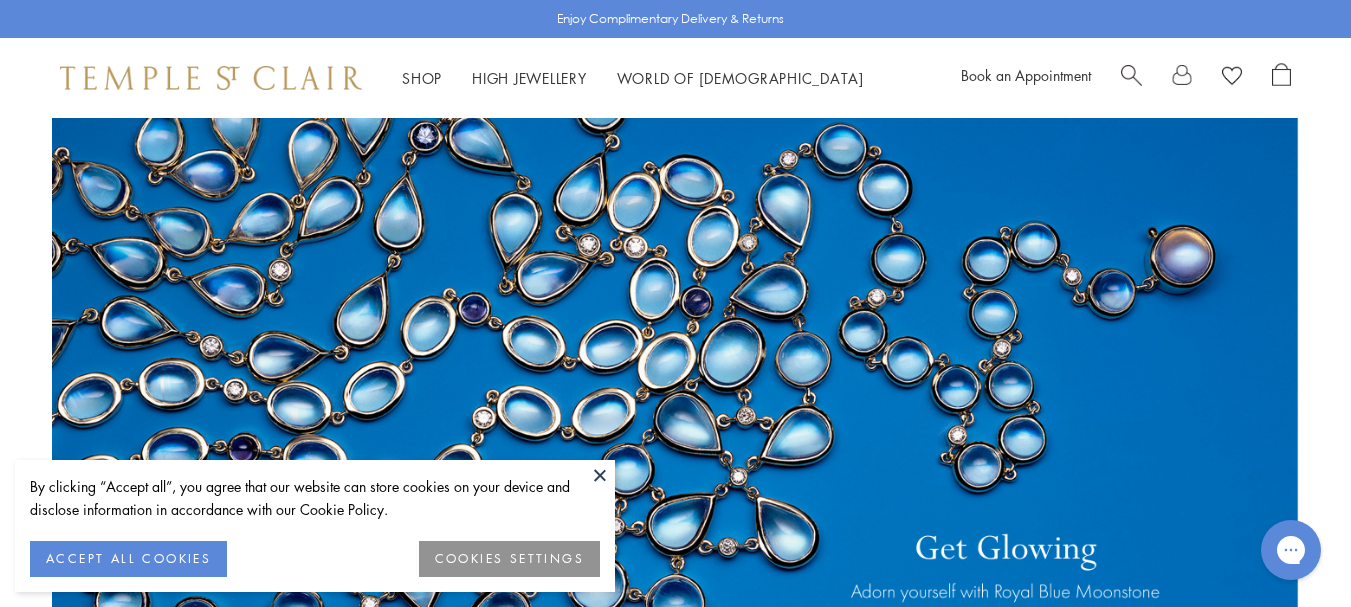 click at bounding box center (600, 475) 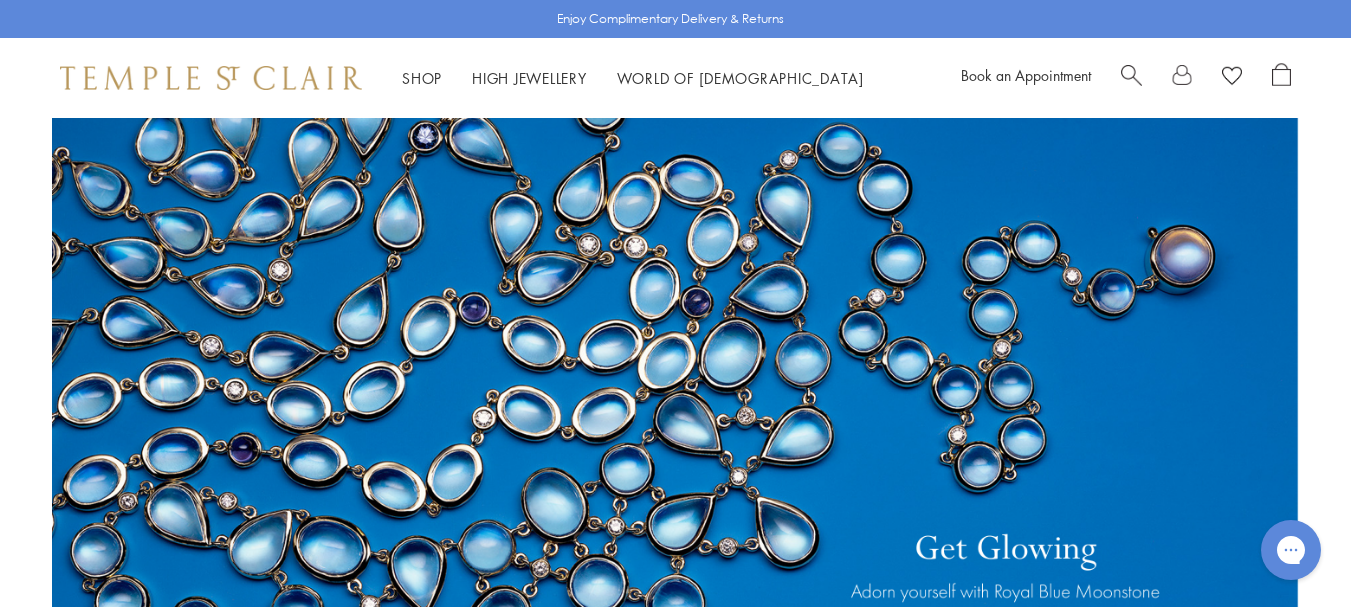 scroll, scrollTop: 600, scrollLeft: 0, axis: vertical 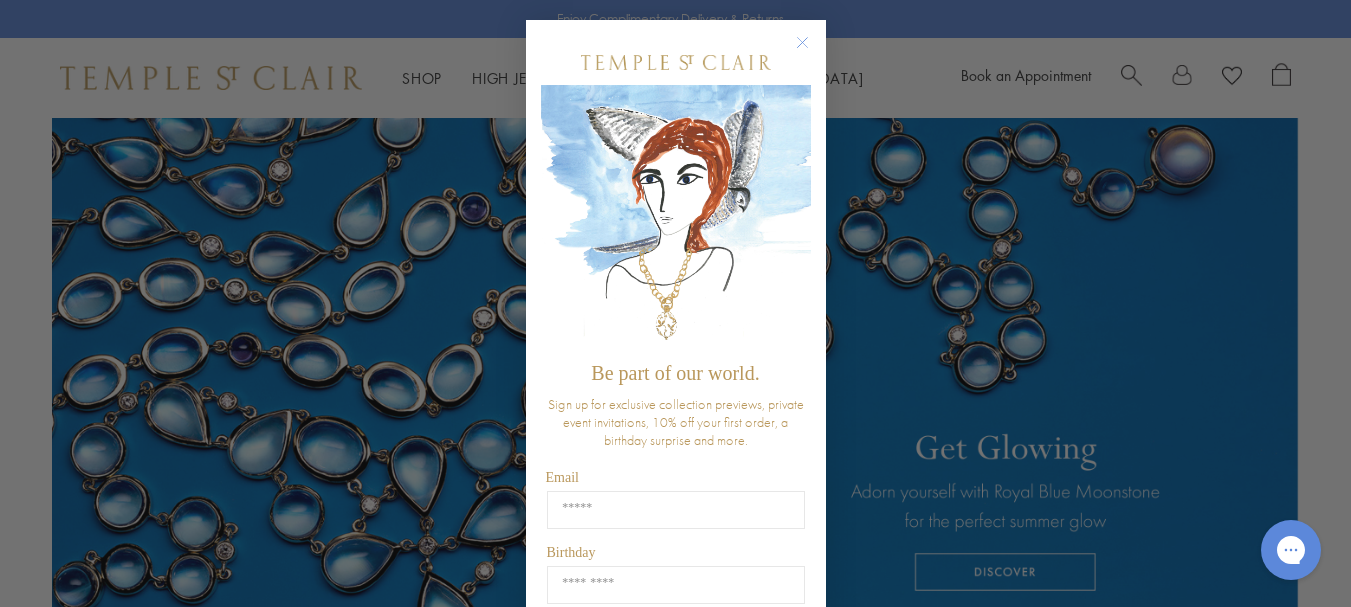 click 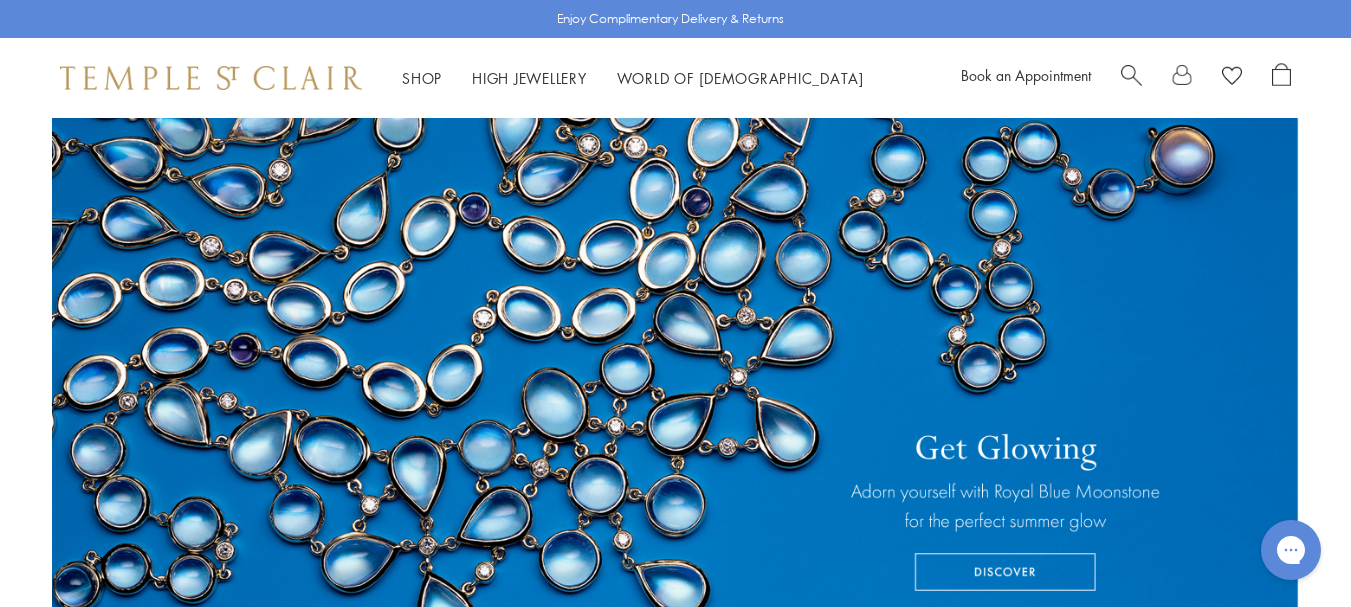 click at bounding box center (1131, 73) 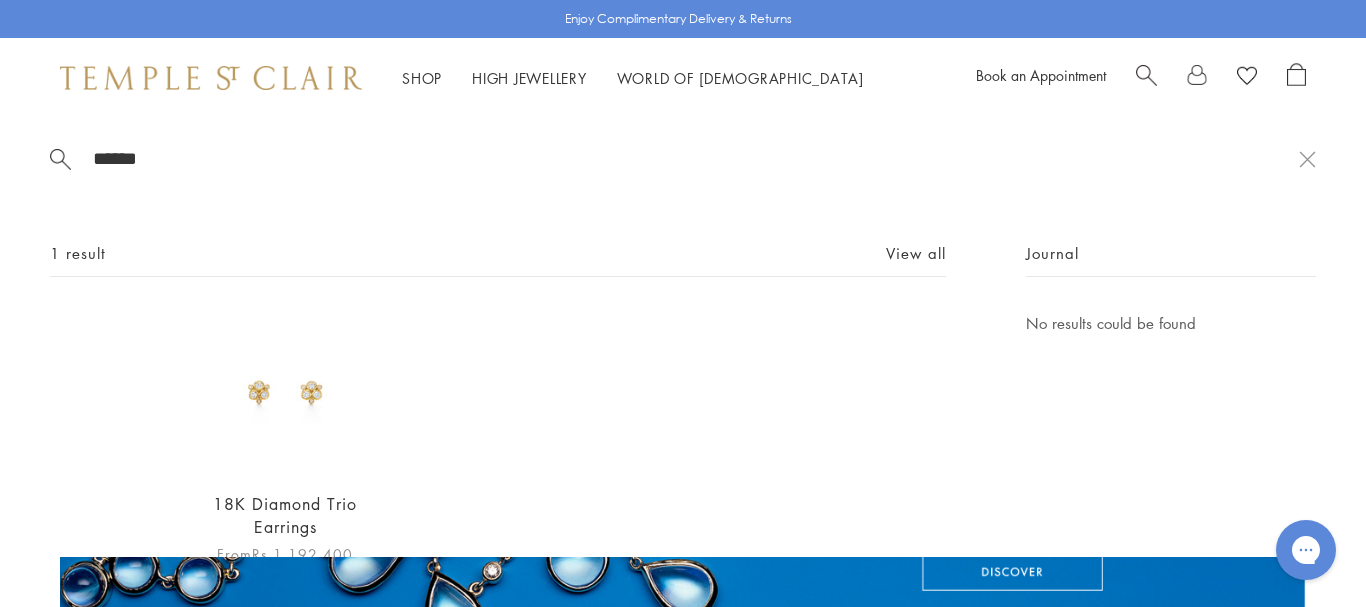 type on "******" 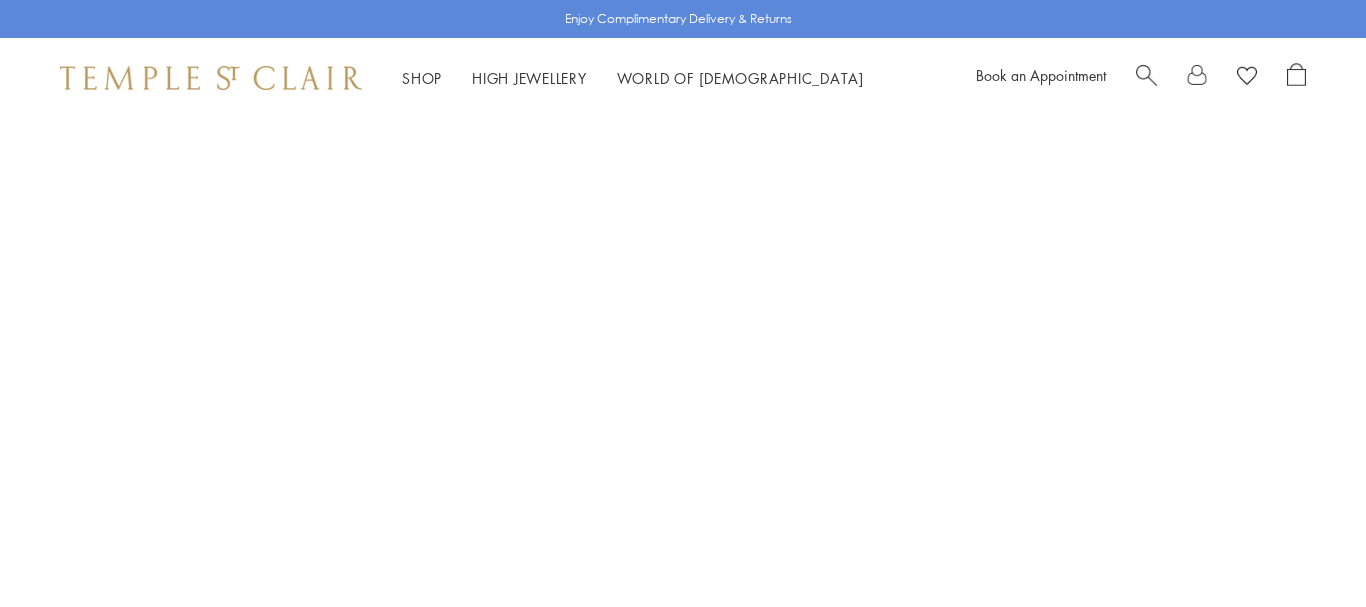 scroll, scrollTop: 0, scrollLeft: 0, axis: both 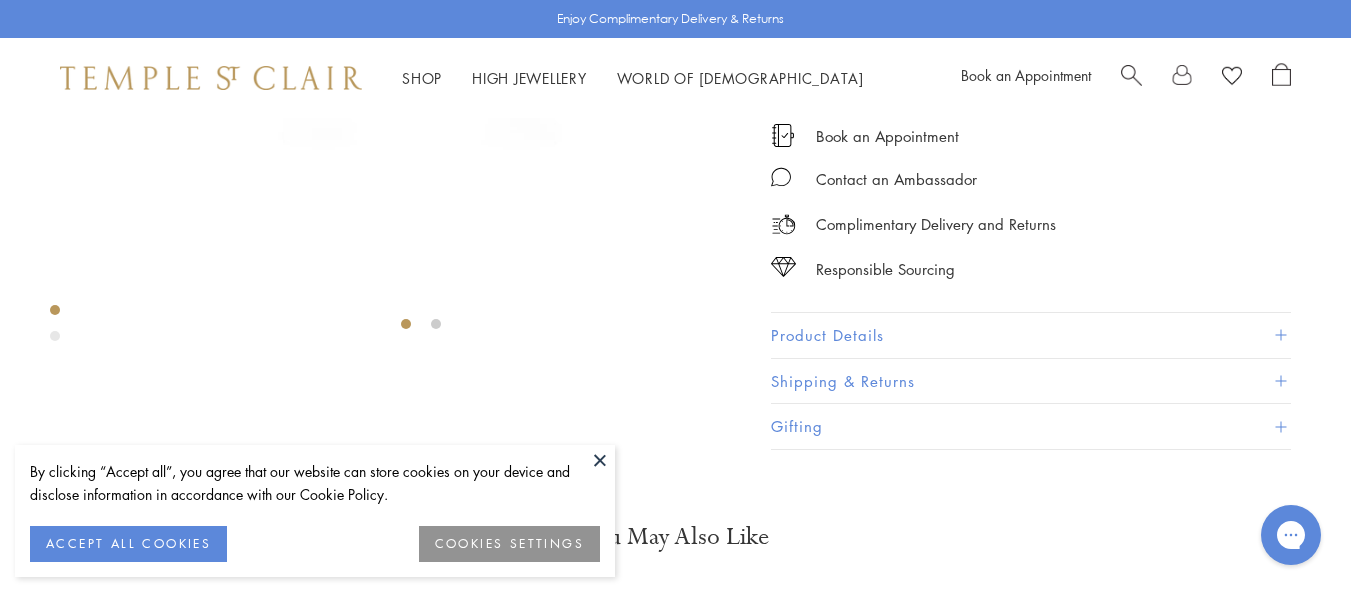 click at bounding box center [600, 460] 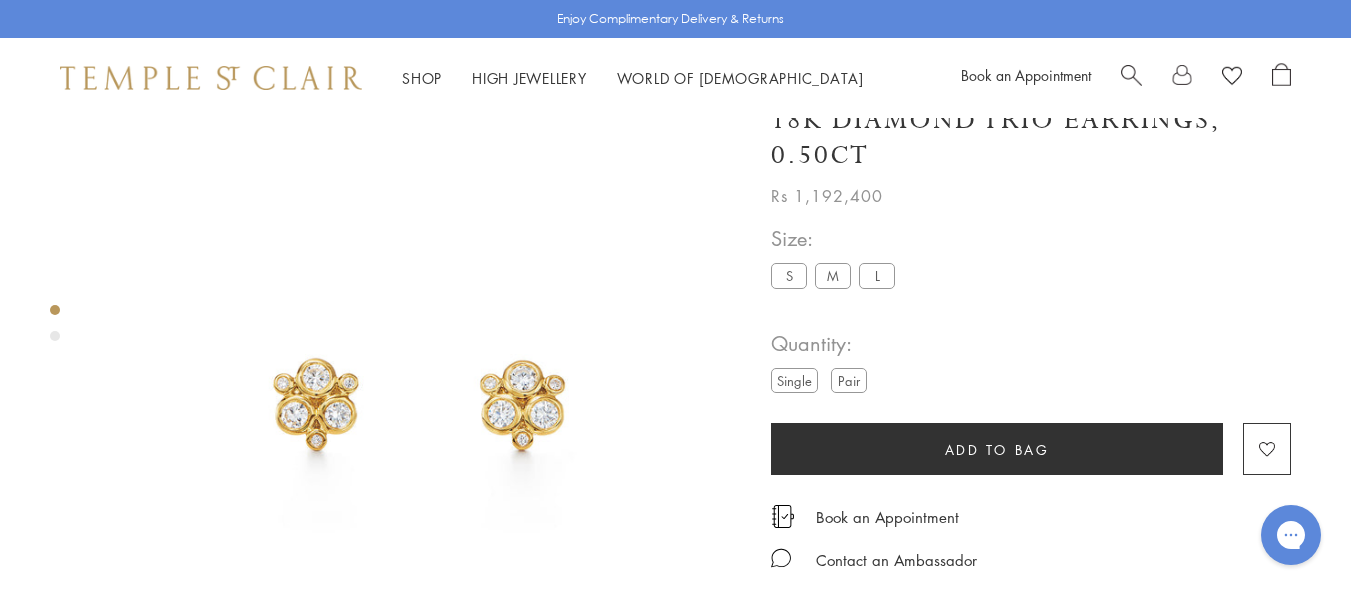 scroll, scrollTop: 0, scrollLeft: 0, axis: both 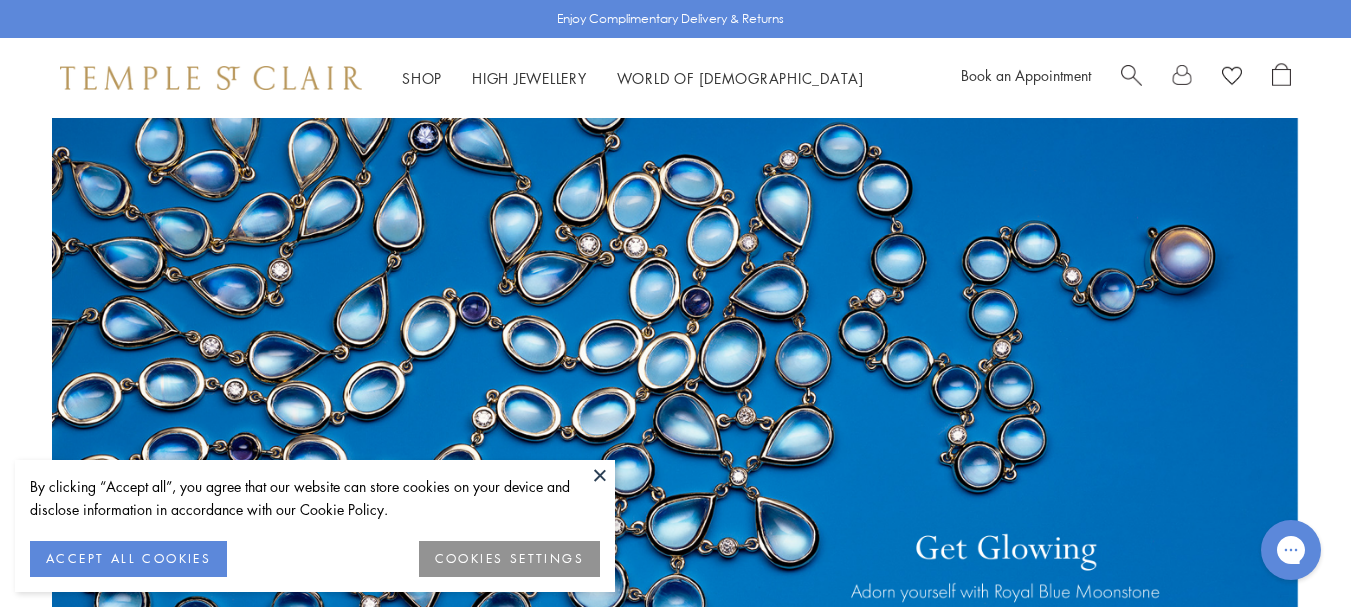 click at bounding box center [1131, 73] 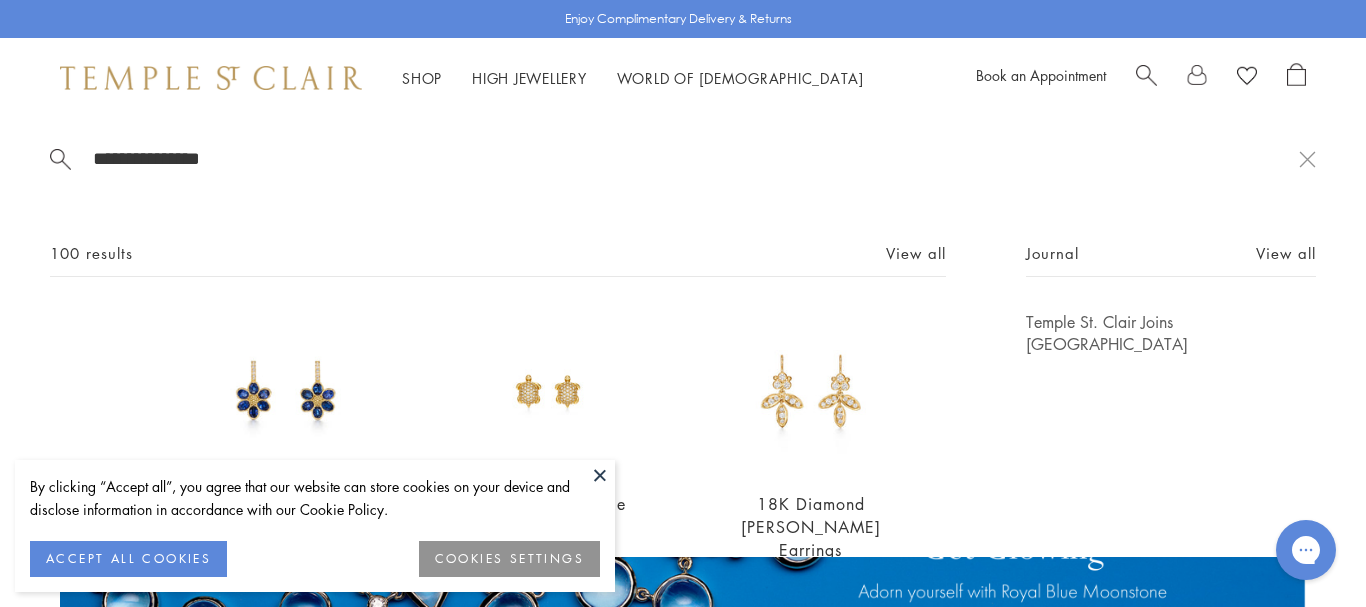 type on "**********" 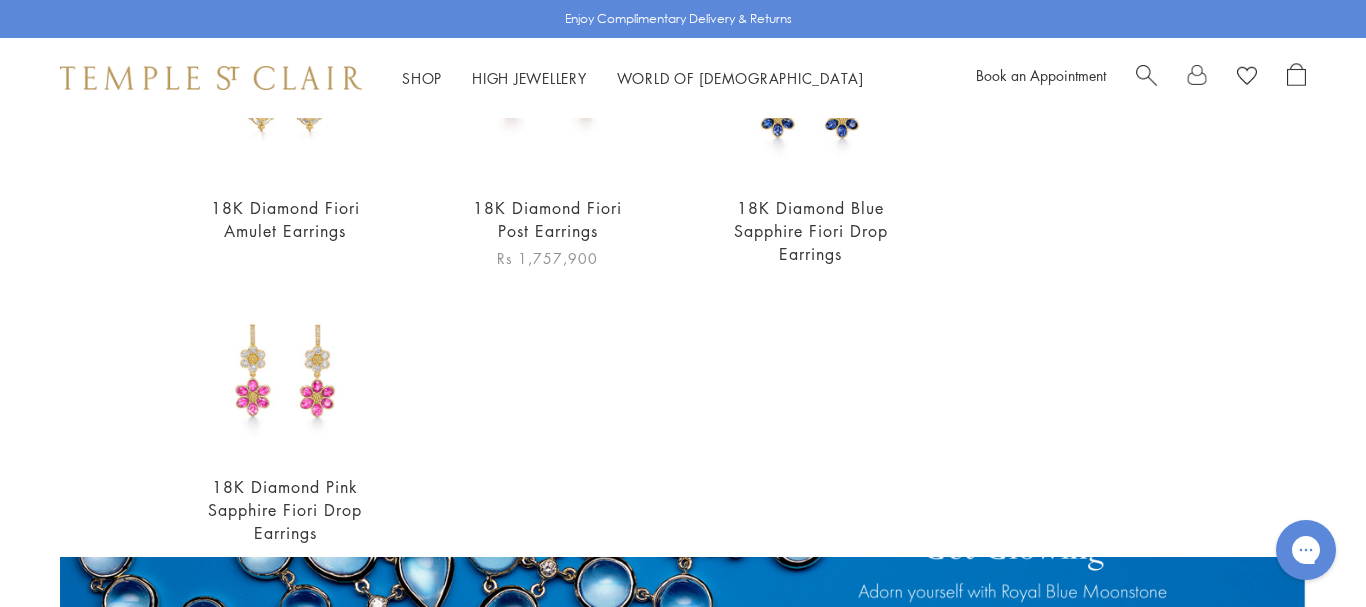 scroll, scrollTop: 906, scrollLeft: 0, axis: vertical 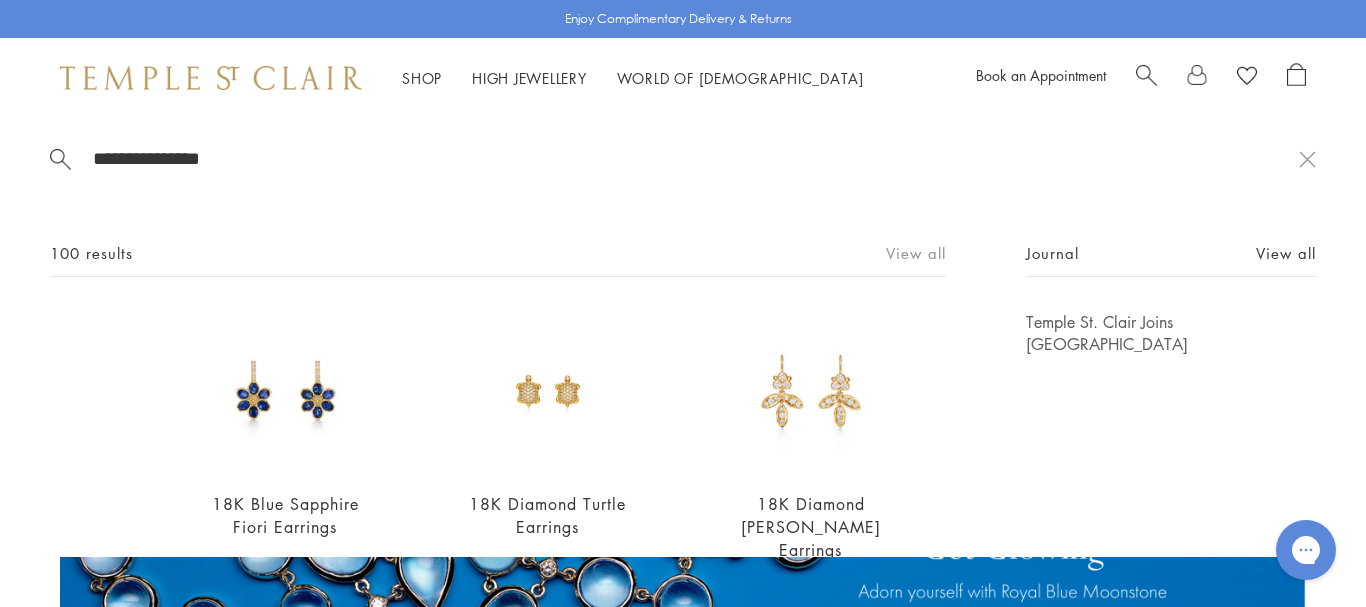 click on "View all" at bounding box center (916, 253) 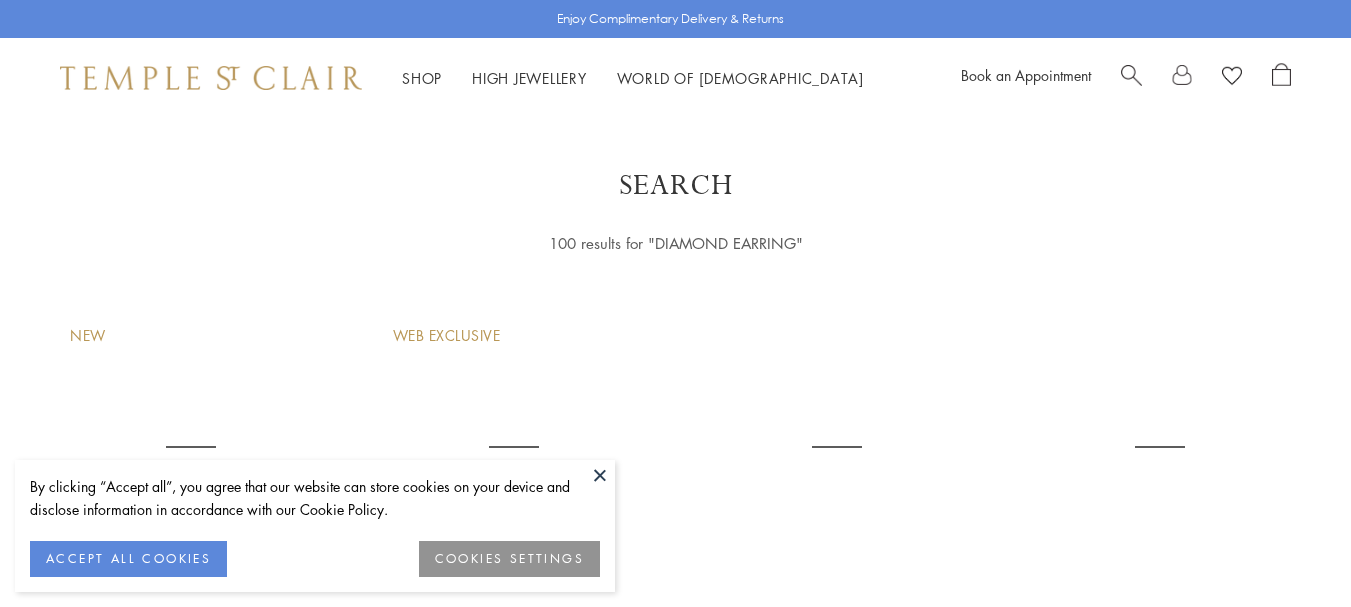 scroll, scrollTop: 0, scrollLeft: 0, axis: both 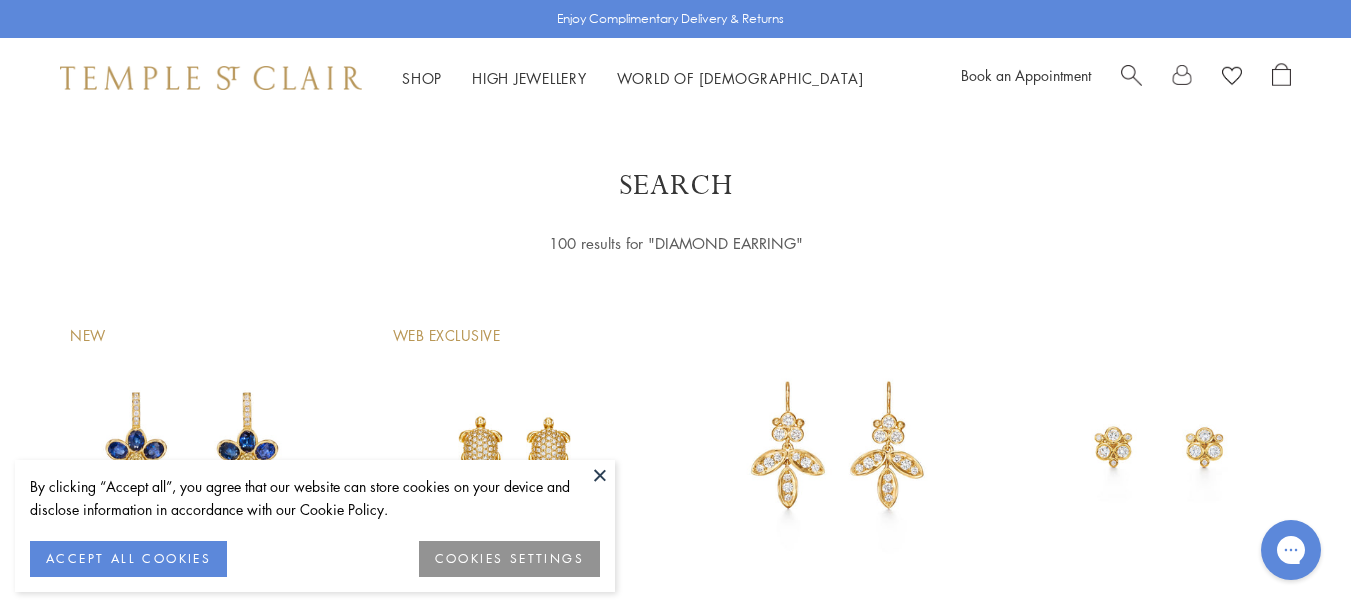 click at bounding box center [600, 475] 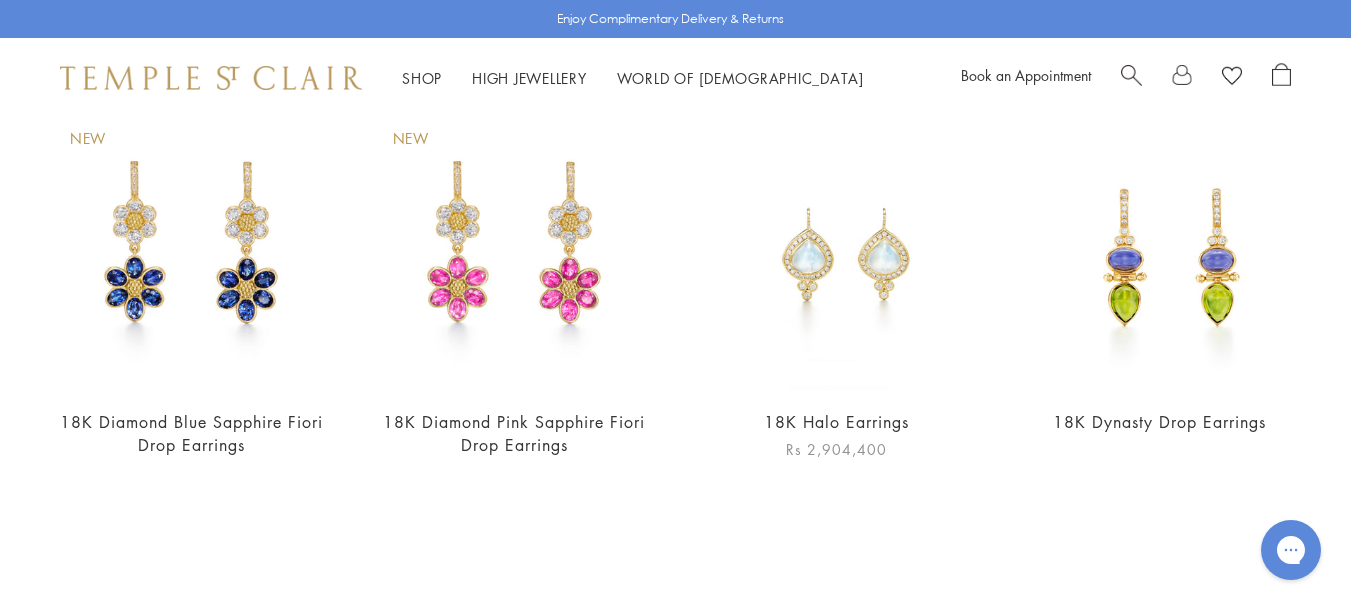 scroll, scrollTop: 1000, scrollLeft: 0, axis: vertical 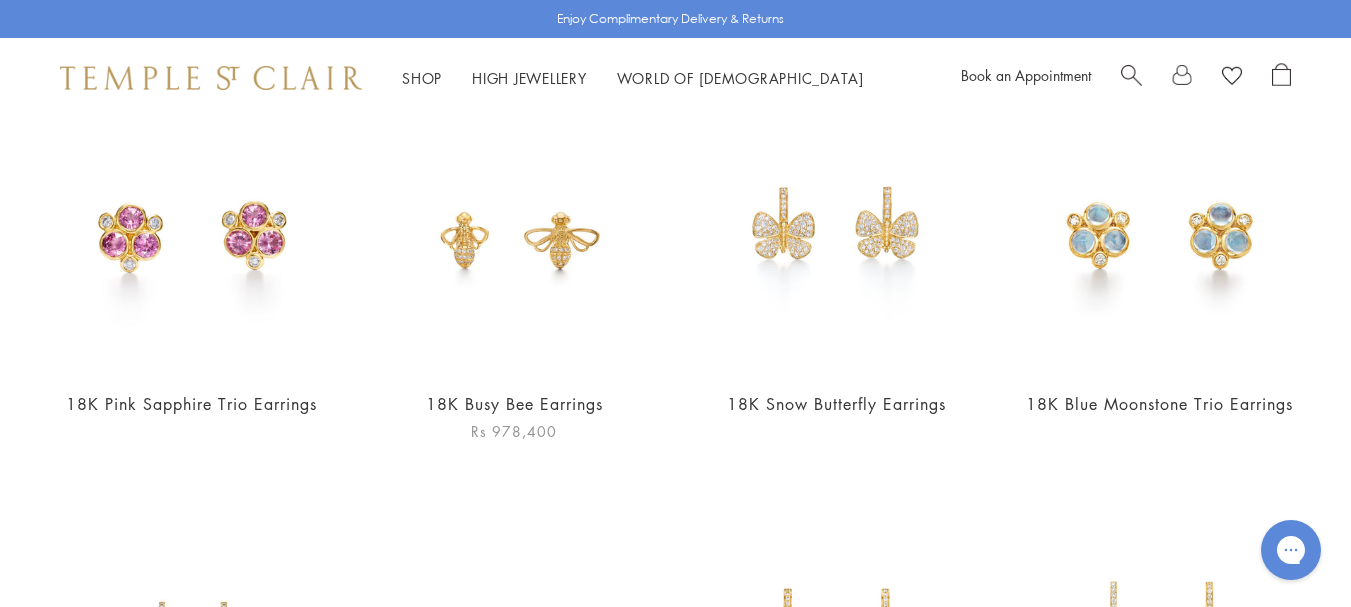 drag, startPoint x: 1127, startPoint y: 224, endPoint x: 488, endPoint y: 240, distance: 639.20026 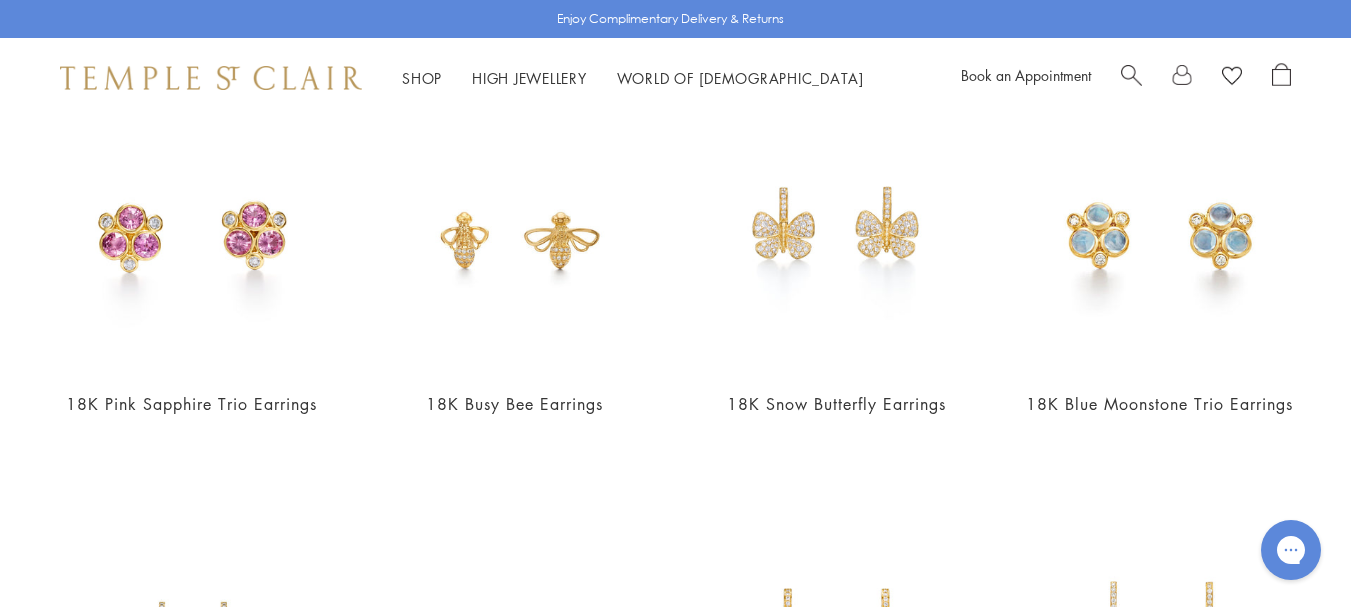 drag, startPoint x: 583, startPoint y: 556, endPoint x: 595, endPoint y: 602, distance: 47.539455 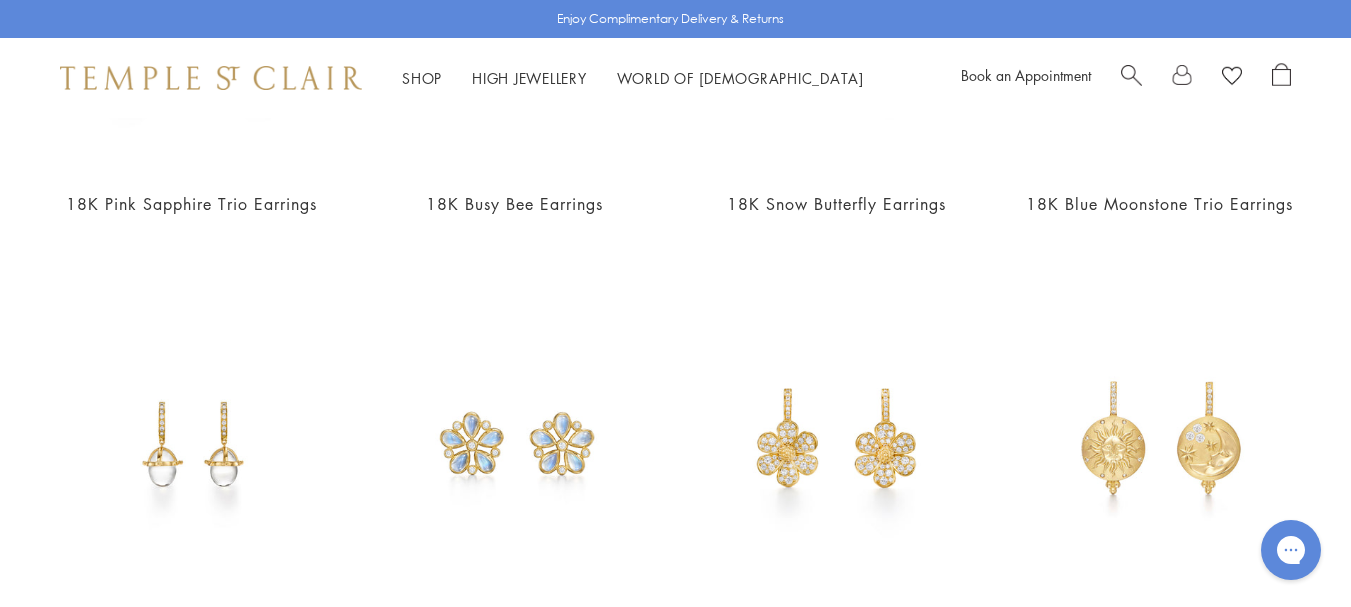 scroll, scrollTop: 1800, scrollLeft: 0, axis: vertical 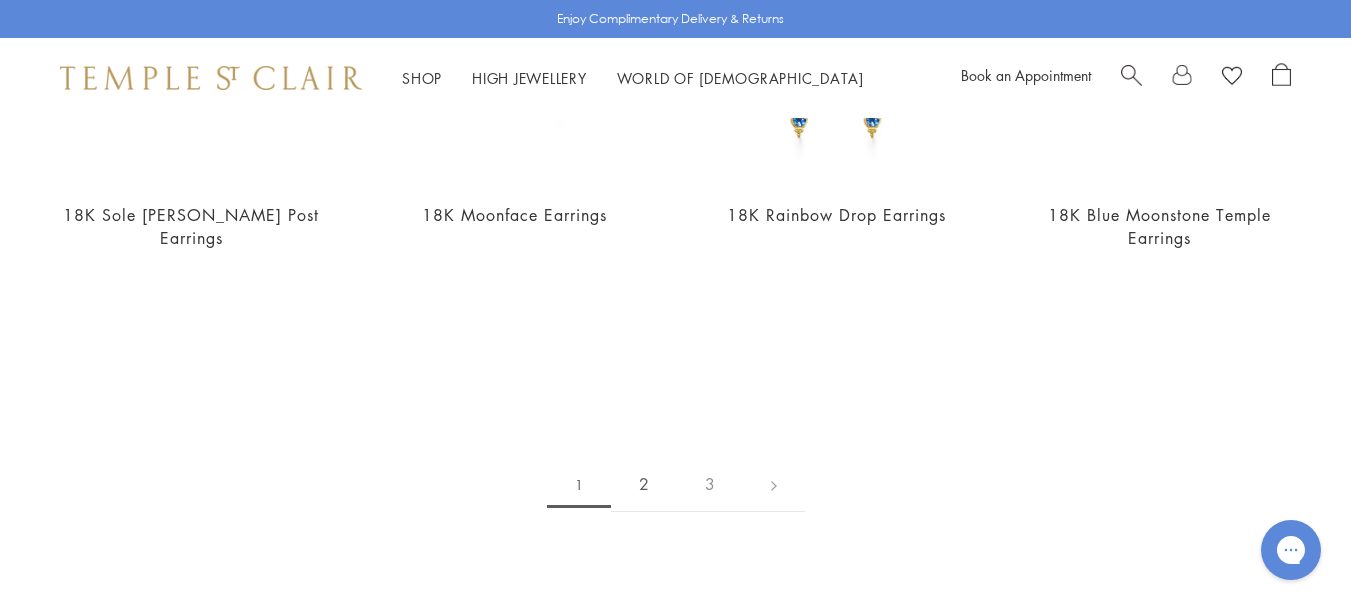 click on "2" at bounding box center [644, 484] 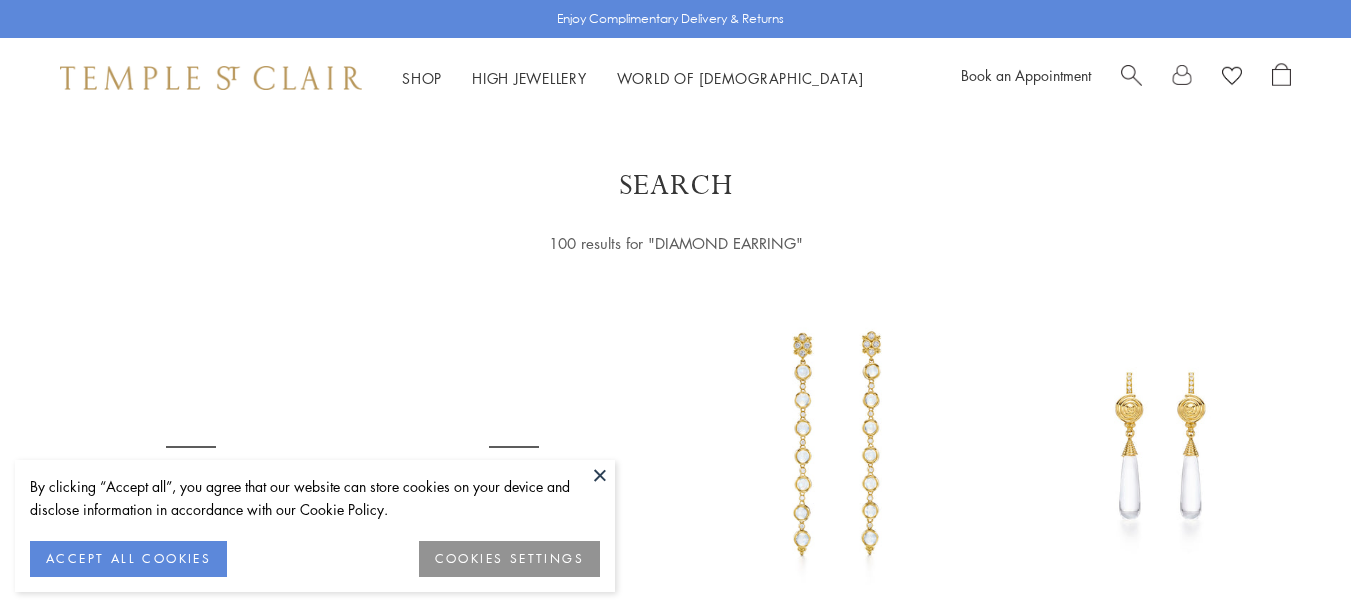 scroll, scrollTop: 0, scrollLeft: 0, axis: both 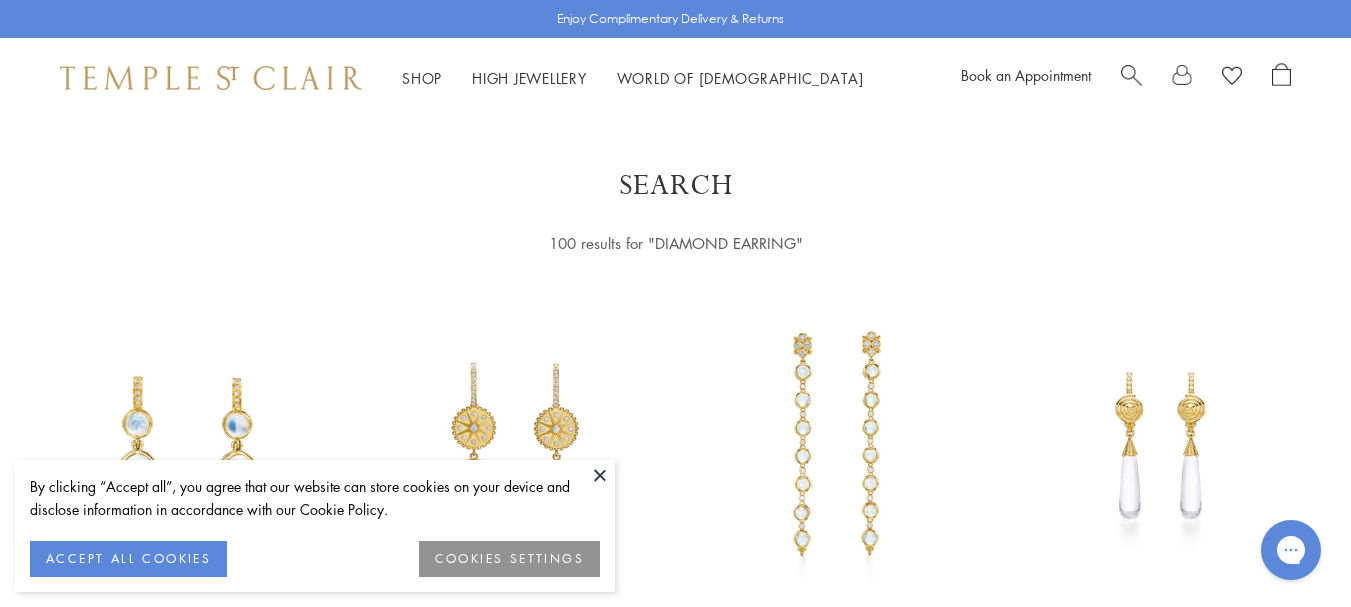 click at bounding box center [600, 475] 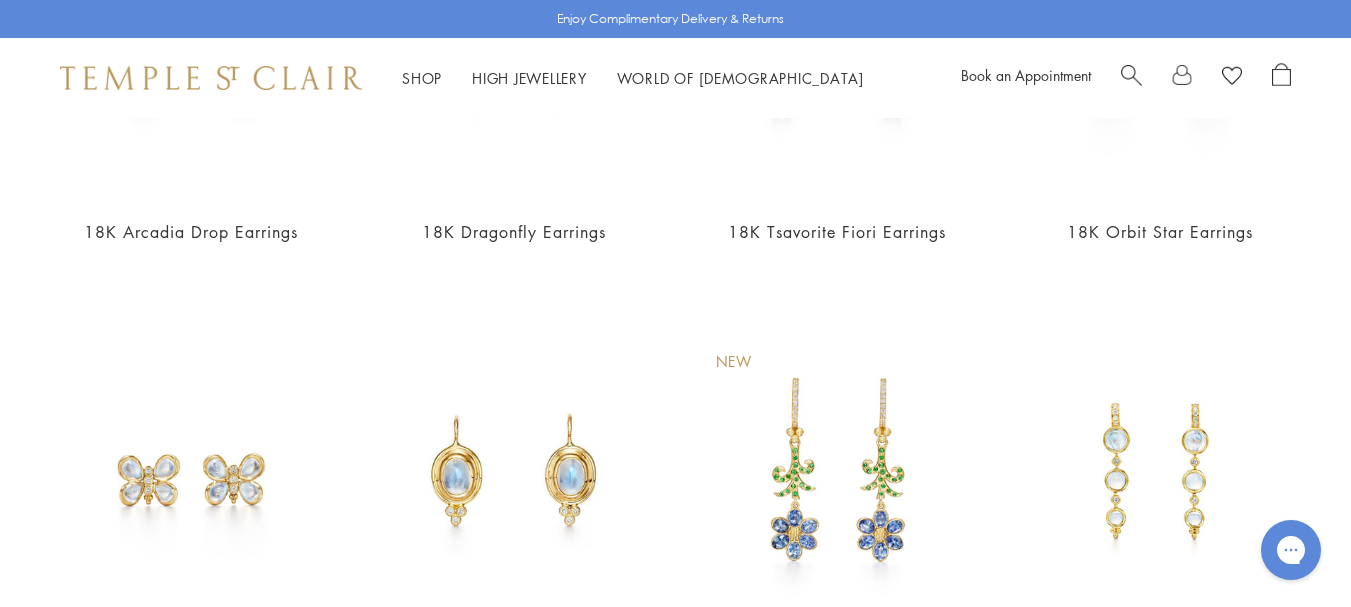 scroll, scrollTop: 900, scrollLeft: 0, axis: vertical 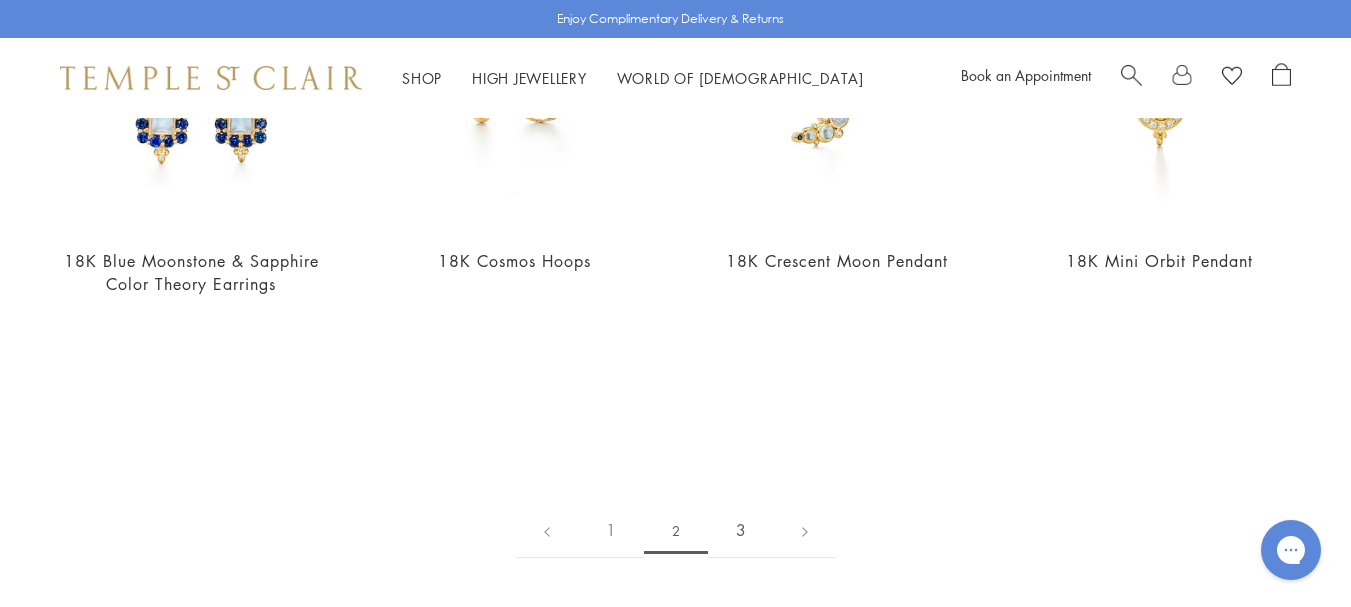 click on "3" at bounding box center [741, 530] 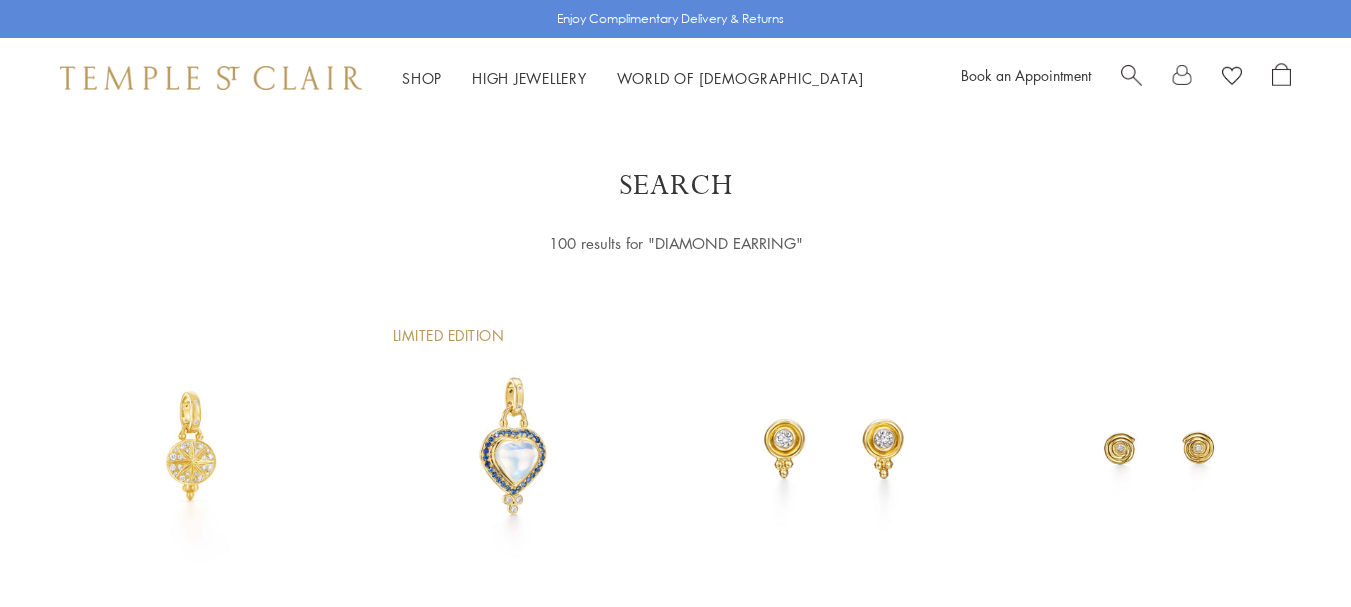 scroll, scrollTop: 0, scrollLeft: 0, axis: both 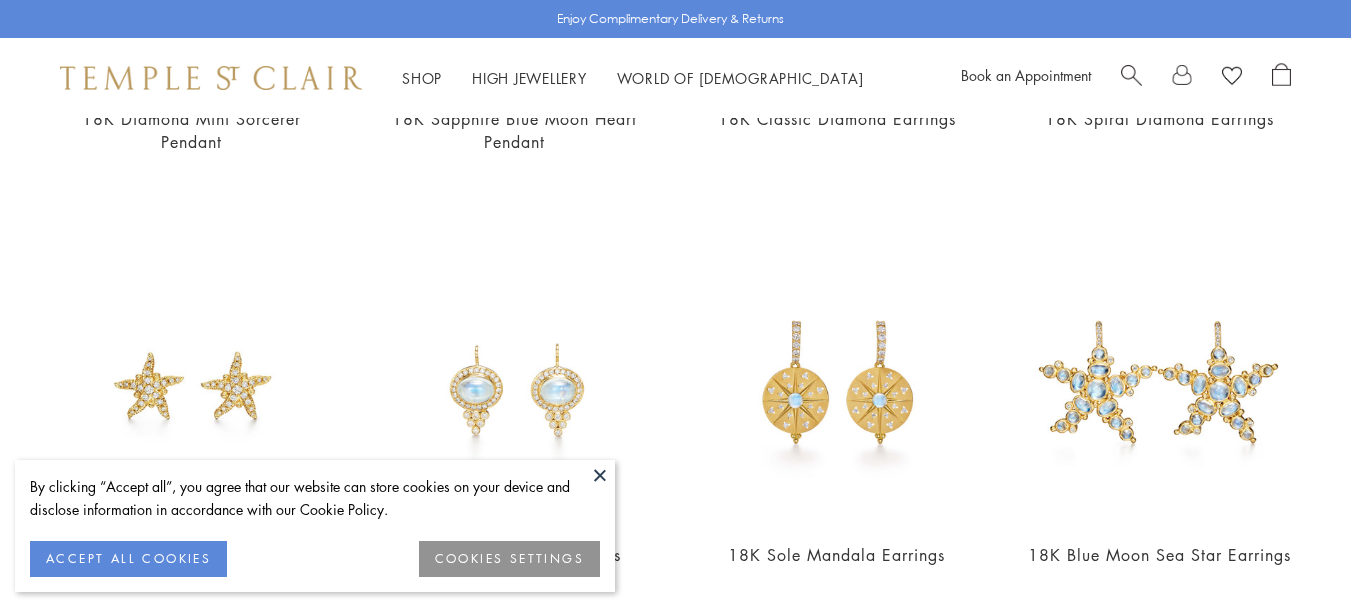 click at bounding box center (600, 475) 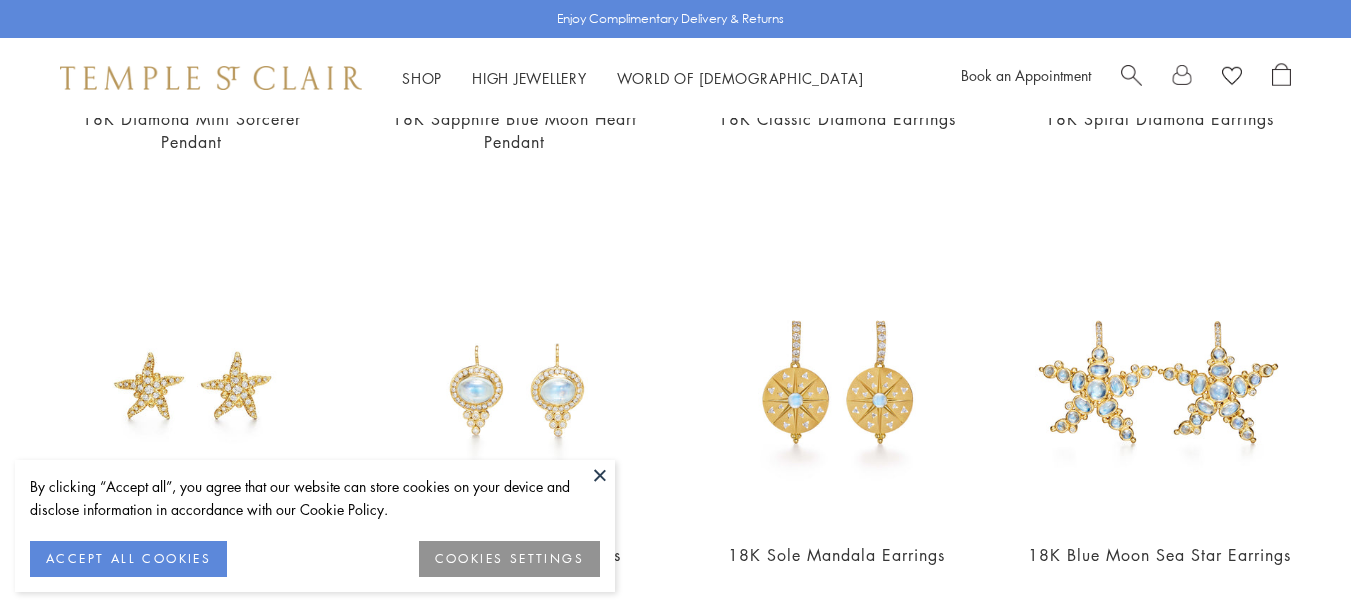 click at bounding box center (600, 475) 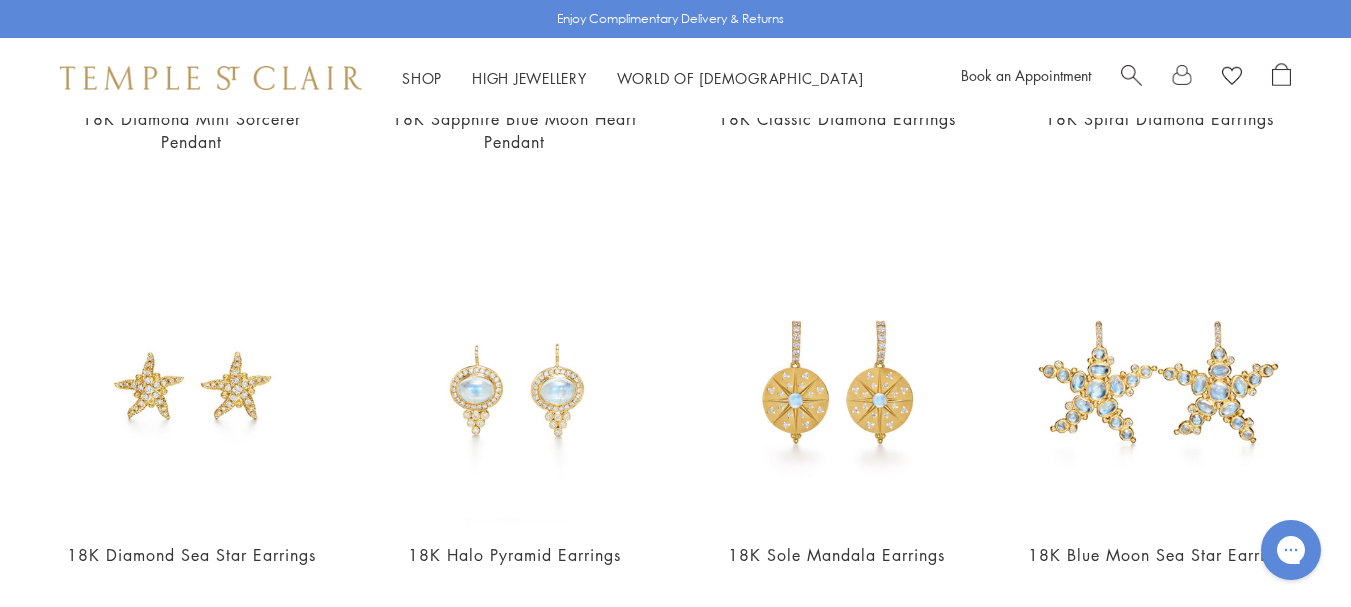 scroll, scrollTop: 0, scrollLeft: 0, axis: both 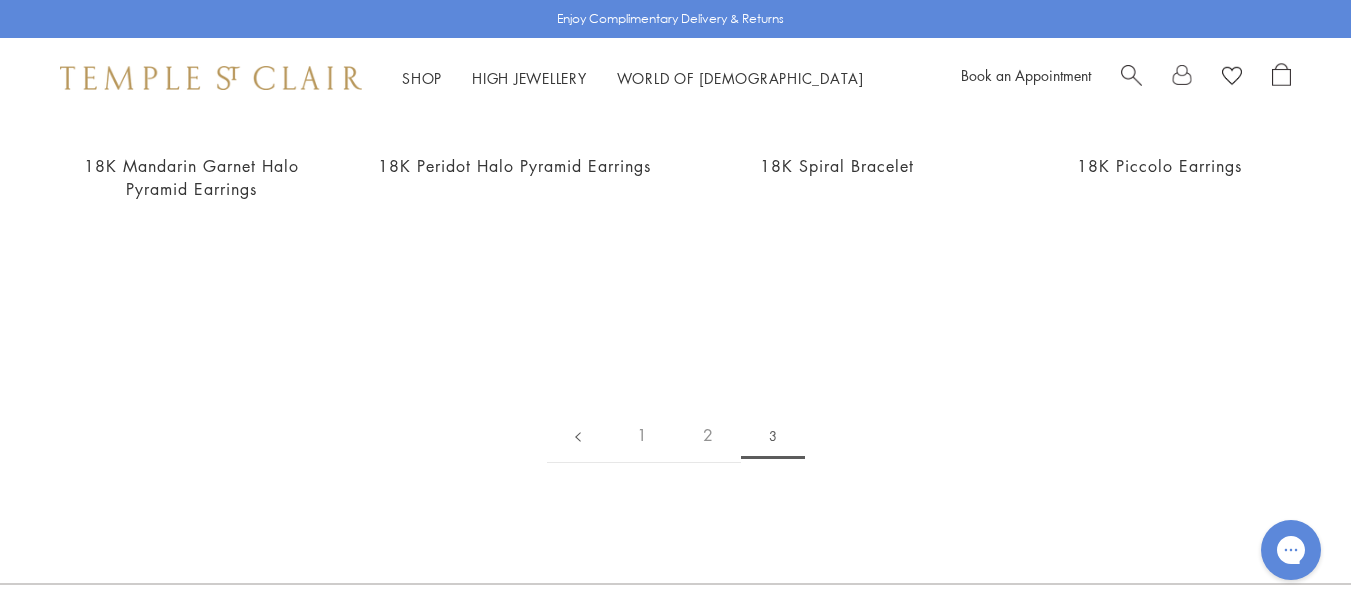 click at bounding box center (578, 435) 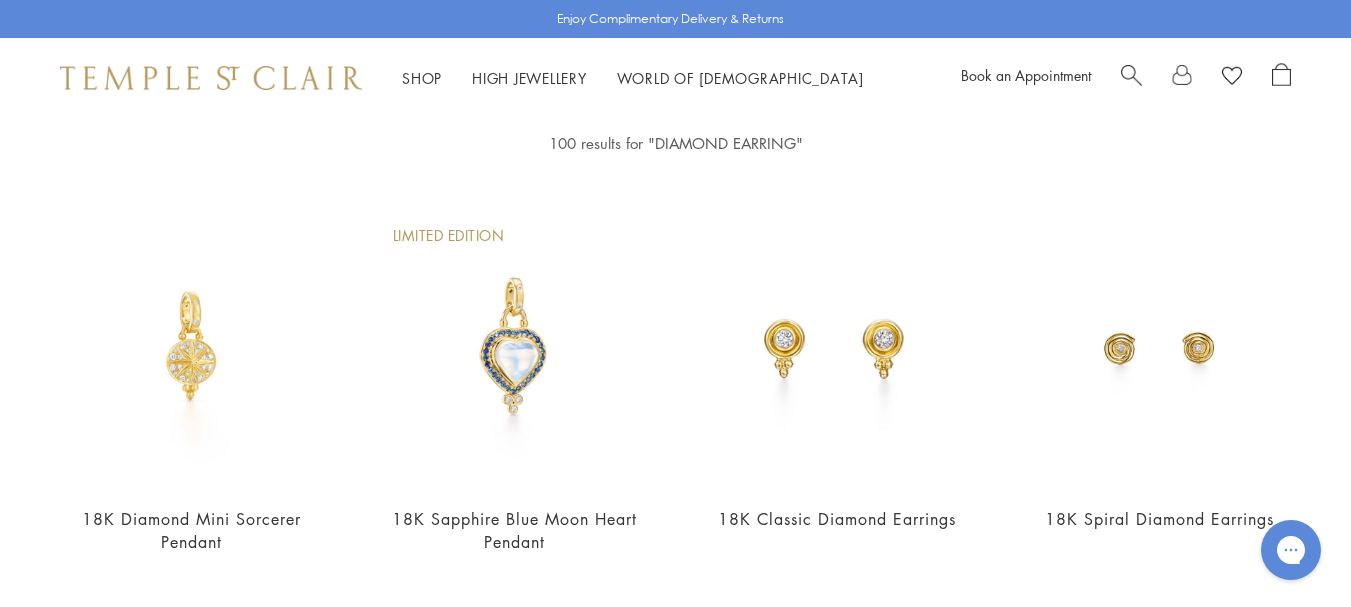 scroll, scrollTop: 0, scrollLeft: 0, axis: both 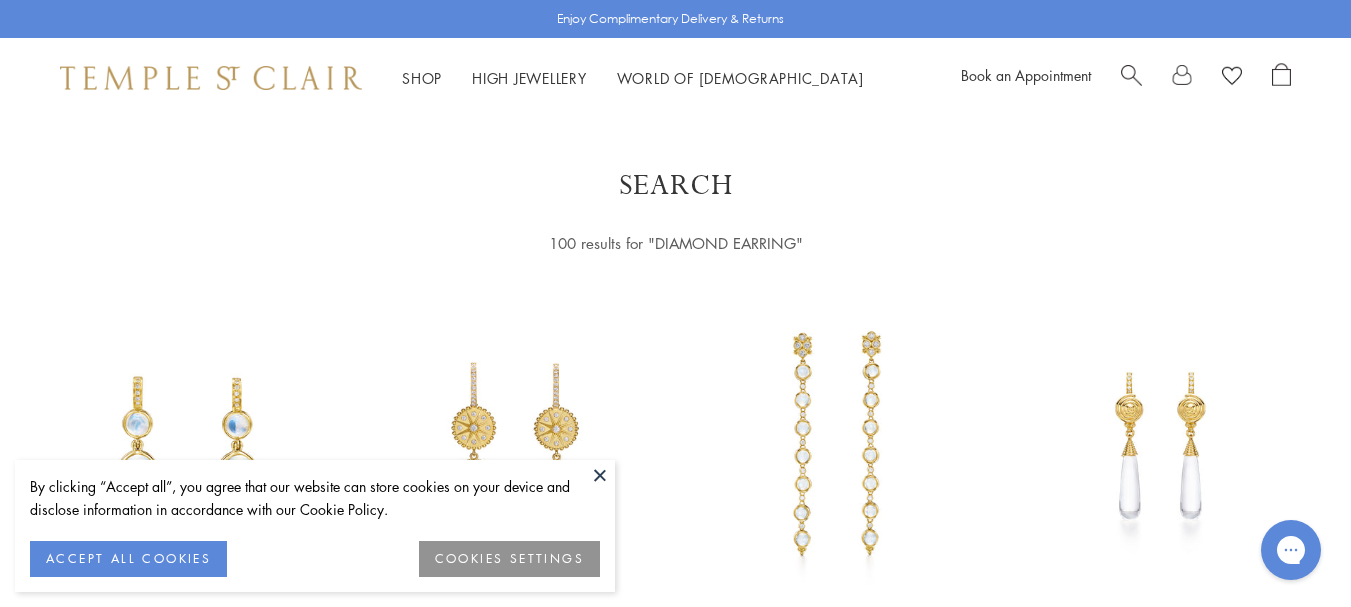 click at bounding box center [1131, 73] 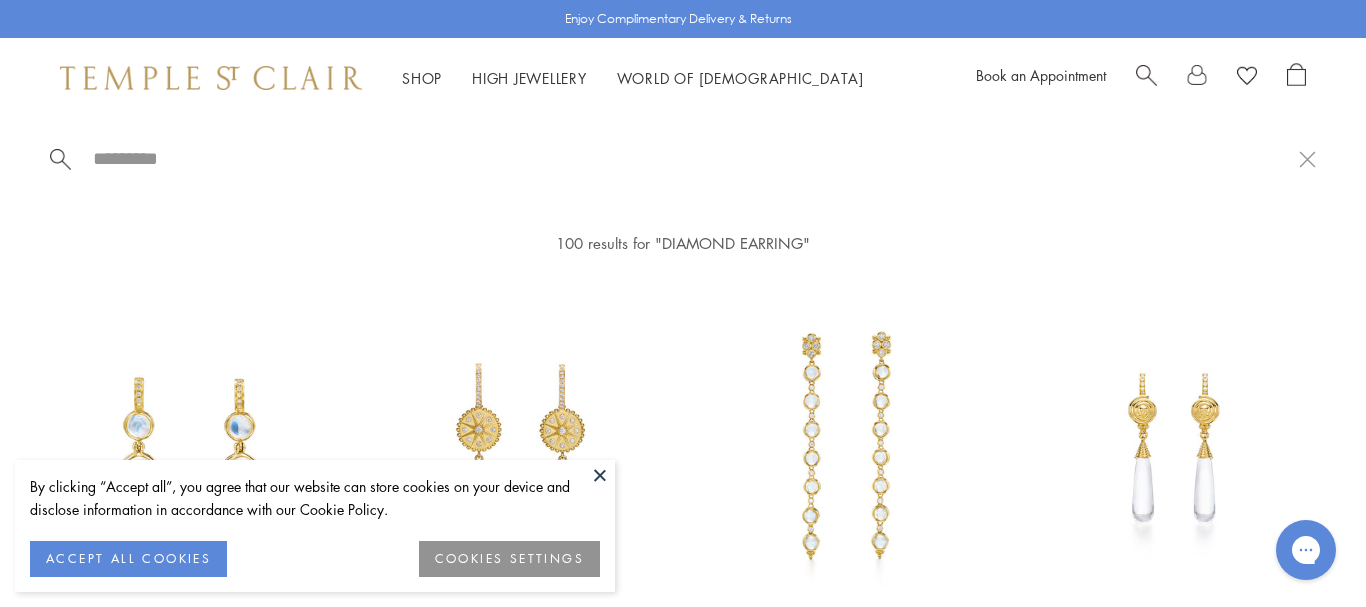click at bounding box center (600, 475) 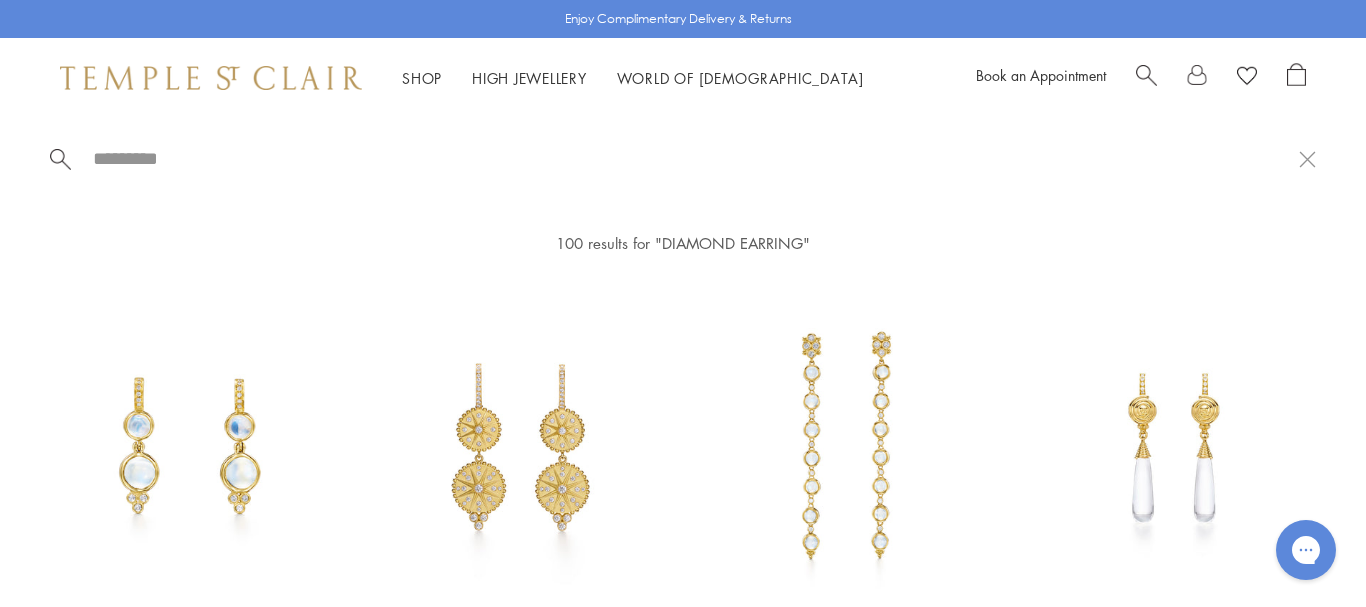 click at bounding box center (695, 158) 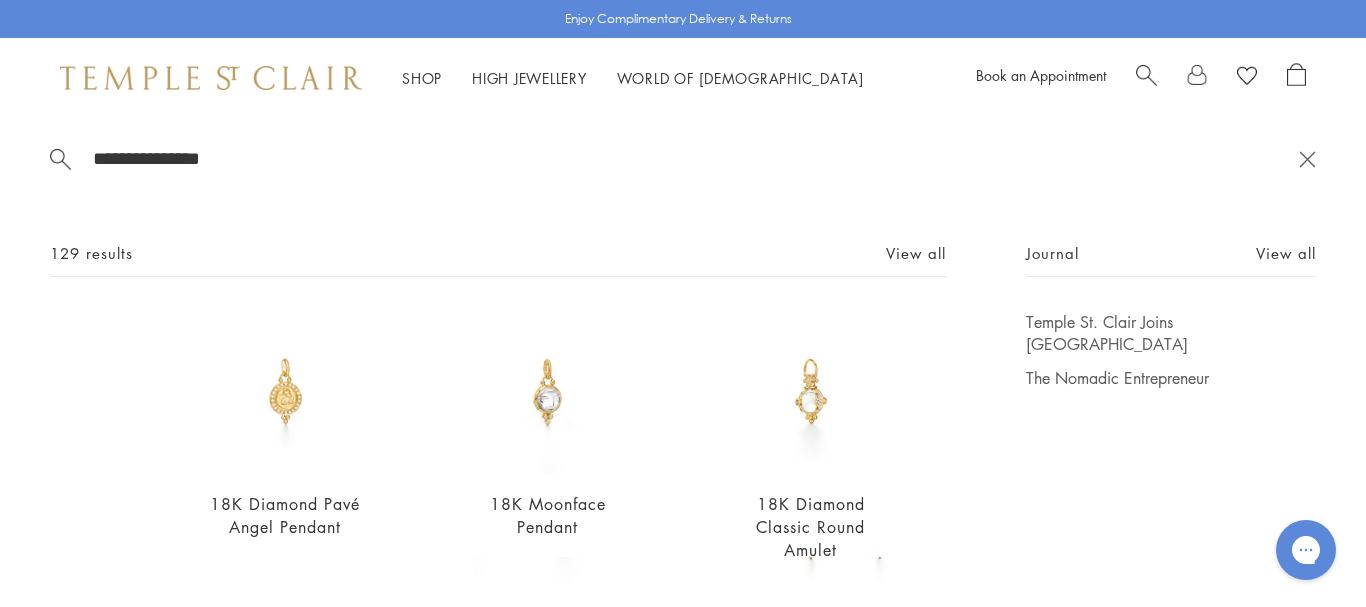 type on "**********" 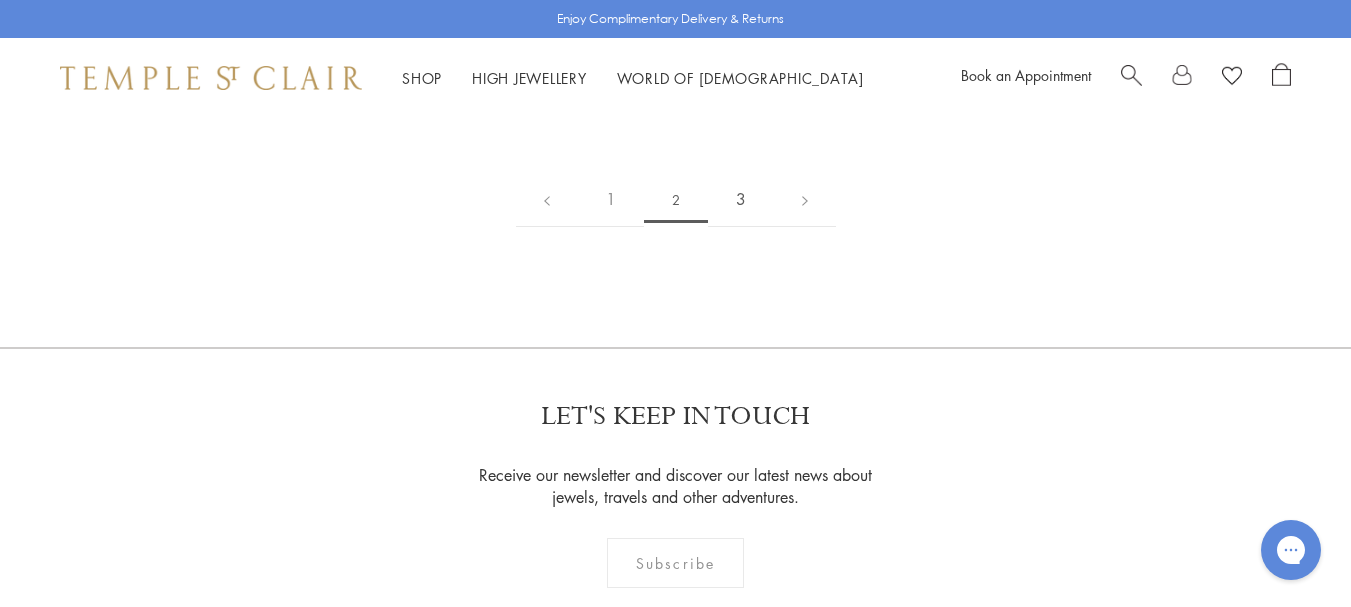 scroll, scrollTop: 4100, scrollLeft: 0, axis: vertical 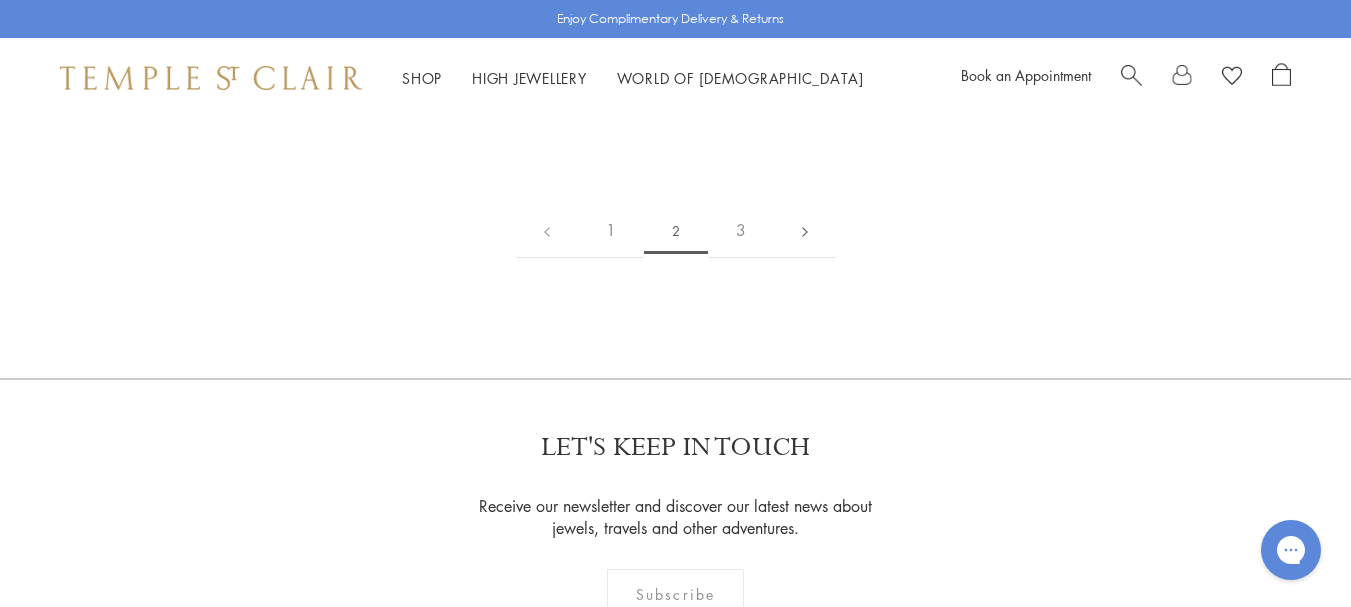 click at bounding box center [805, 230] 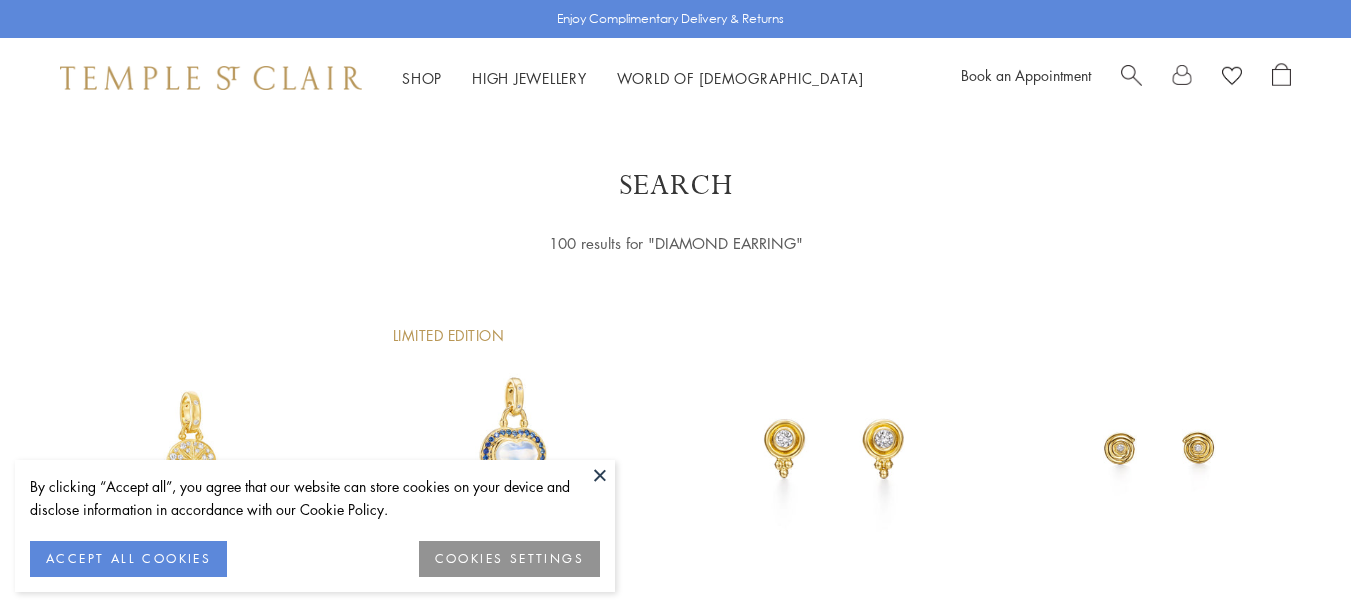 scroll, scrollTop: 0, scrollLeft: 0, axis: both 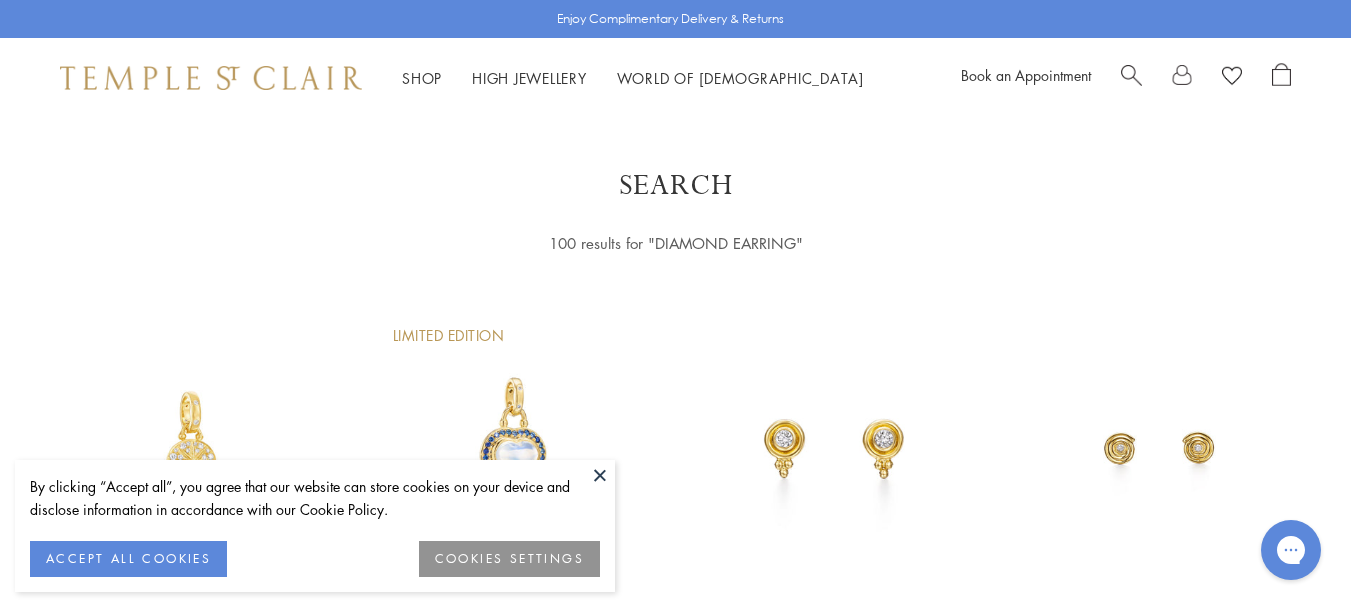 click at bounding box center (600, 475) 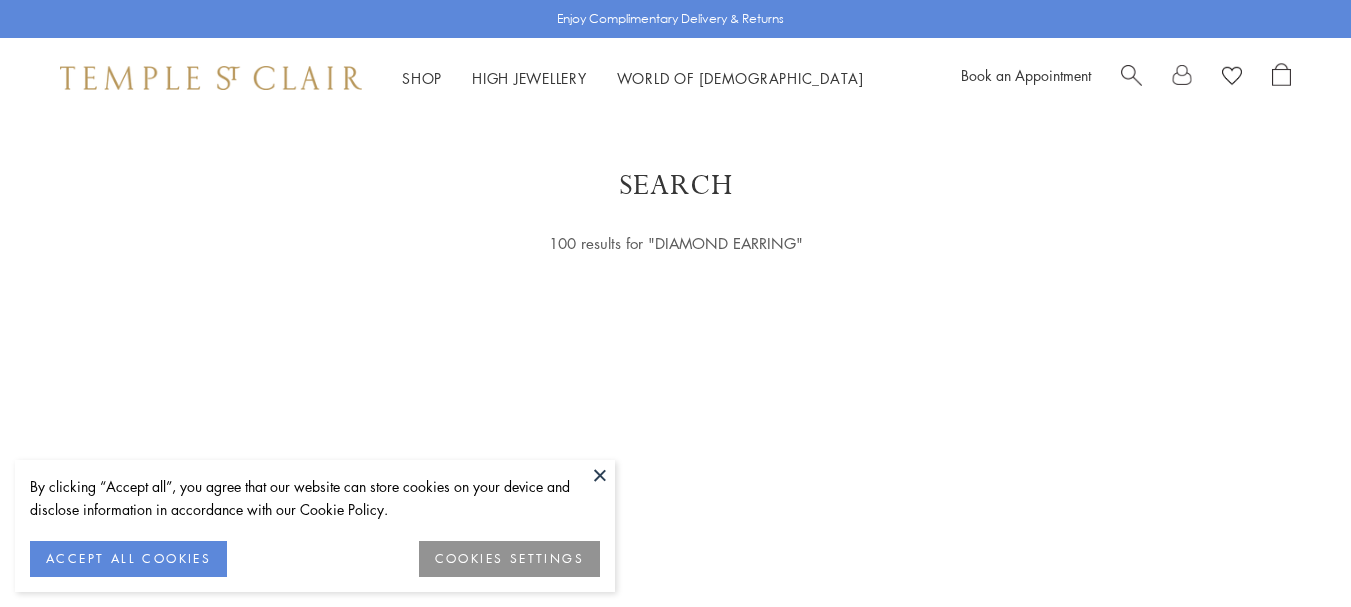 scroll, scrollTop: 4100, scrollLeft: 0, axis: vertical 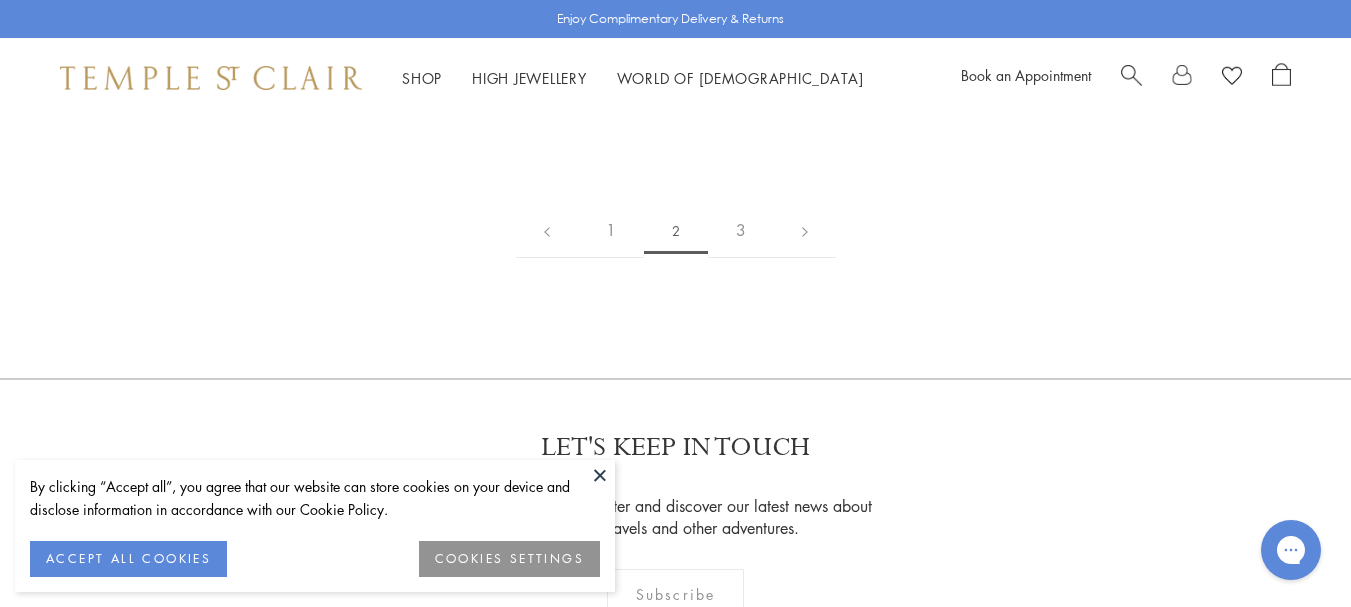 click at bounding box center [600, 475] 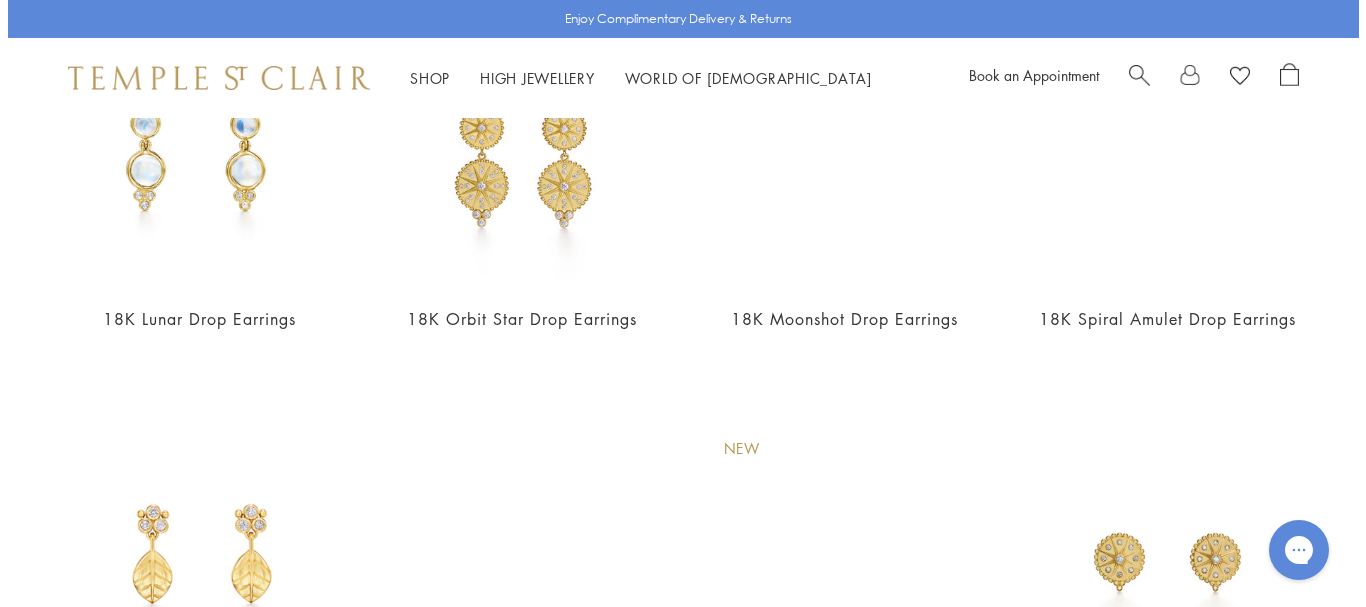 scroll, scrollTop: 0, scrollLeft: 0, axis: both 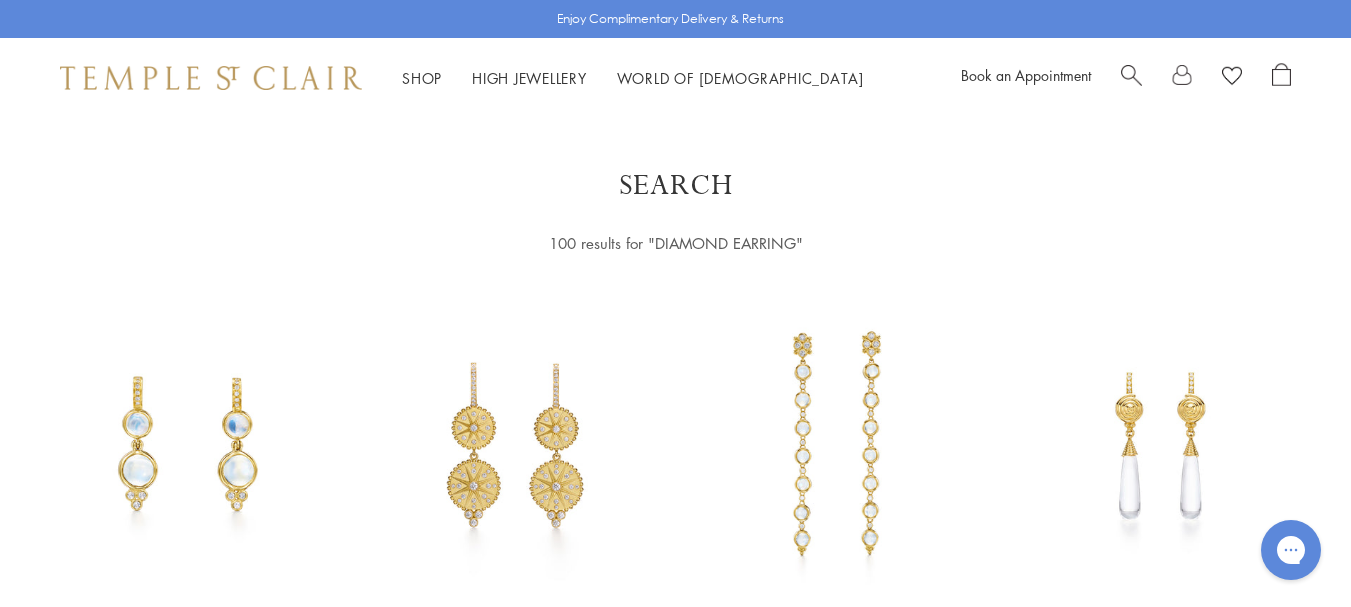 click at bounding box center (1131, 73) 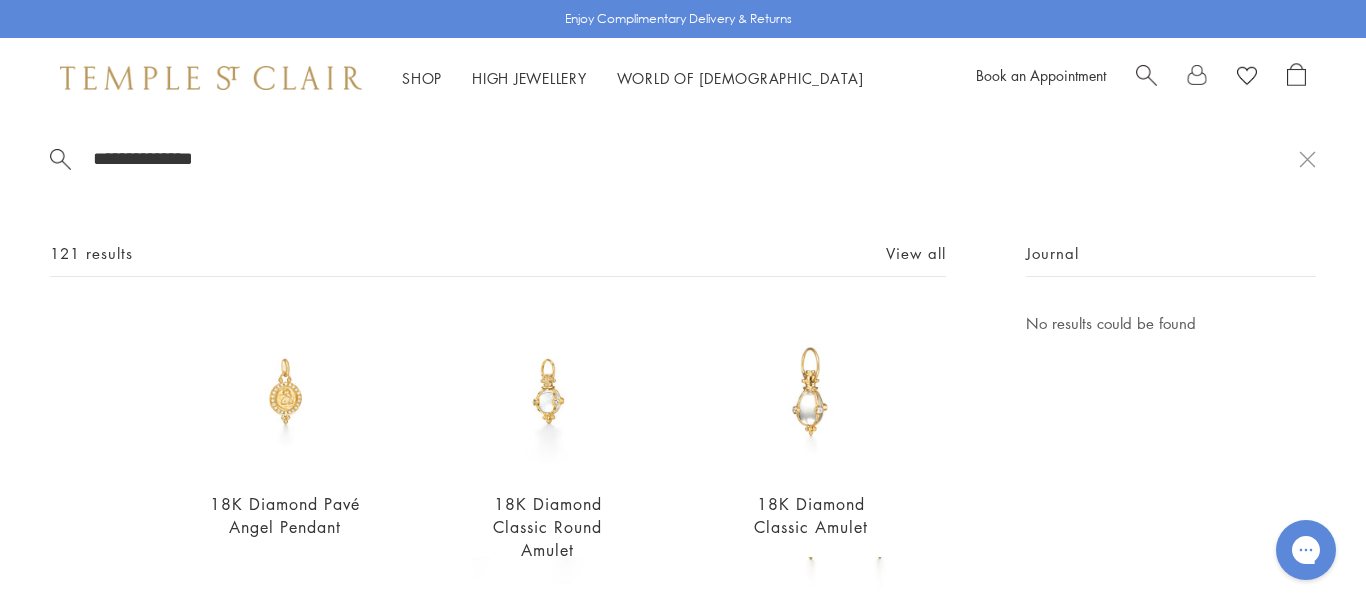 type on "**********" 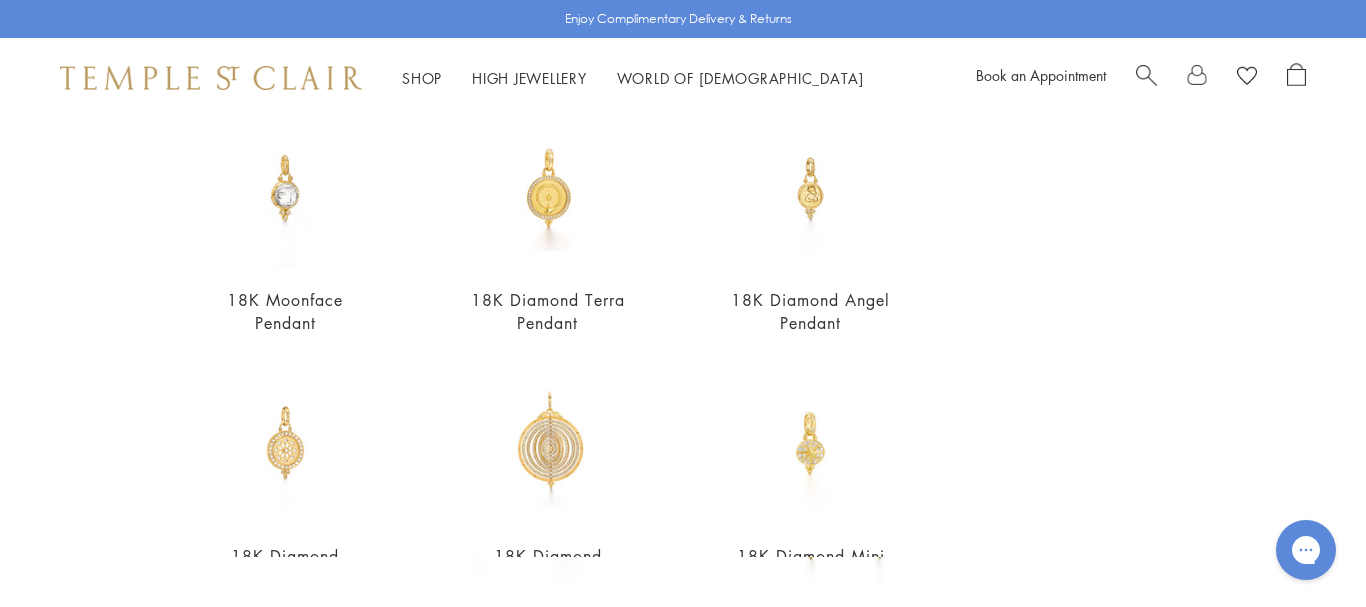 scroll, scrollTop: 0, scrollLeft: 0, axis: both 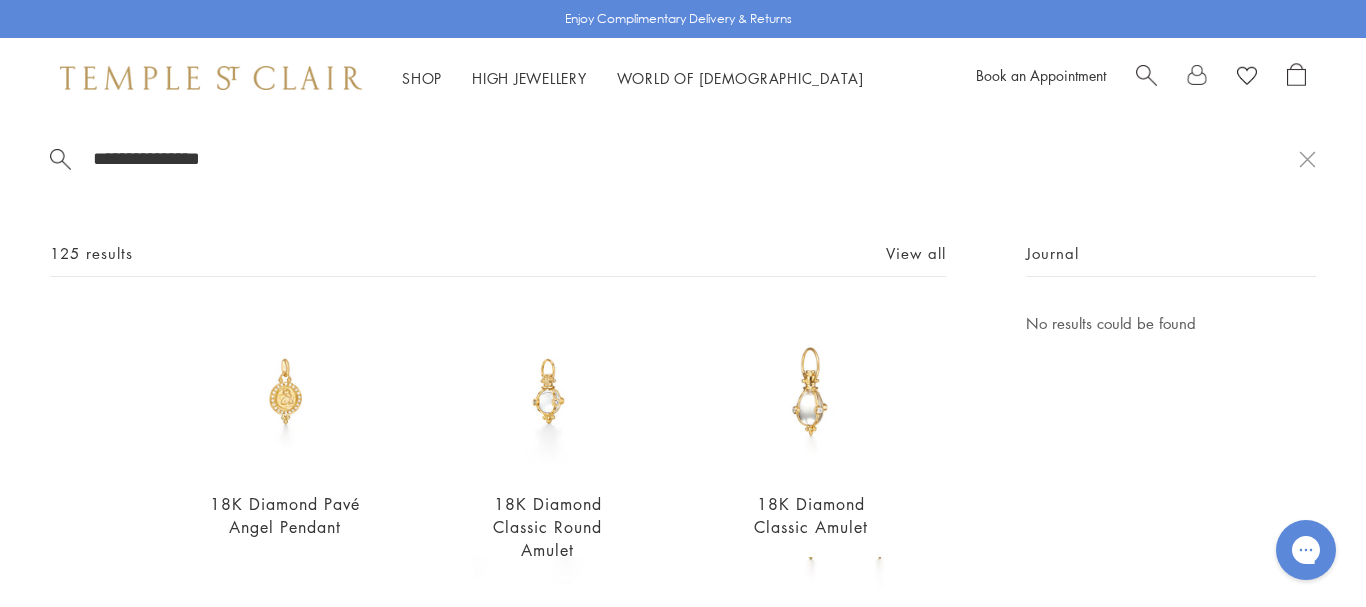 drag, startPoint x: 288, startPoint y: 161, endPoint x: 68, endPoint y: 184, distance: 221.199 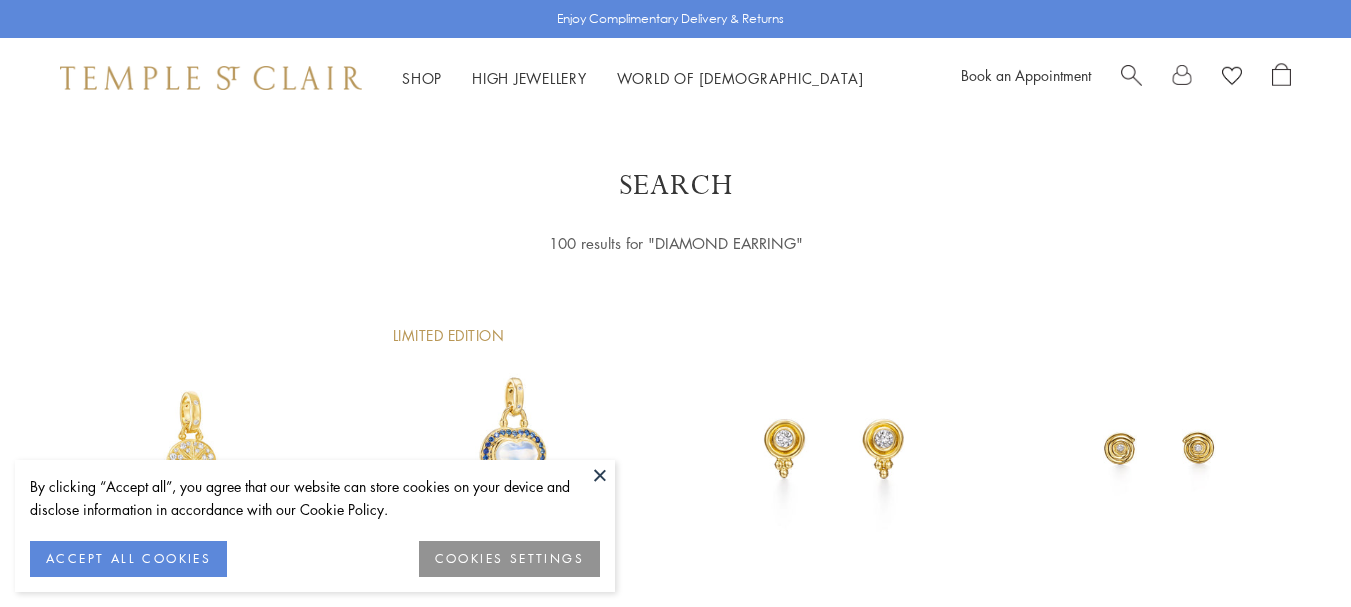 scroll, scrollTop: 0, scrollLeft: 0, axis: both 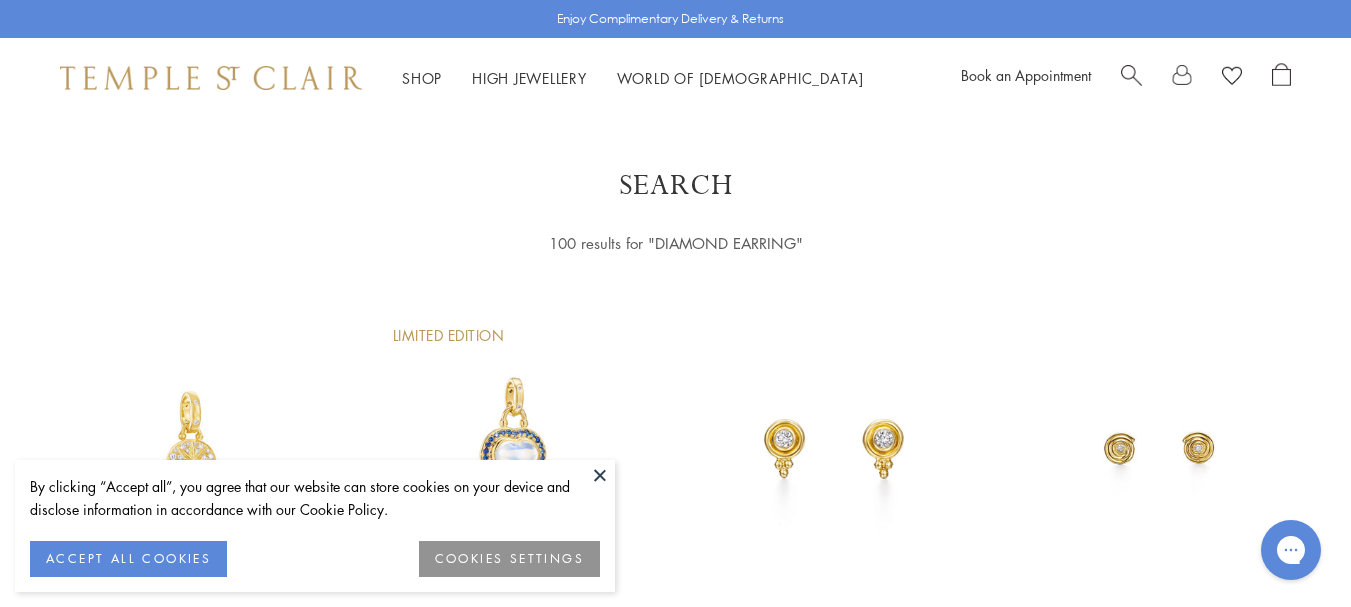 click at bounding box center (600, 475) 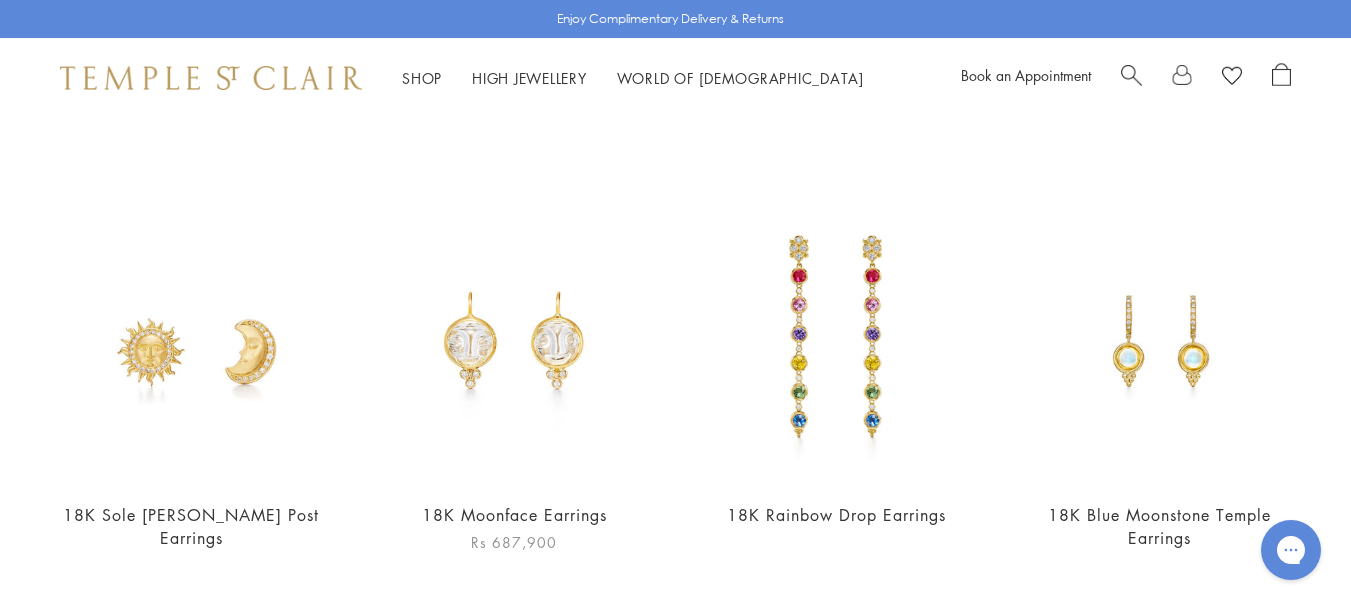 scroll, scrollTop: 0, scrollLeft: 0, axis: both 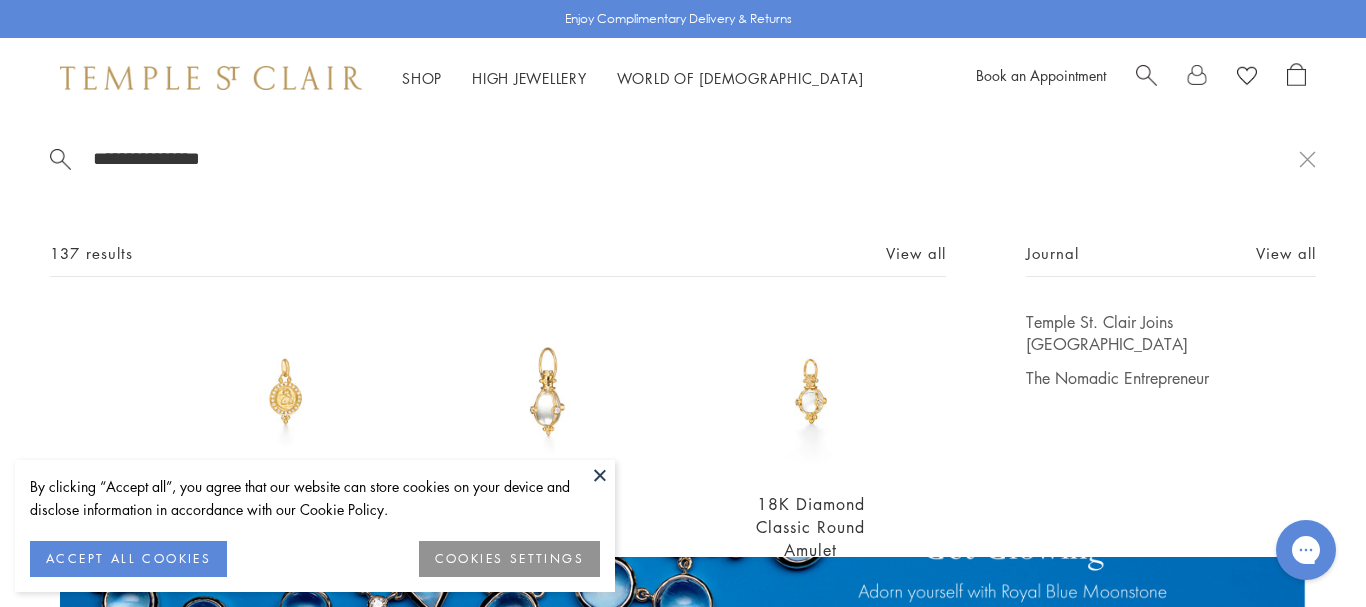 type on "**********" 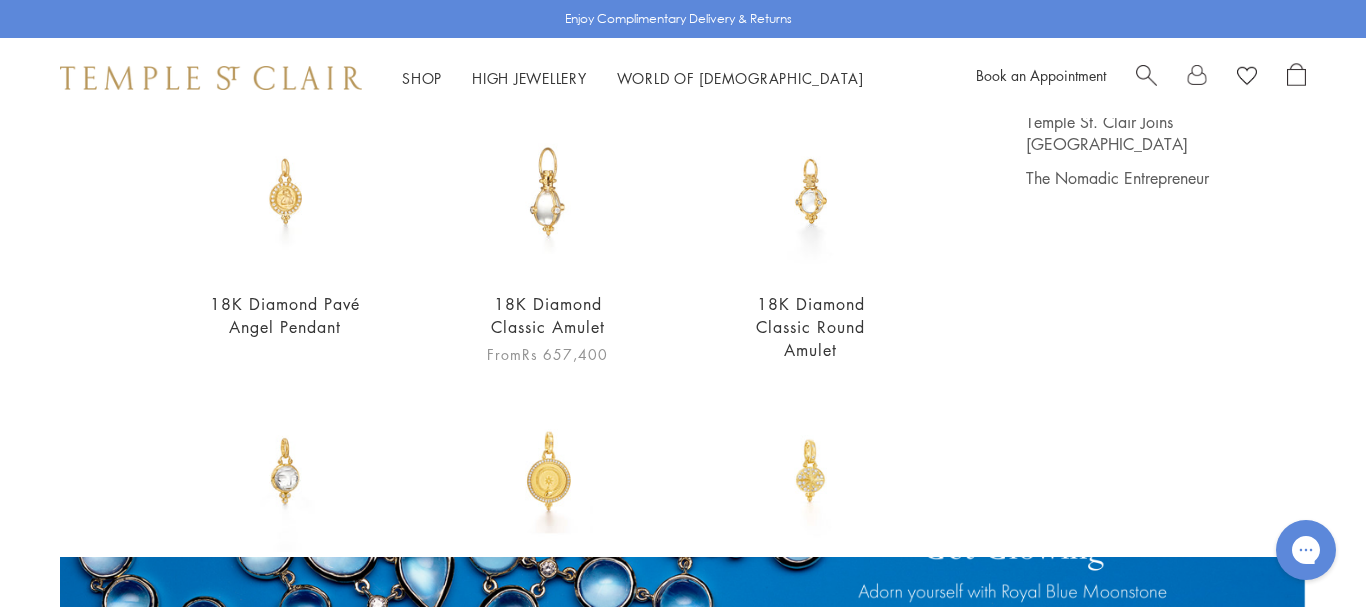 scroll, scrollTop: 300, scrollLeft: 0, axis: vertical 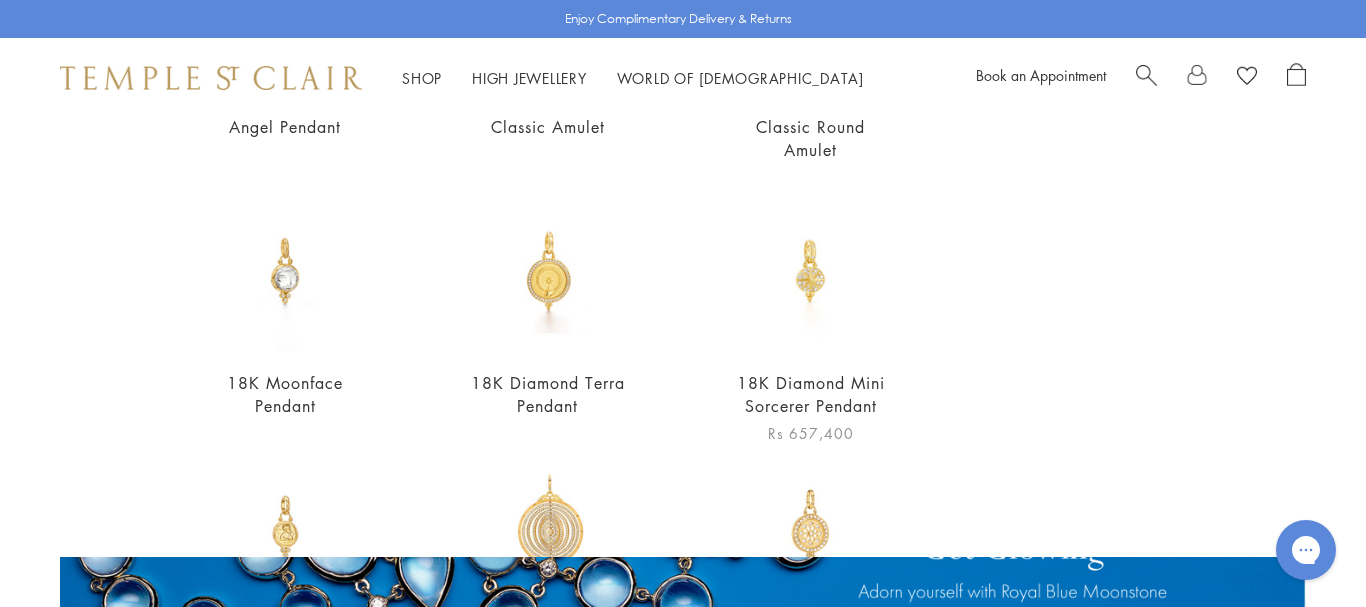 click at bounding box center (810, 271) 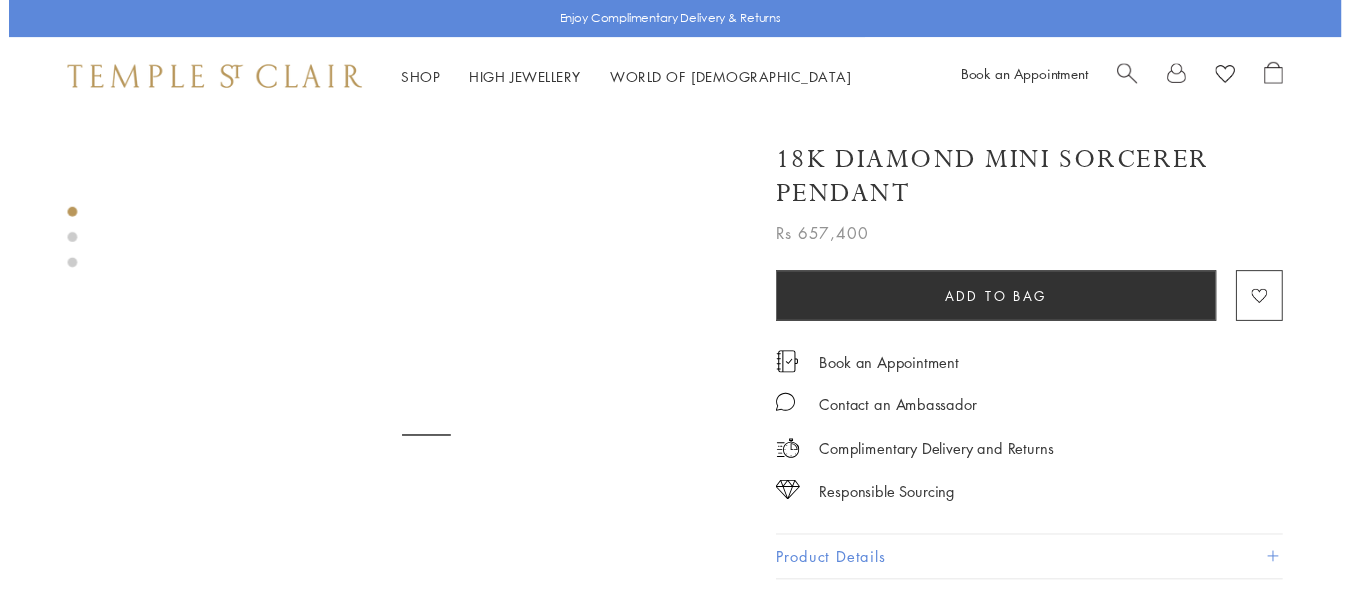scroll, scrollTop: 0, scrollLeft: 0, axis: both 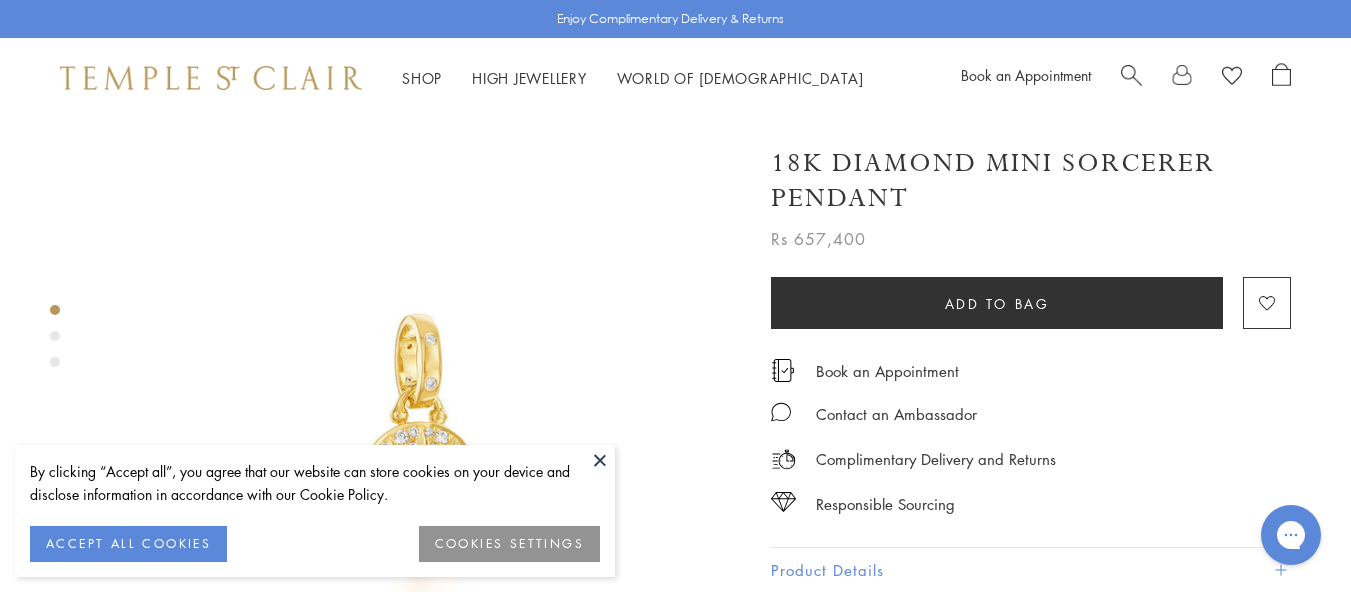 click at bounding box center [600, 460] 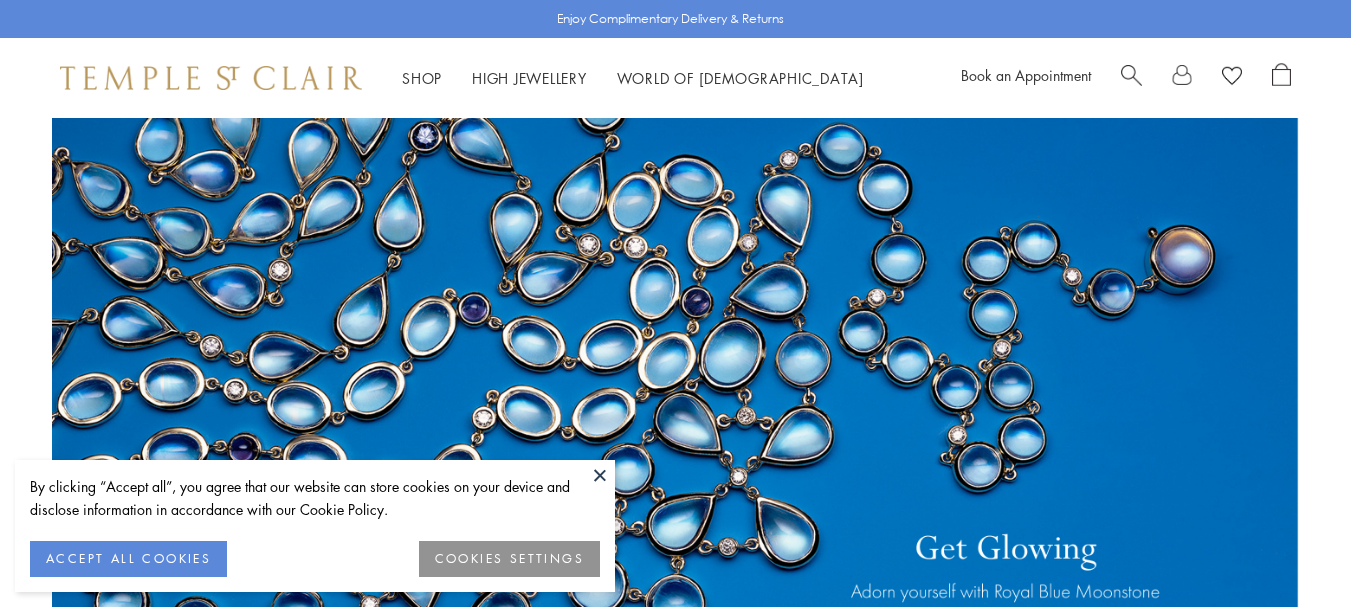 scroll, scrollTop: 0, scrollLeft: 0, axis: both 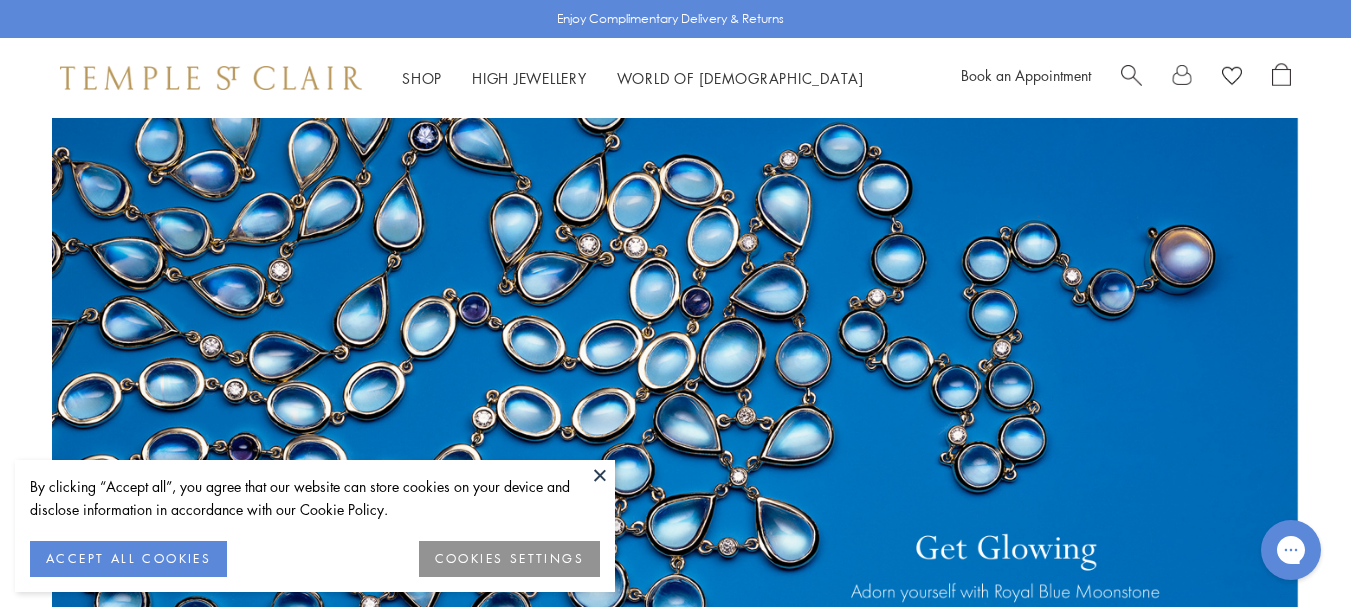 click on "Book an Appointment" at bounding box center (1126, 78) 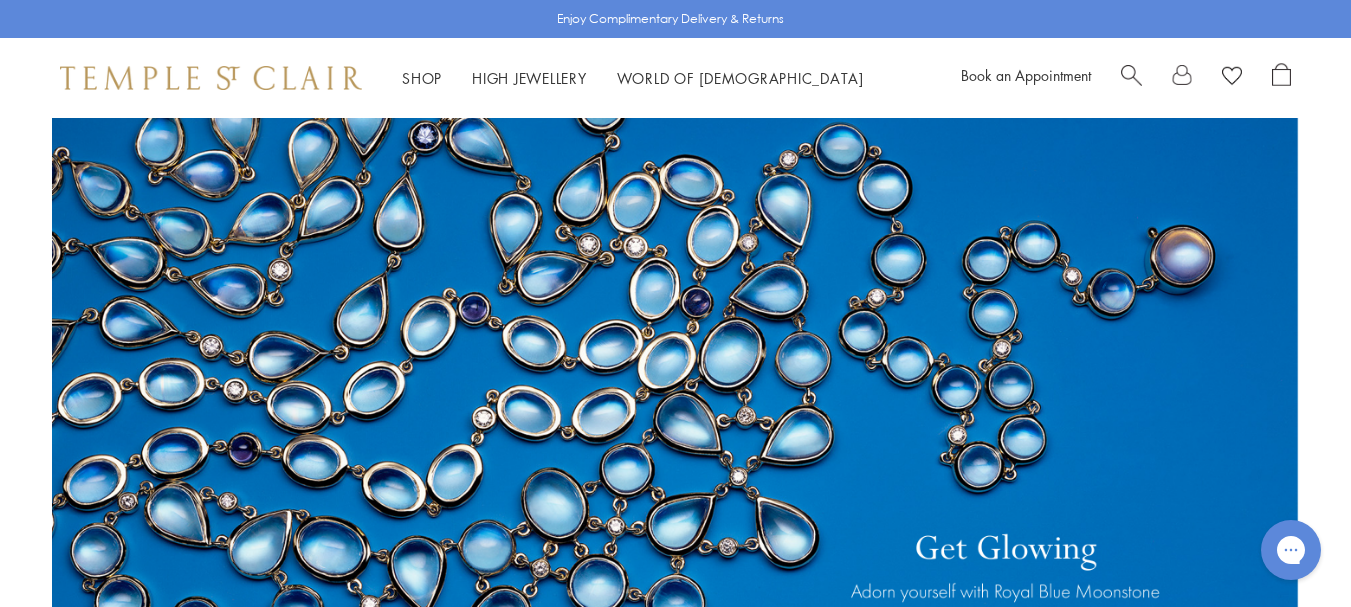 click at bounding box center (1131, 73) 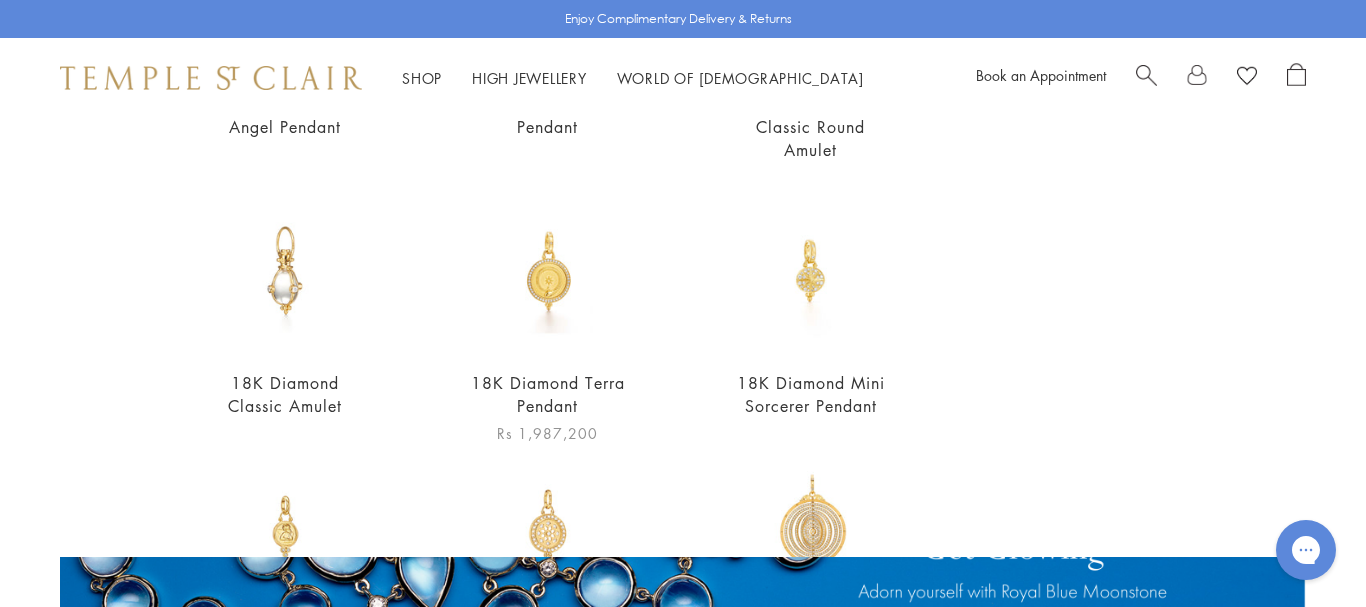 scroll, scrollTop: 500, scrollLeft: 0, axis: vertical 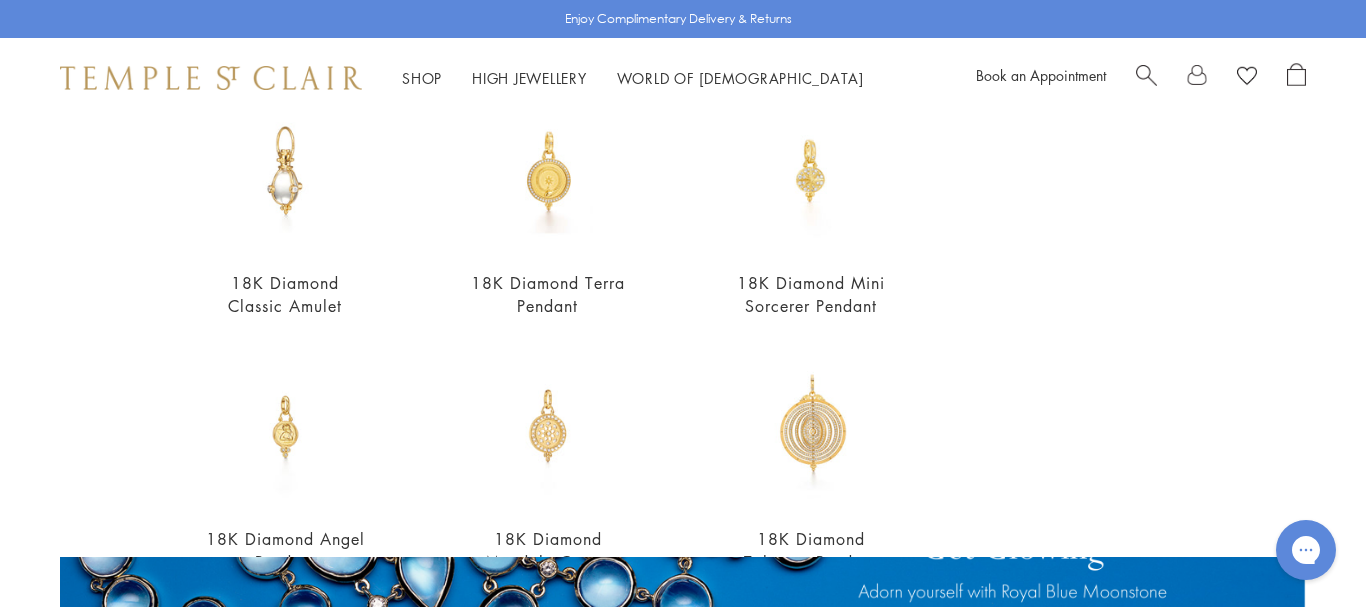 type on "**********" 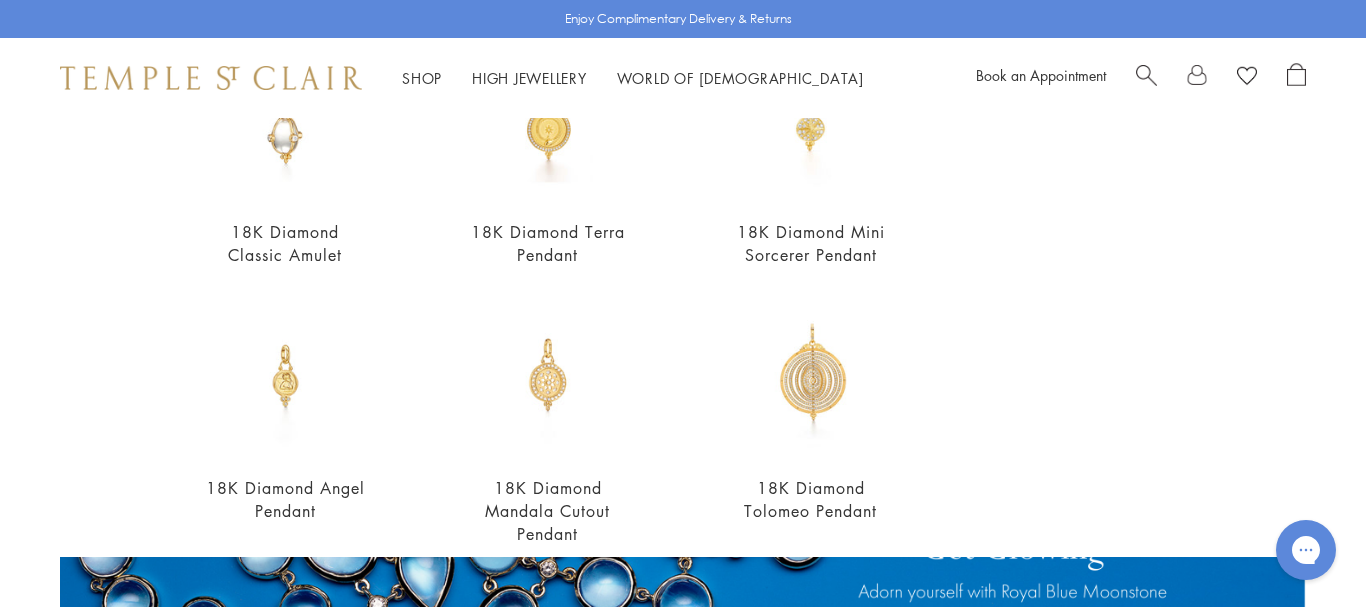 scroll, scrollTop: 600, scrollLeft: 0, axis: vertical 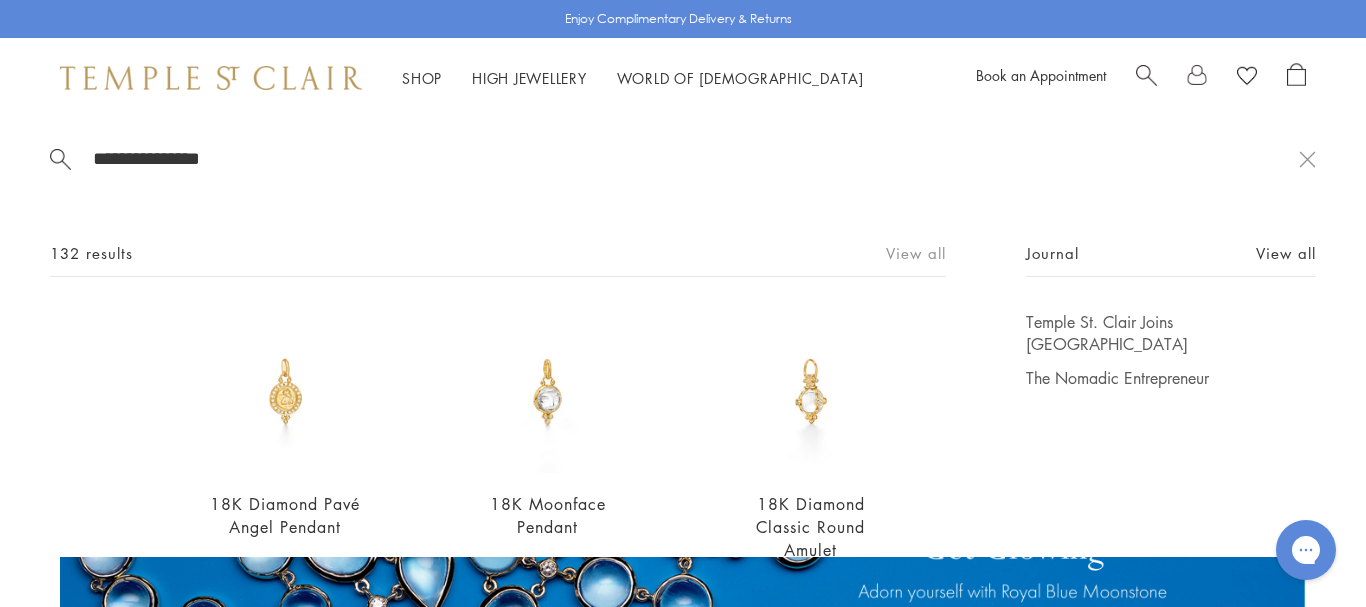 click on "View all" at bounding box center [916, 253] 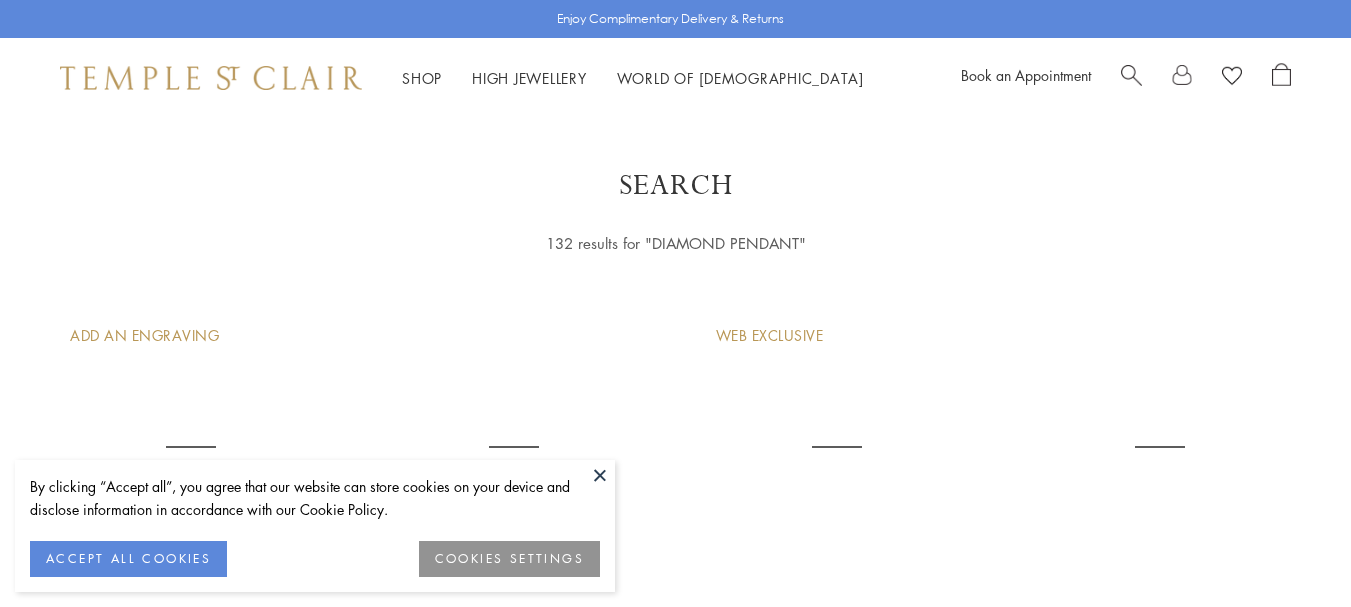 scroll, scrollTop: 0, scrollLeft: 0, axis: both 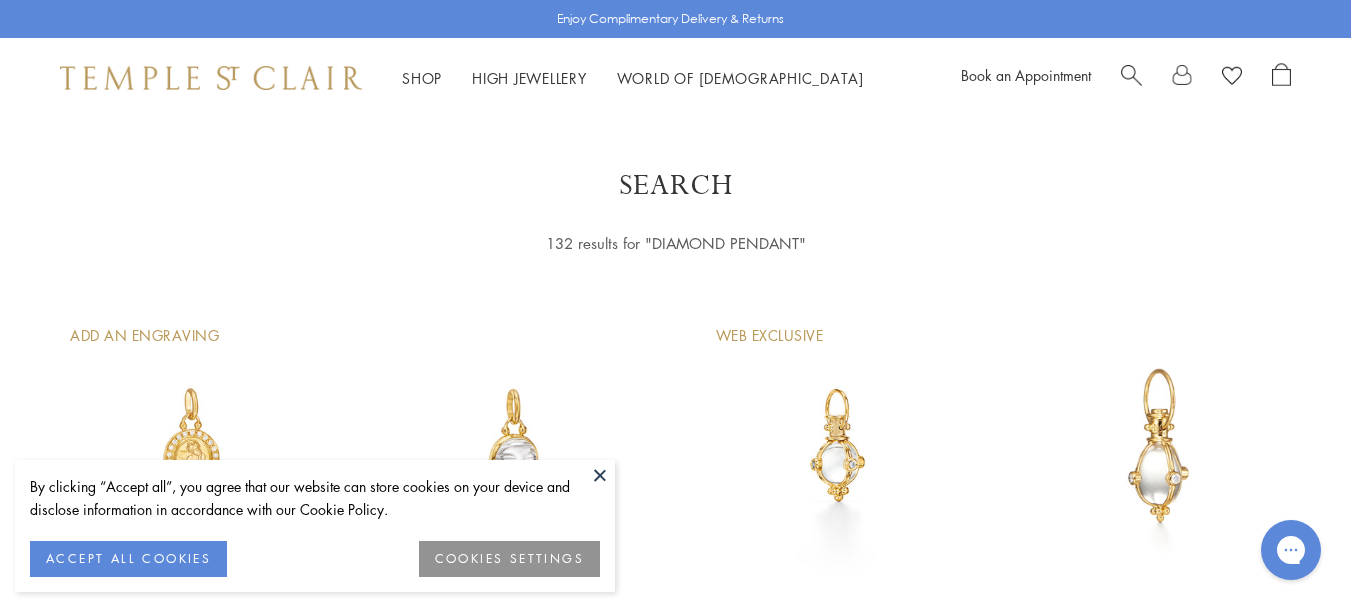 drag, startPoint x: 604, startPoint y: 475, endPoint x: 617, endPoint y: 466, distance: 15.811388 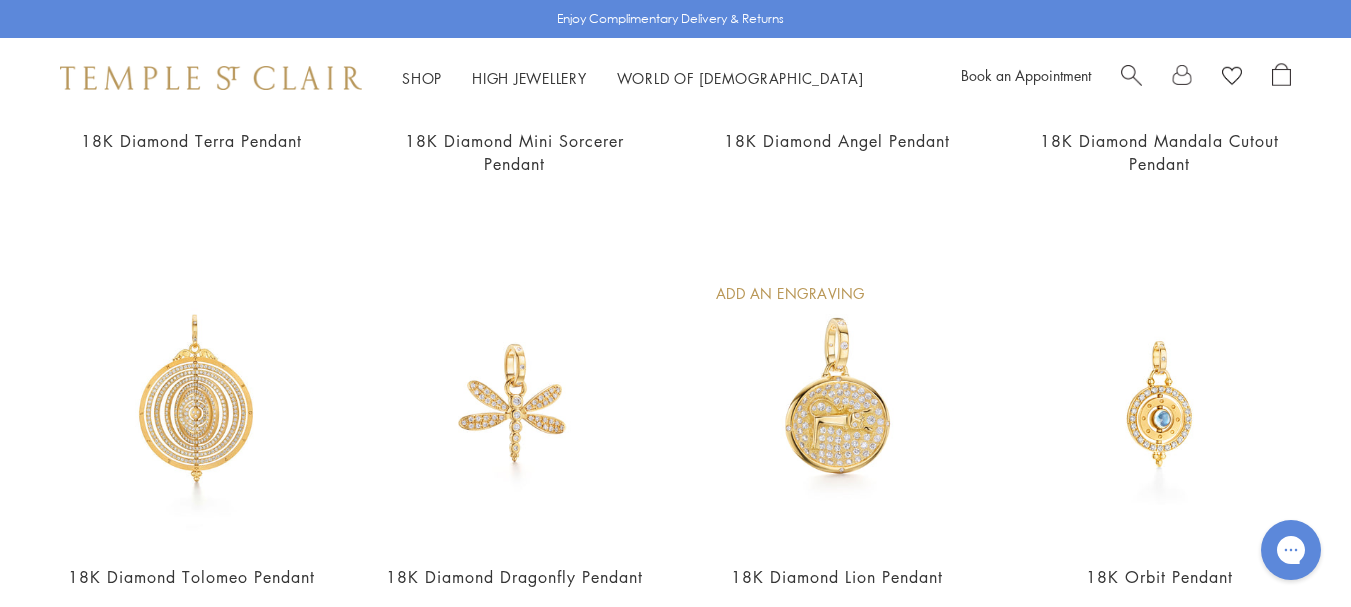 scroll, scrollTop: 900, scrollLeft: 0, axis: vertical 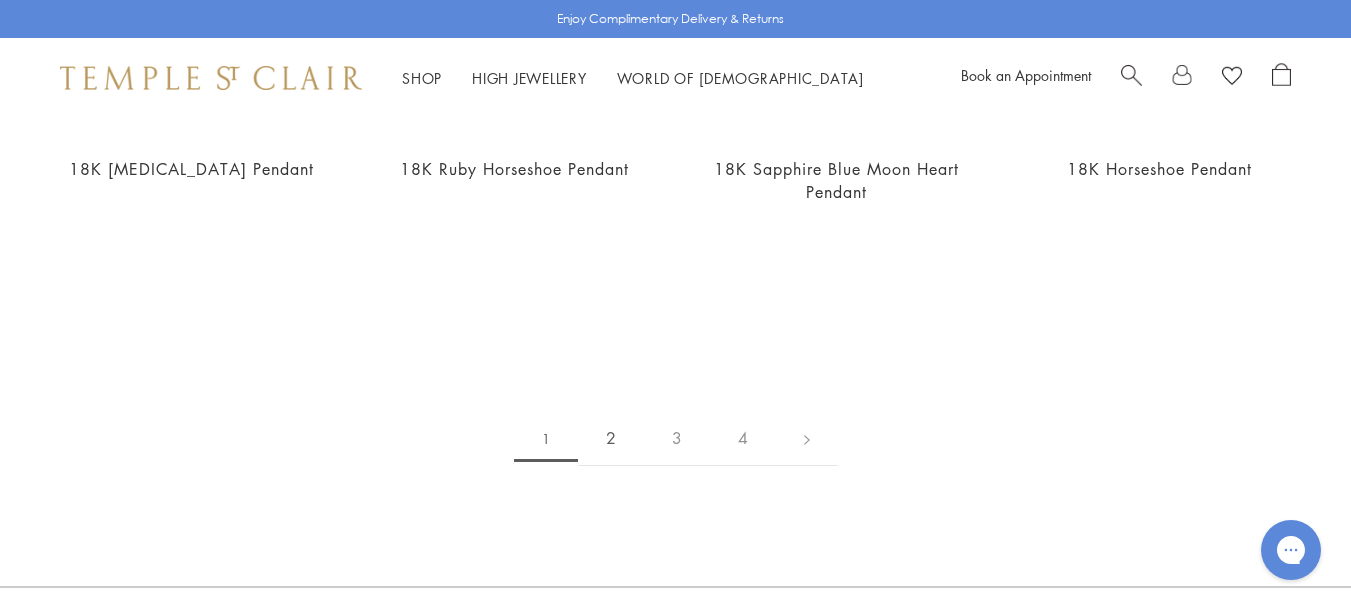 click on "2" at bounding box center [611, 438] 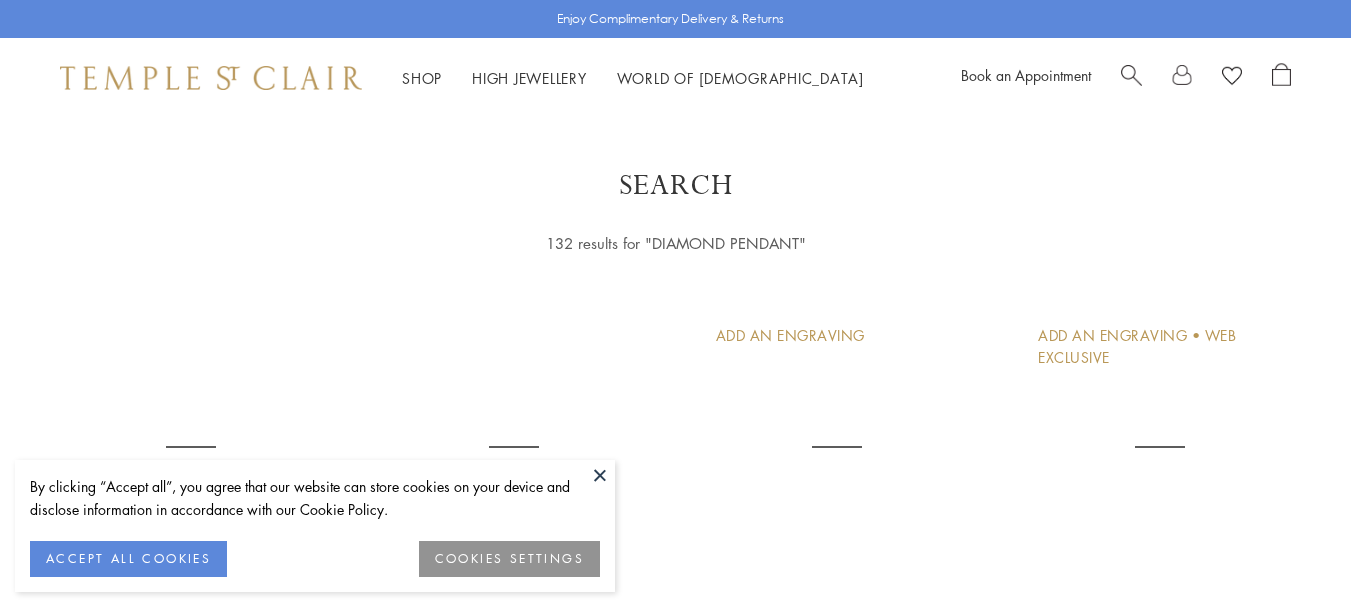 scroll, scrollTop: 0, scrollLeft: 0, axis: both 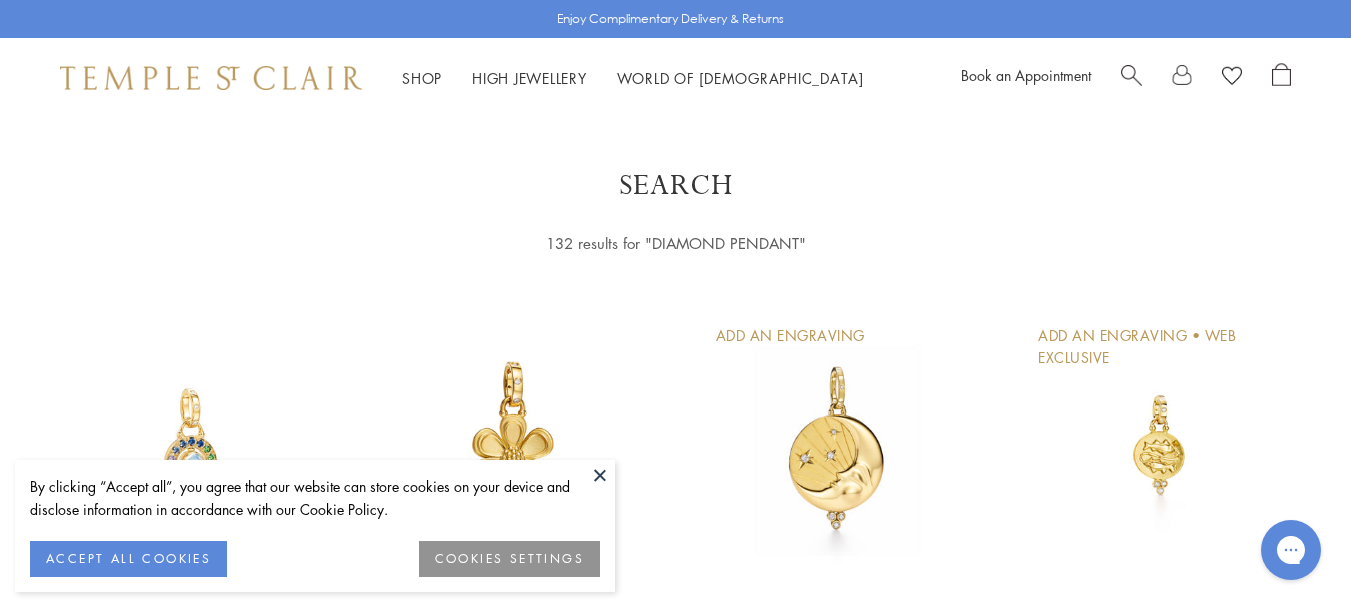 click at bounding box center (600, 475) 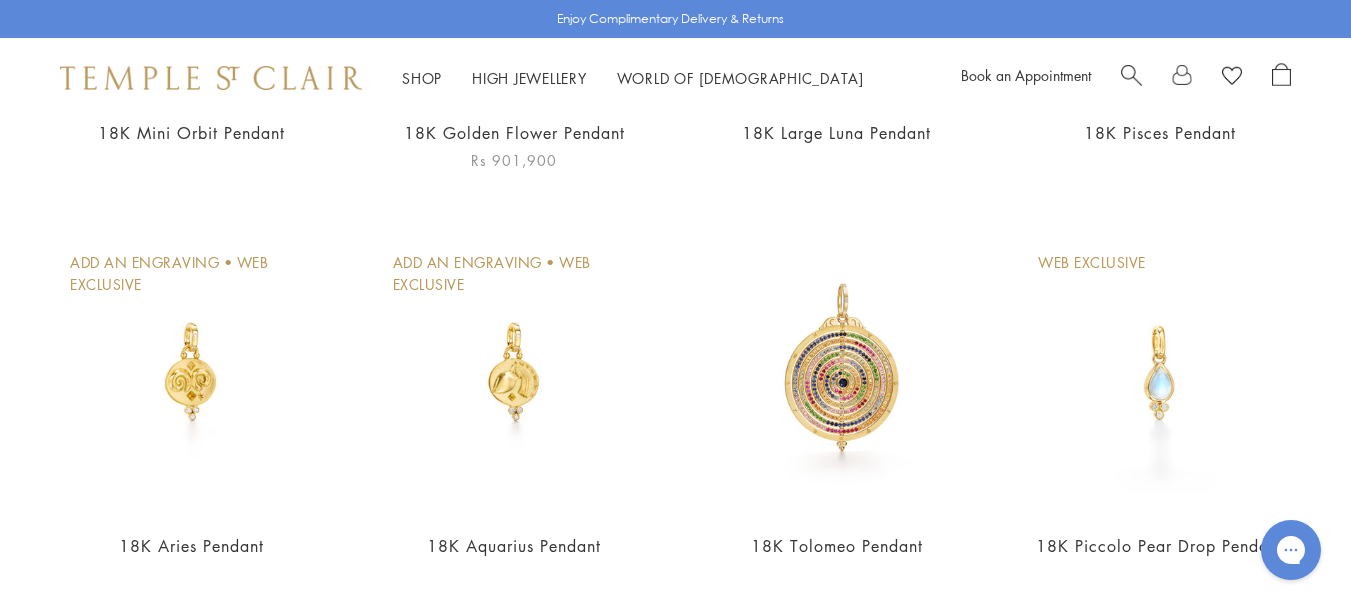 scroll, scrollTop: 500, scrollLeft: 0, axis: vertical 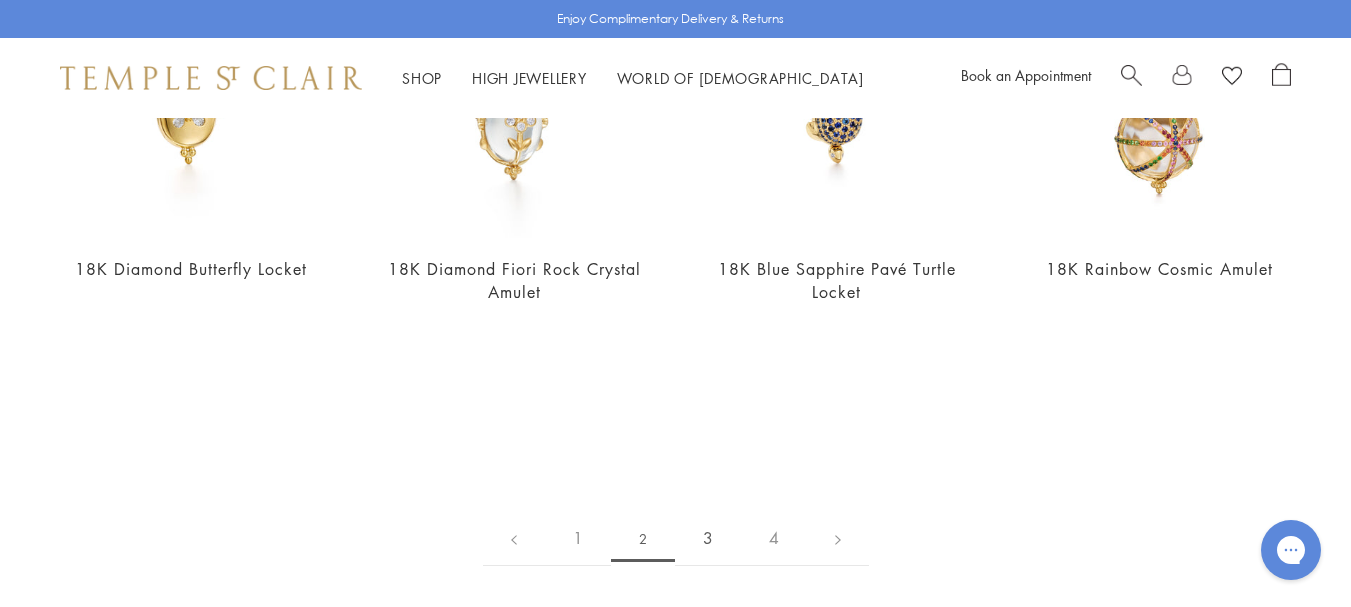 click on "3" at bounding box center [708, 538] 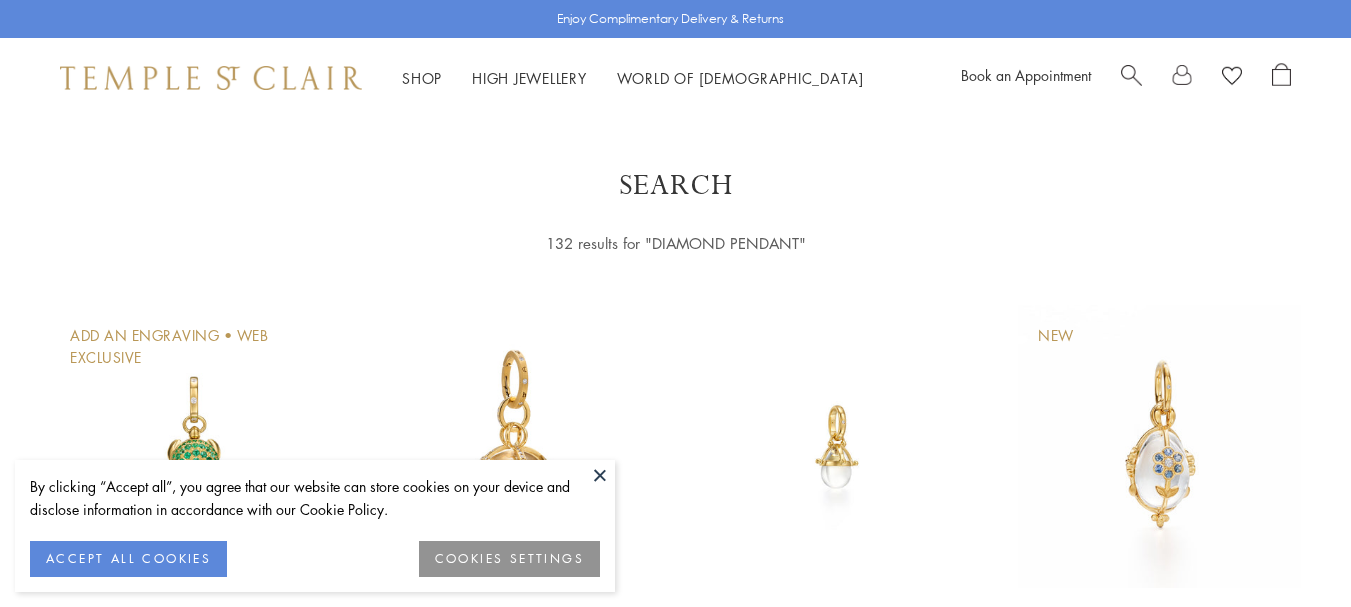 scroll, scrollTop: 0, scrollLeft: 0, axis: both 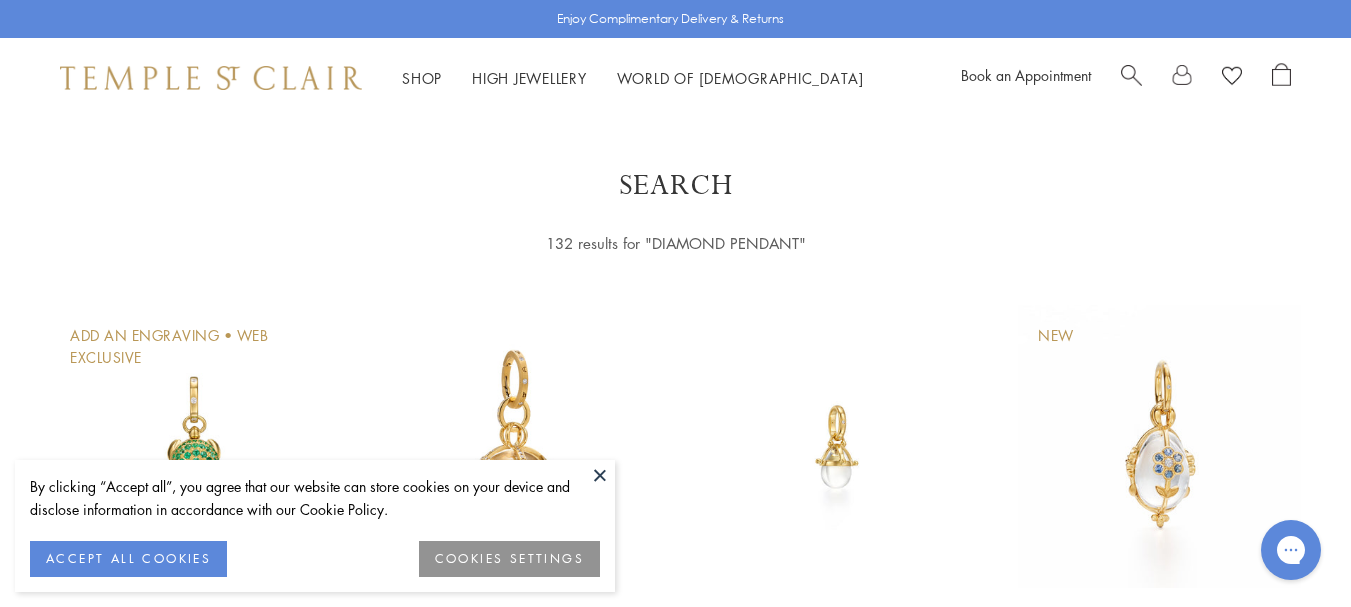 click at bounding box center [600, 475] 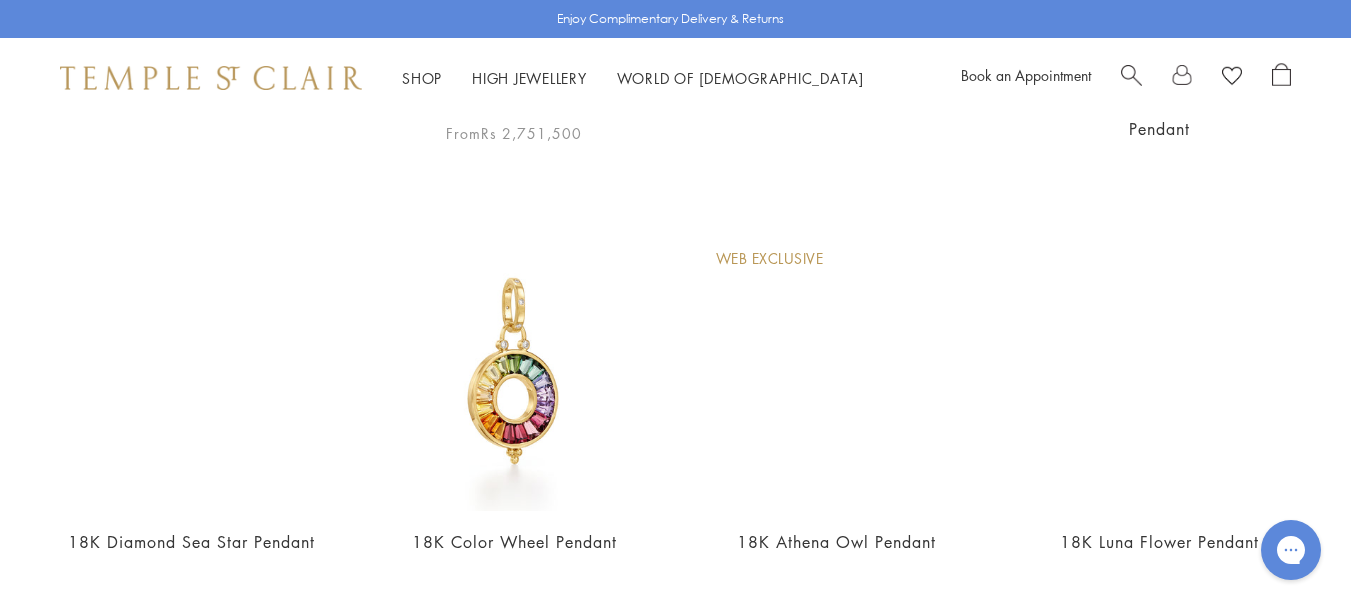 scroll, scrollTop: 3500, scrollLeft: 0, axis: vertical 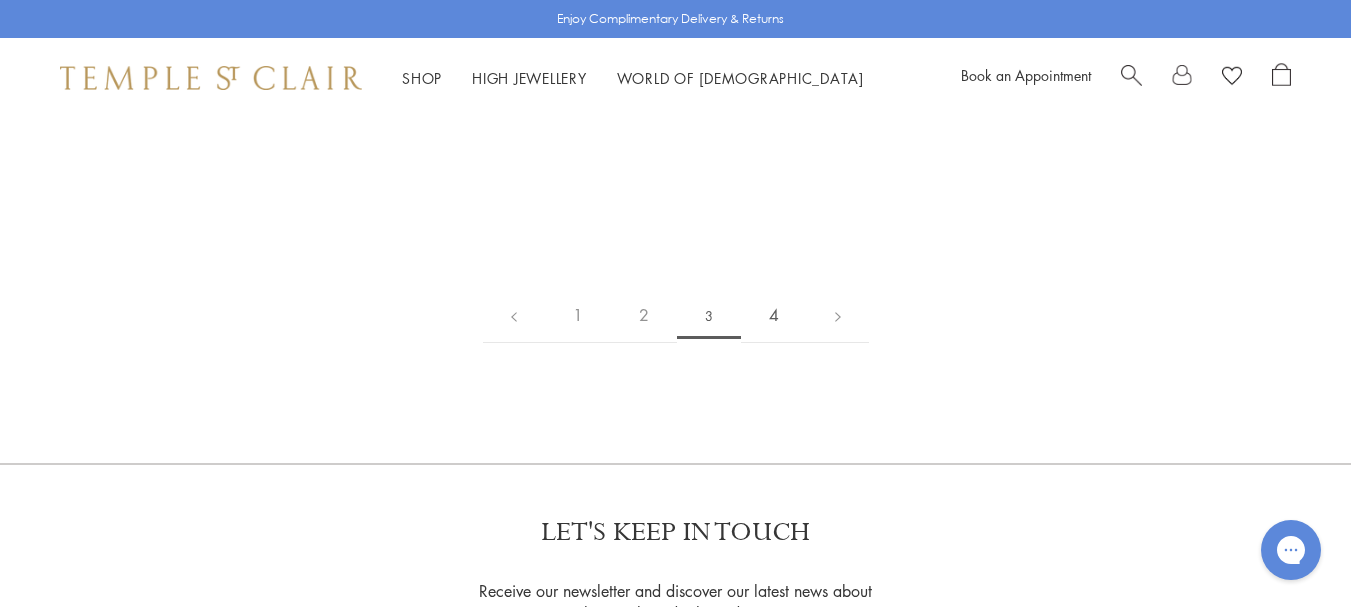click on "4" at bounding box center (774, 315) 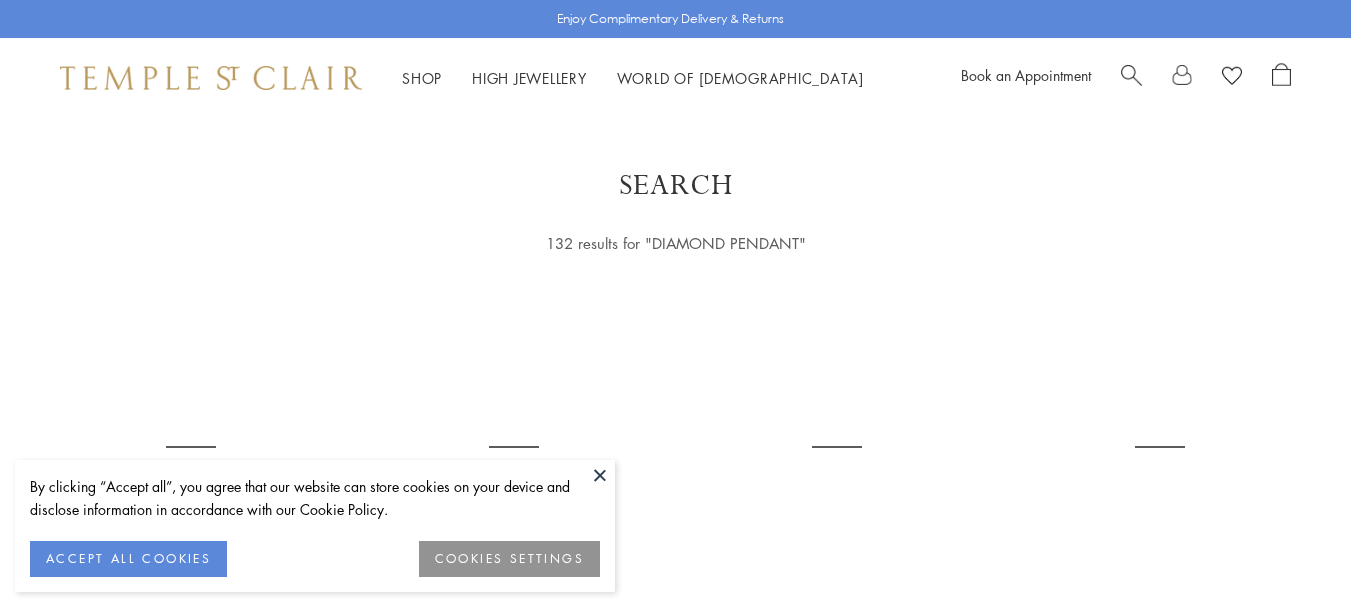 scroll, scrollTop: 0, scrollLeft: 0, axis: both 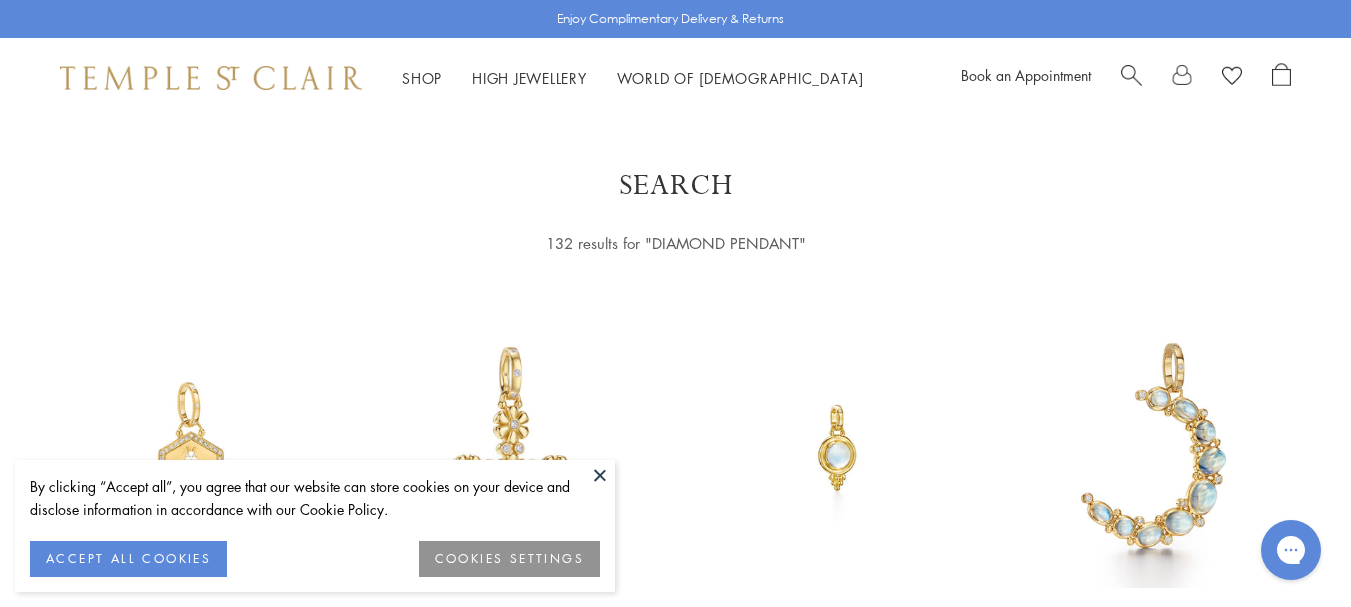 click at bounding box center [600, 475] 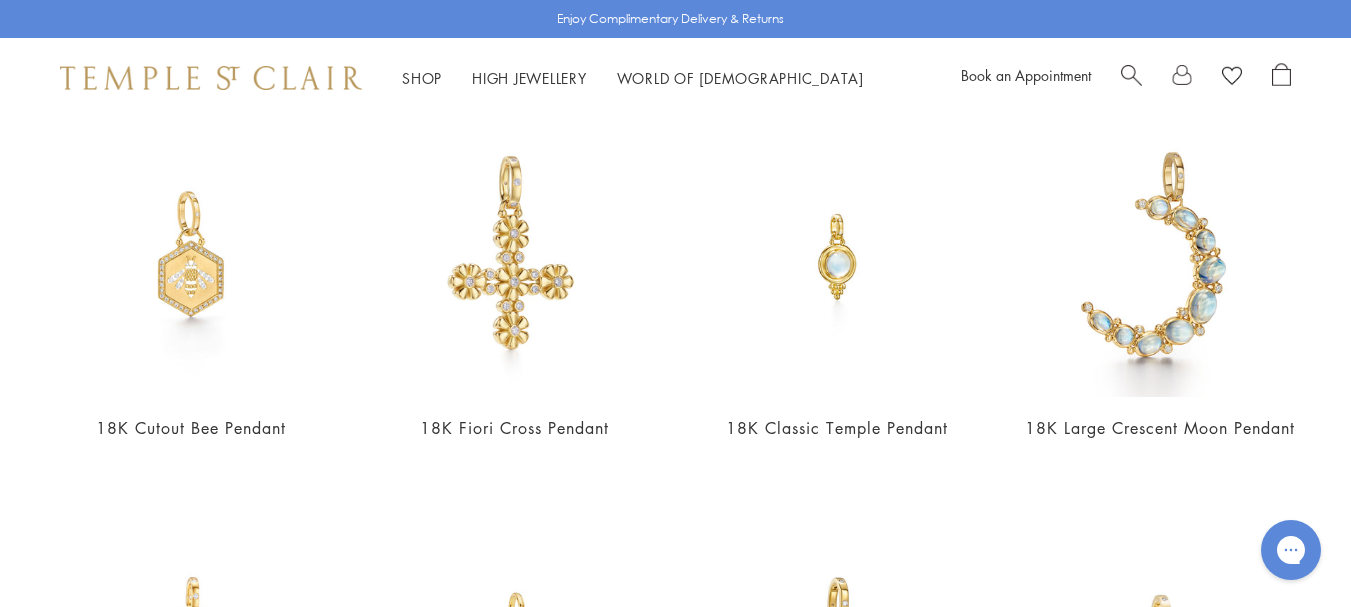 scroll, scrollTop: 200, scrollLeft: 0, axis: vertical 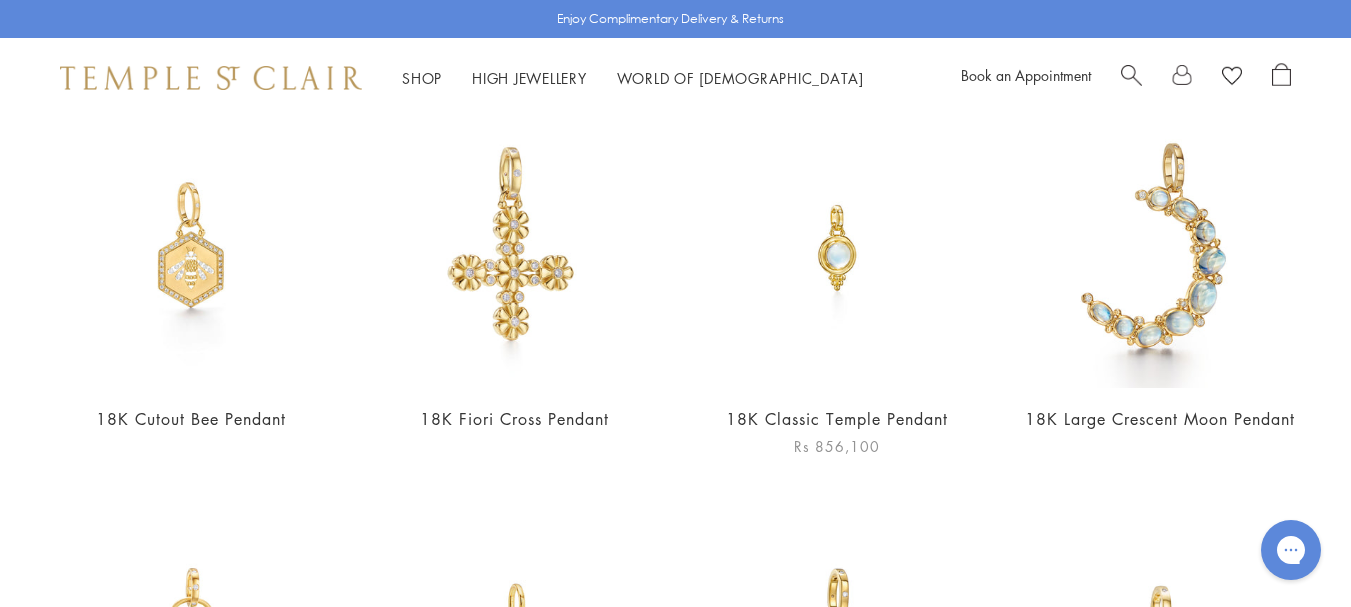 drag, startPoint x: 830, startPoint y: 264, endPoint x: 758, endPoint y: 280, distance: 73.756355 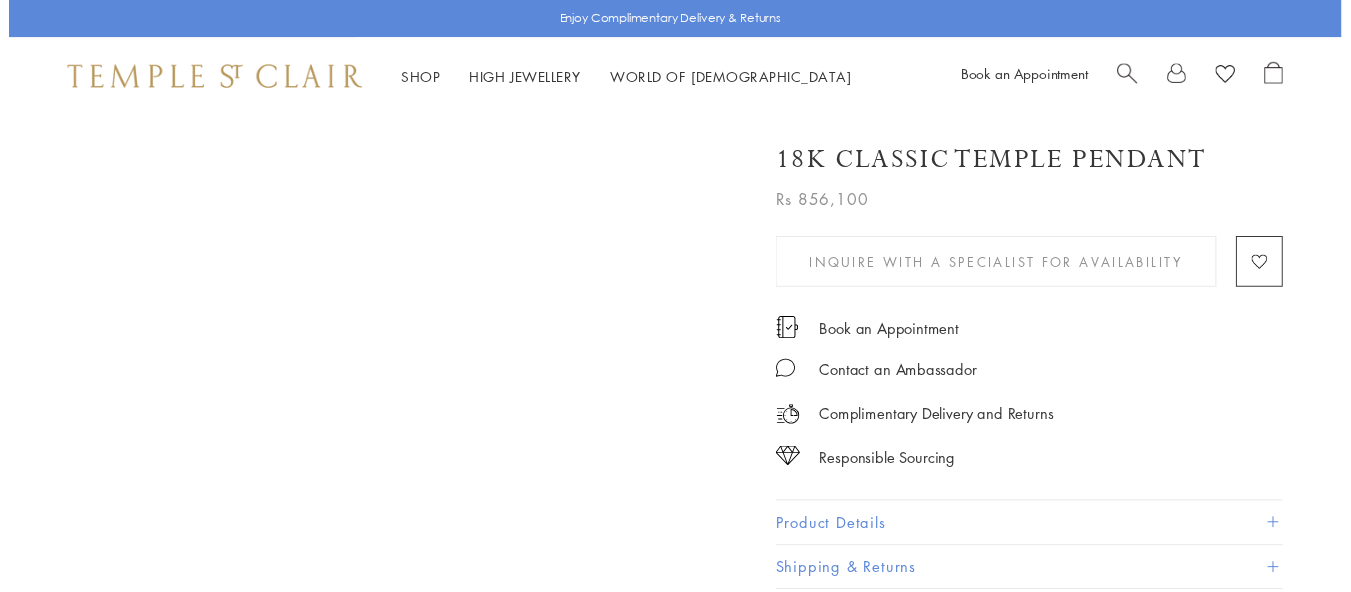 scroll, scrollTop: 0, scrollLeft: 0, axis: both 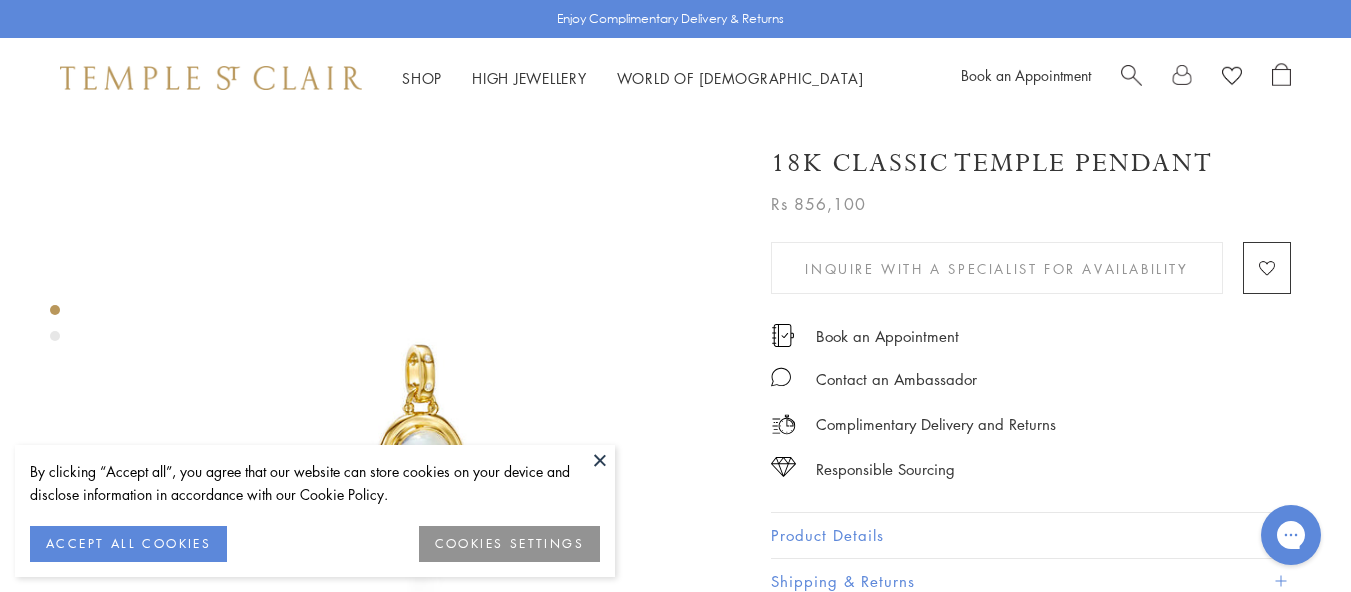 click at bounding box center [600, 460] 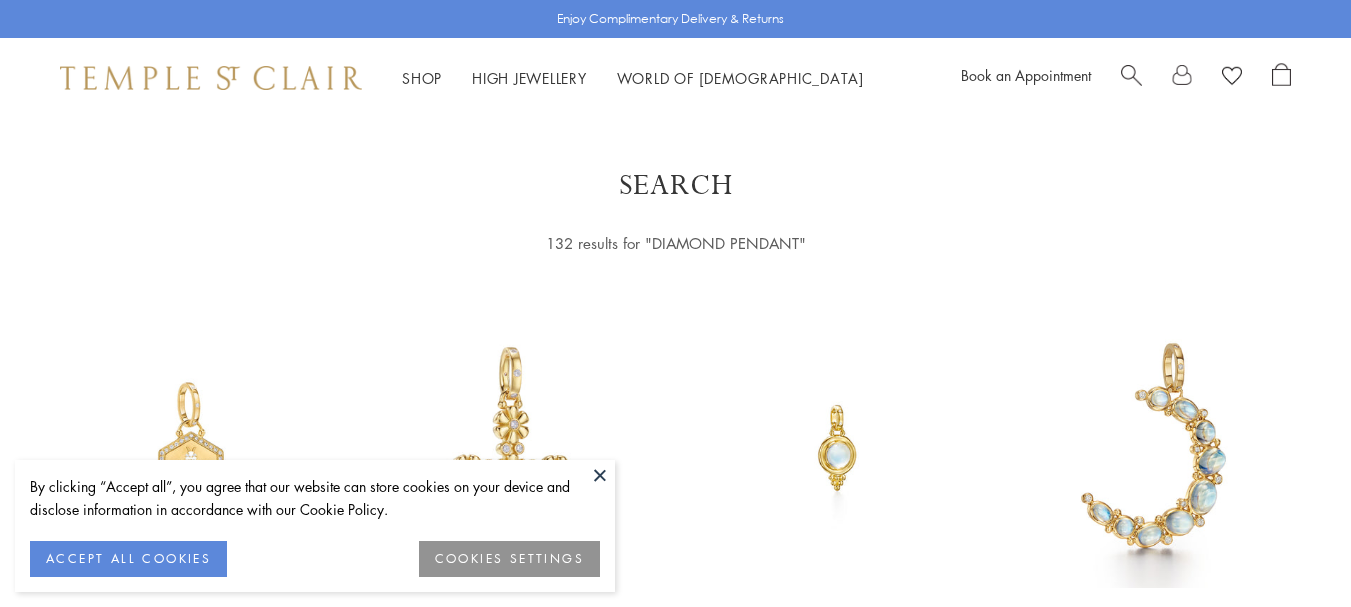 scroll, scrollTop: 200, scrollLeft: 0, axis: vertical 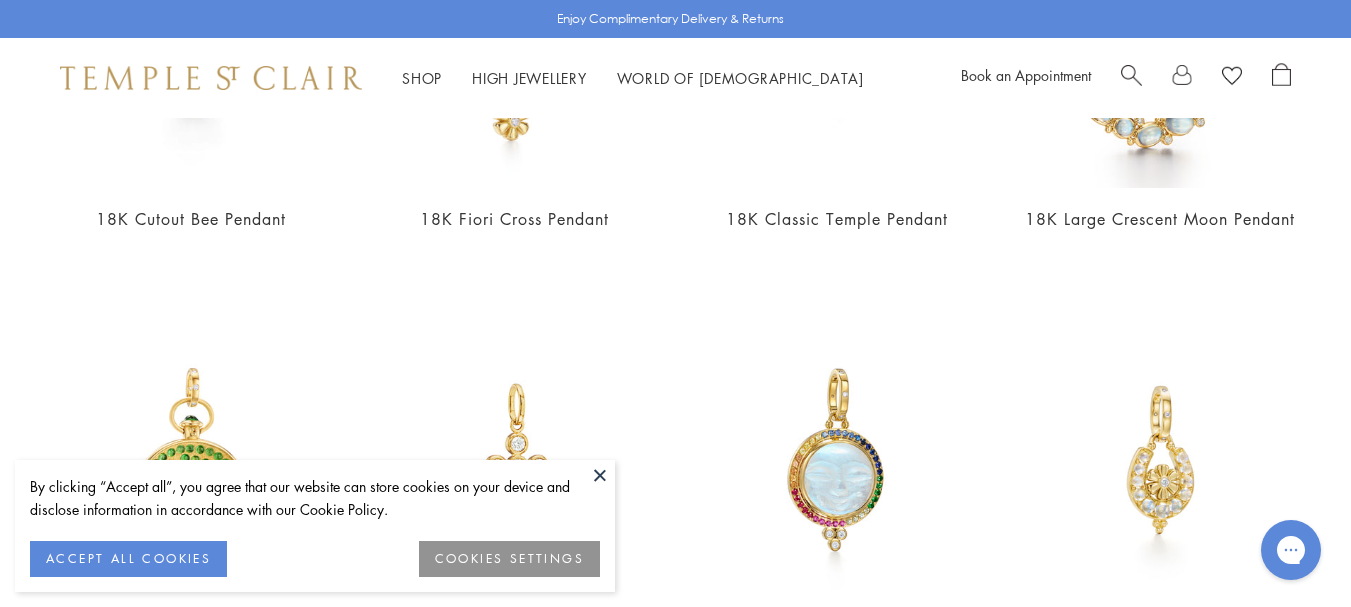 click at bounding box center (600, 475) 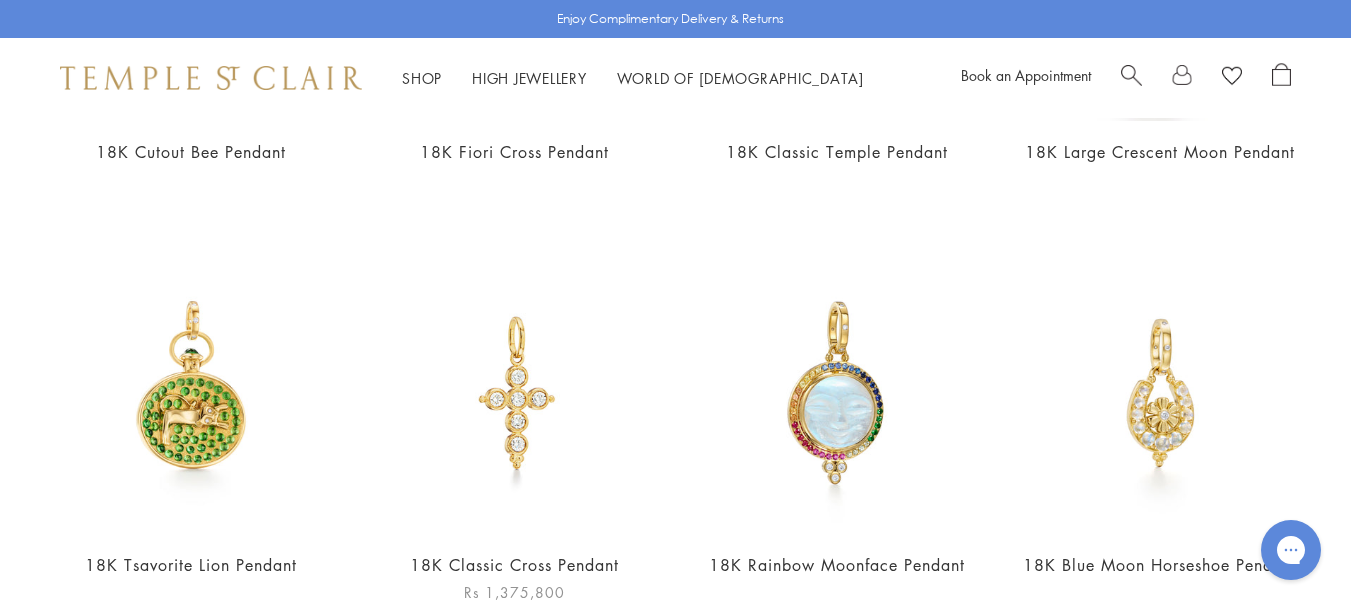scroll, scrollTop: 500, scrollLeft: 0, axis: vertical 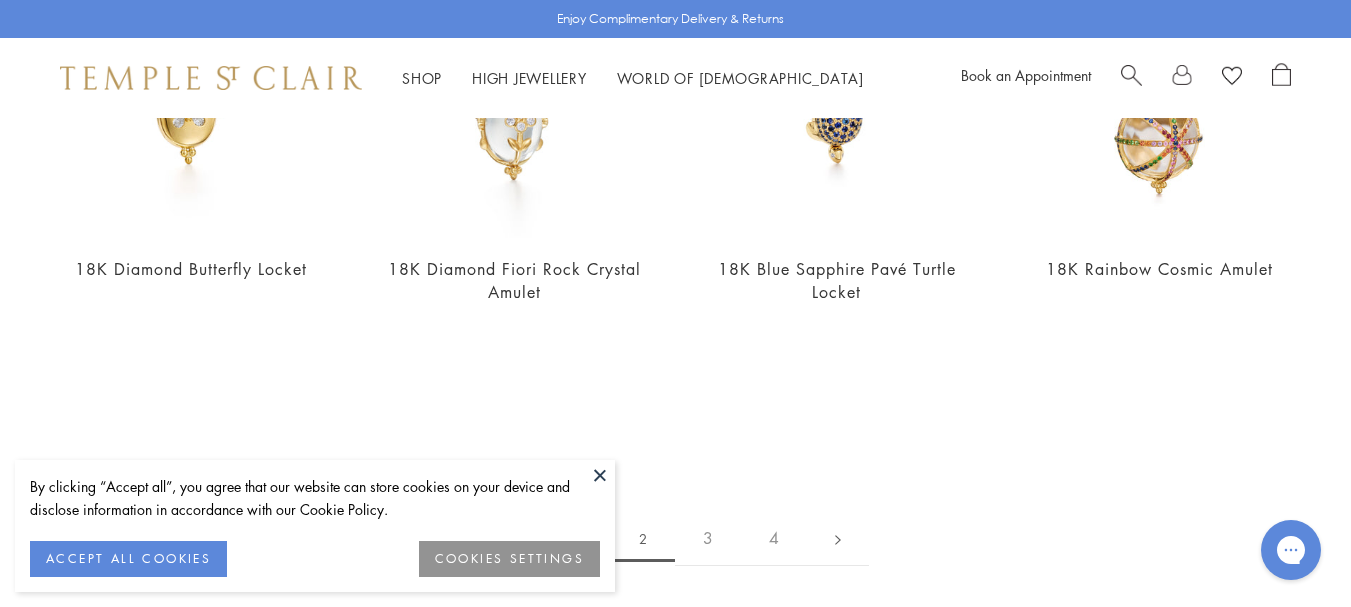 click at bounding box center (838, 538) 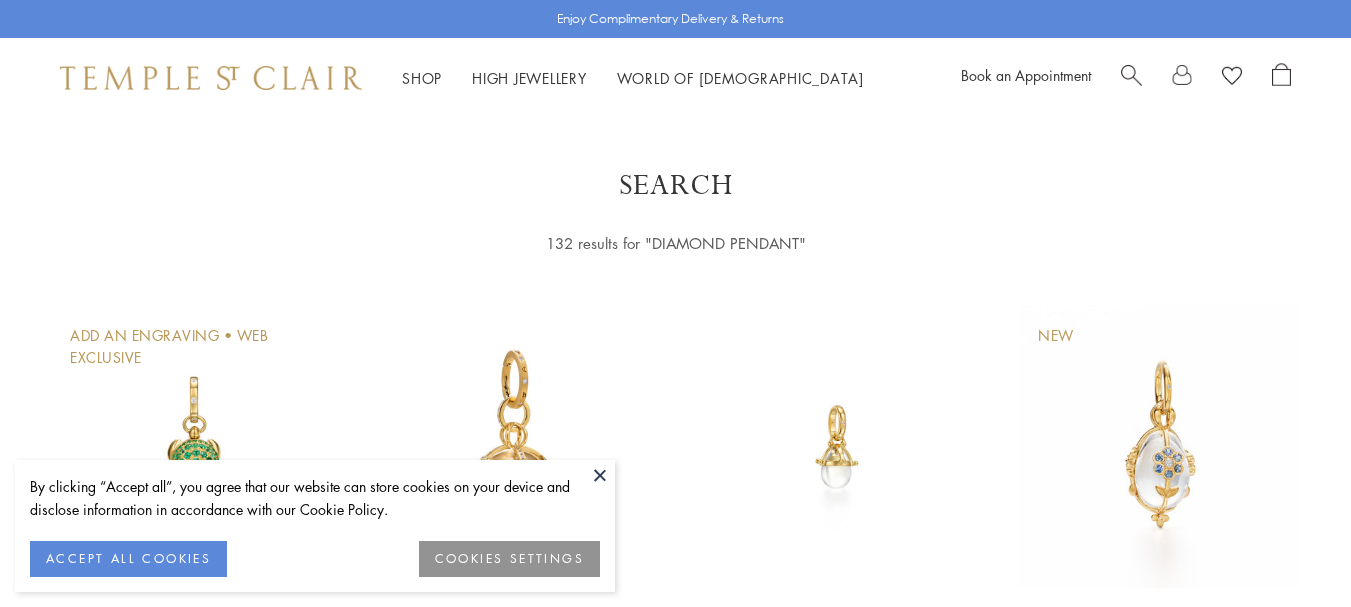 scroll, scrollTop: 0, scrollLeft: 0, axis: both 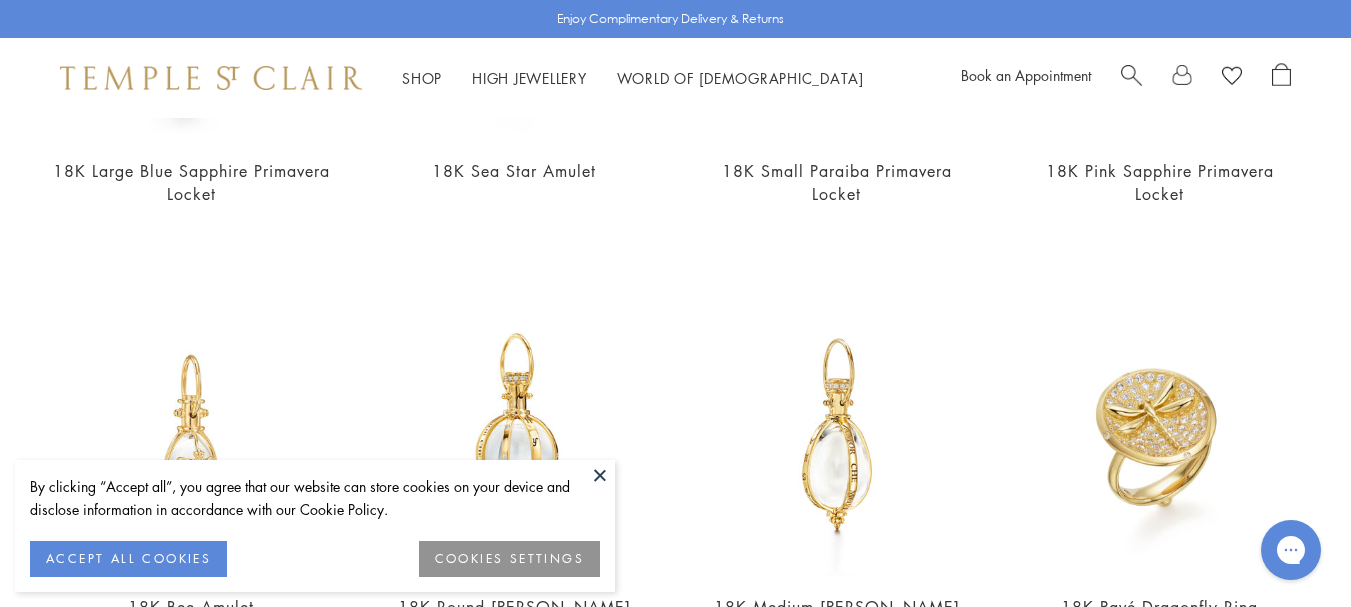 click at bounding box center (600, 475) 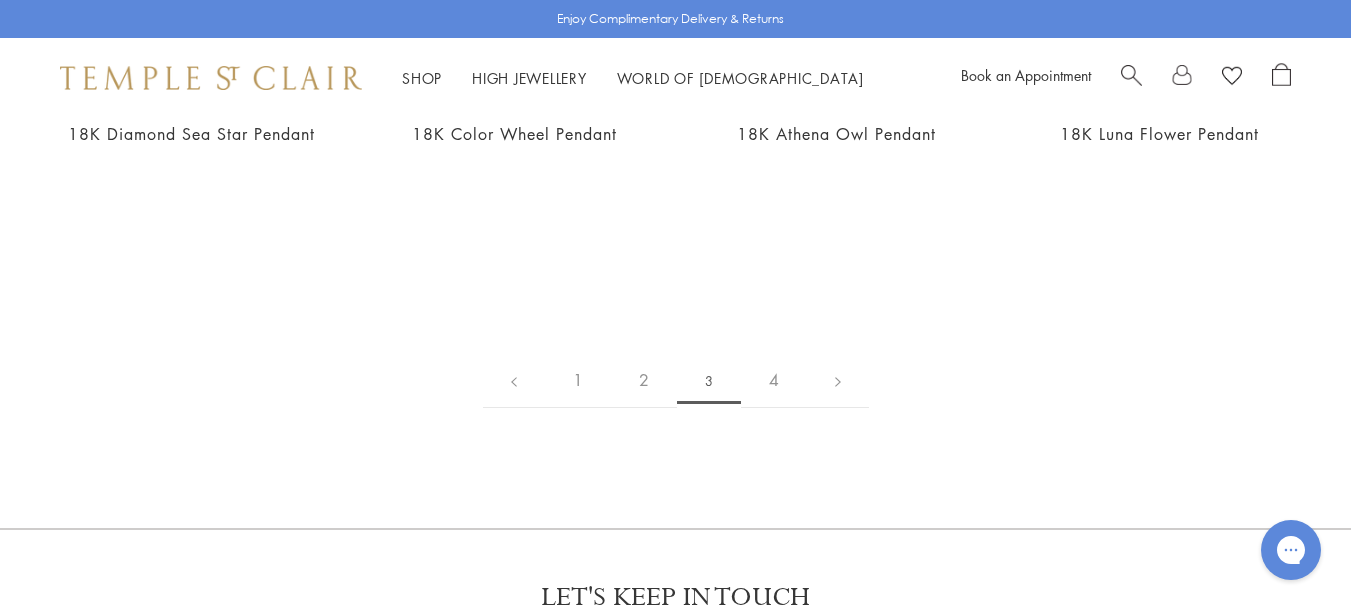 scroll, scrollTop: 3800, scrollLeft: 0, axis: vertical 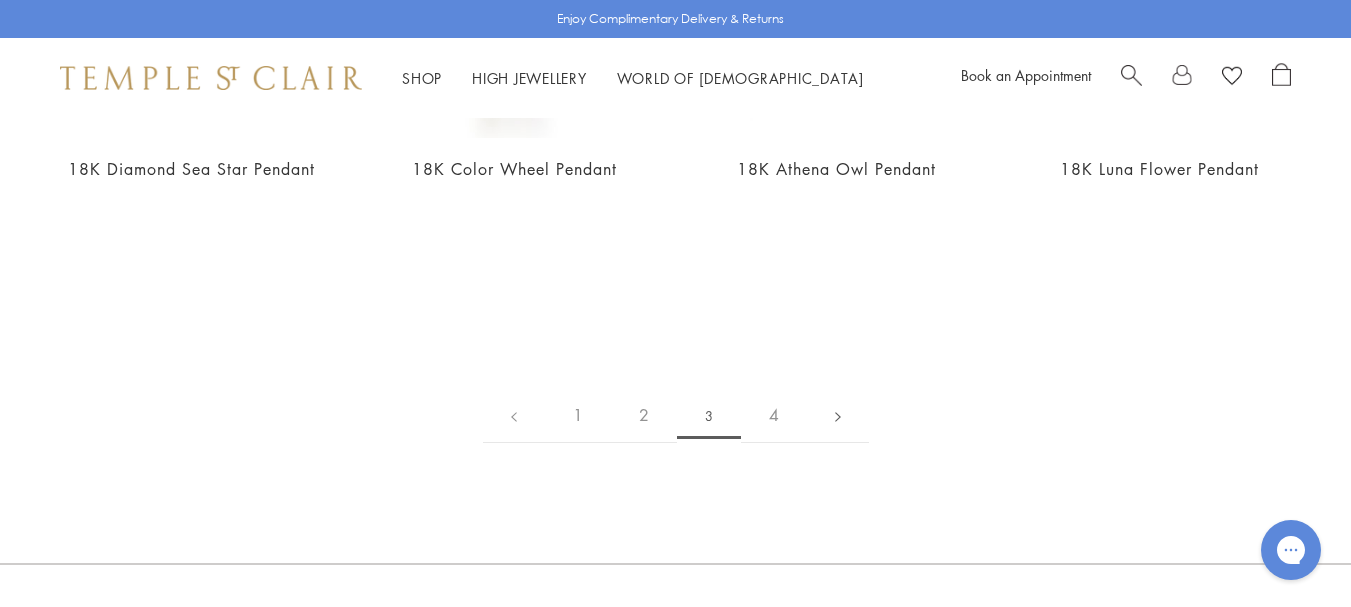 click at bounding box center (838, 415) 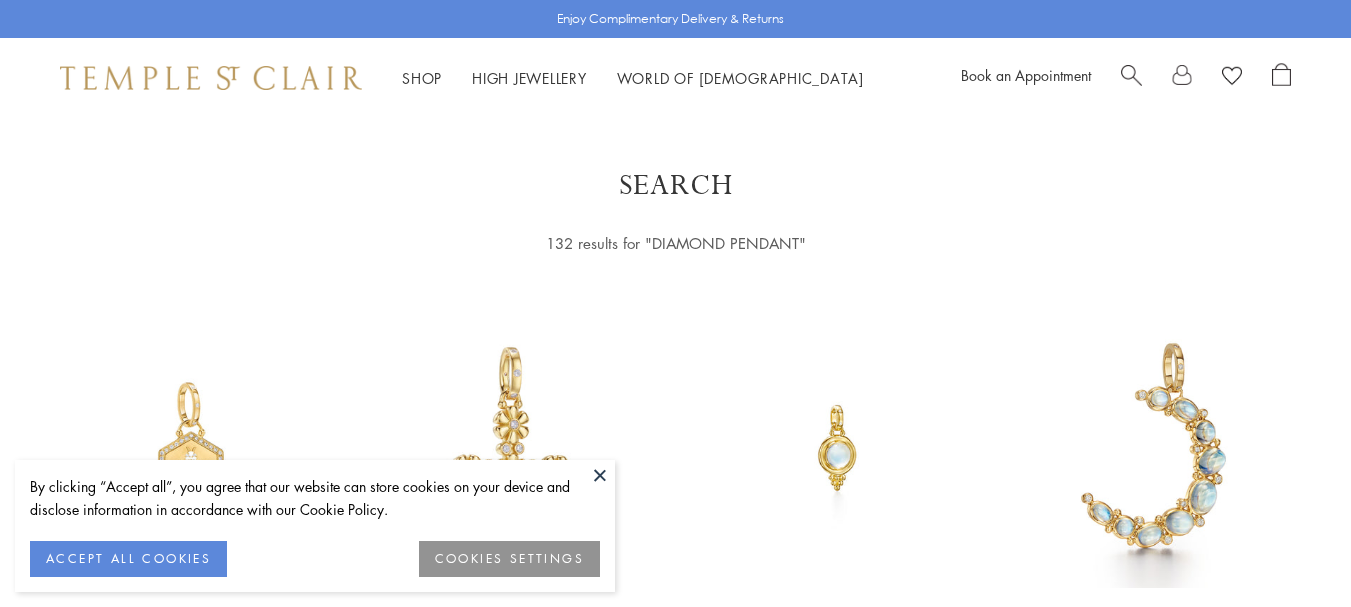 scroll, scrollTop: 0, scrollLeft: 0, axis: both 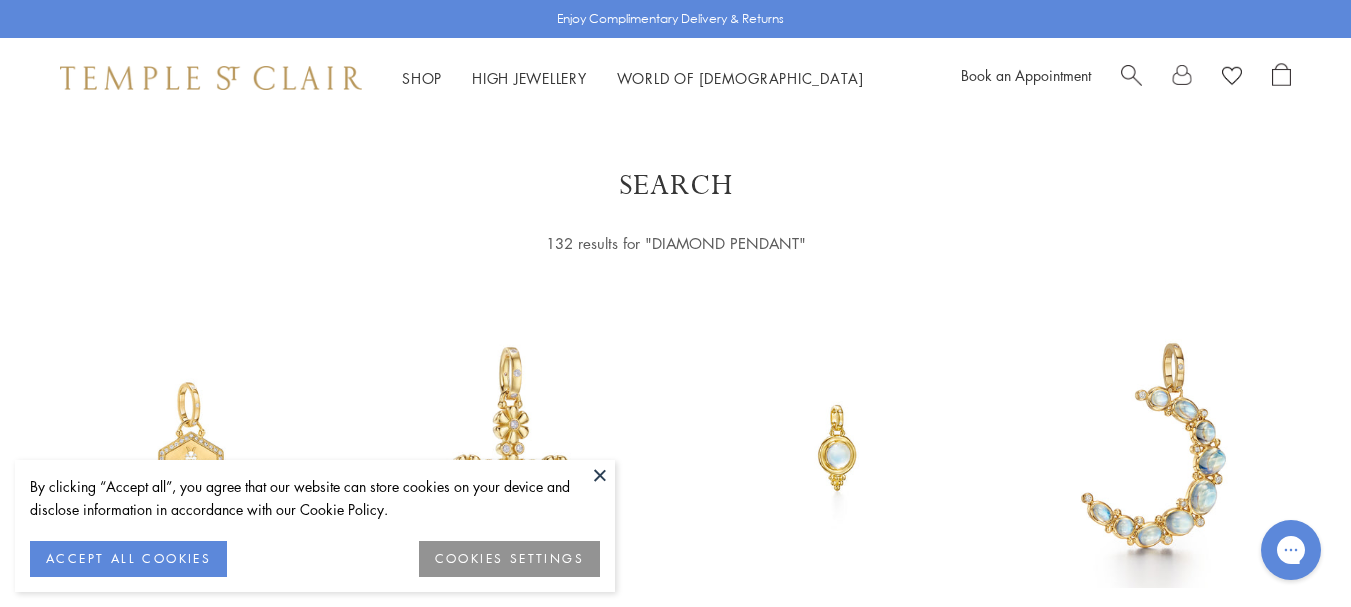 click at bounding box center (600, 475) 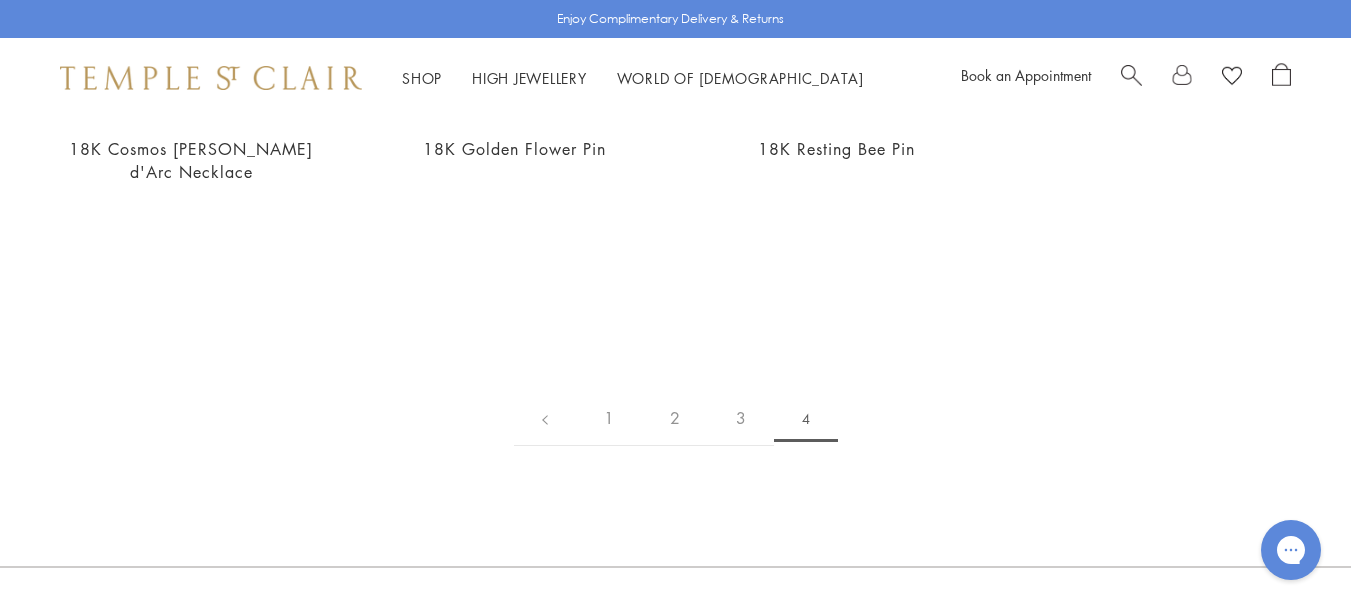 scroll, scrollTop: 2293, scrollLeft: 0, axis: vertical 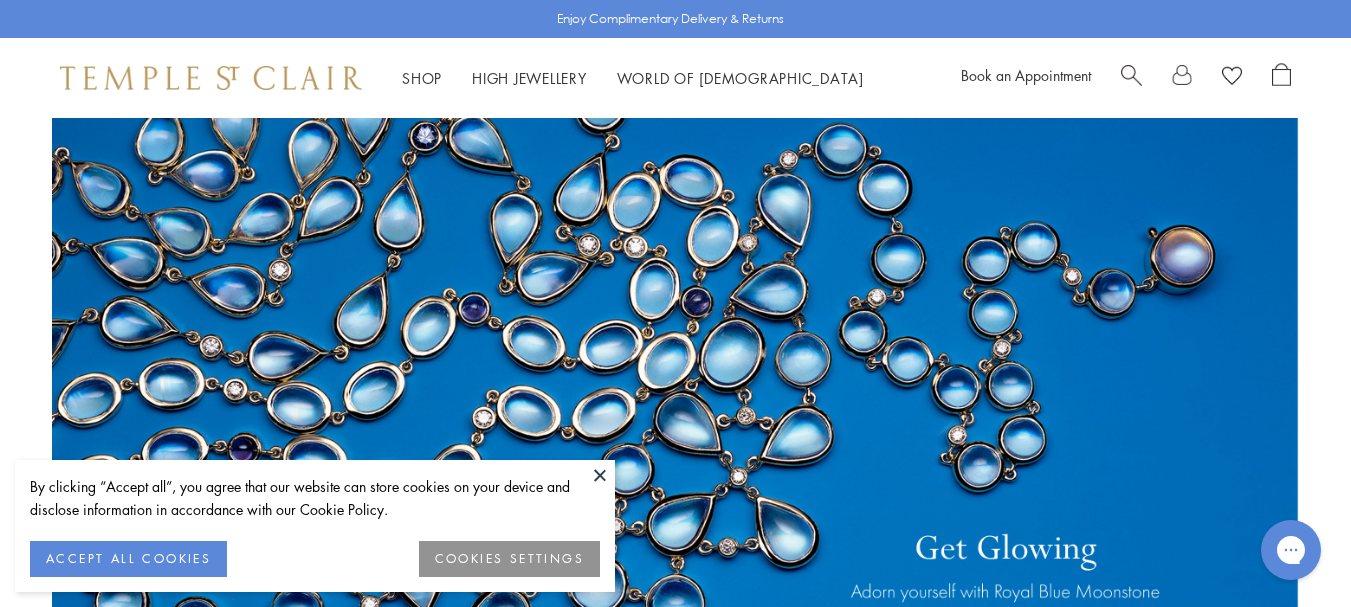 click on "Book an Appointment" at bounding box center [1126, 78] 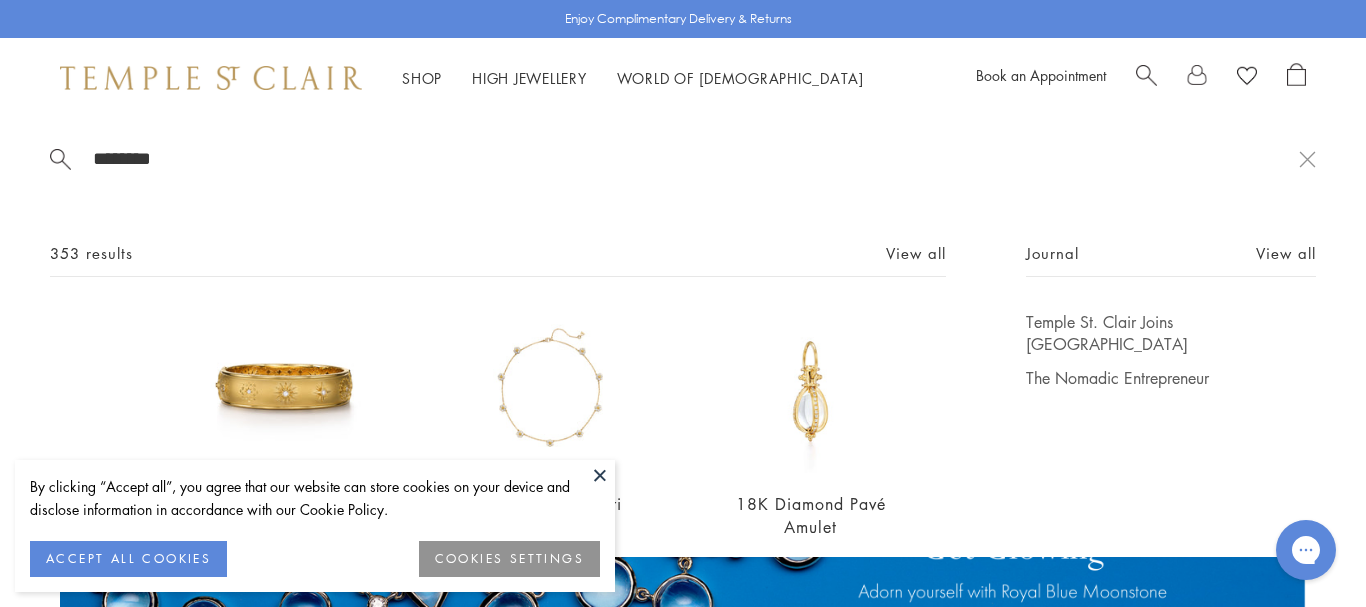 click on "By clicking “Accept all”, you agree that our website can store cookies on your device and disclose information in accordance with our Cookie Policy. ACCEPT ALL COOKIES COOKIES SETTINGS" at bounding box center (315, 526) 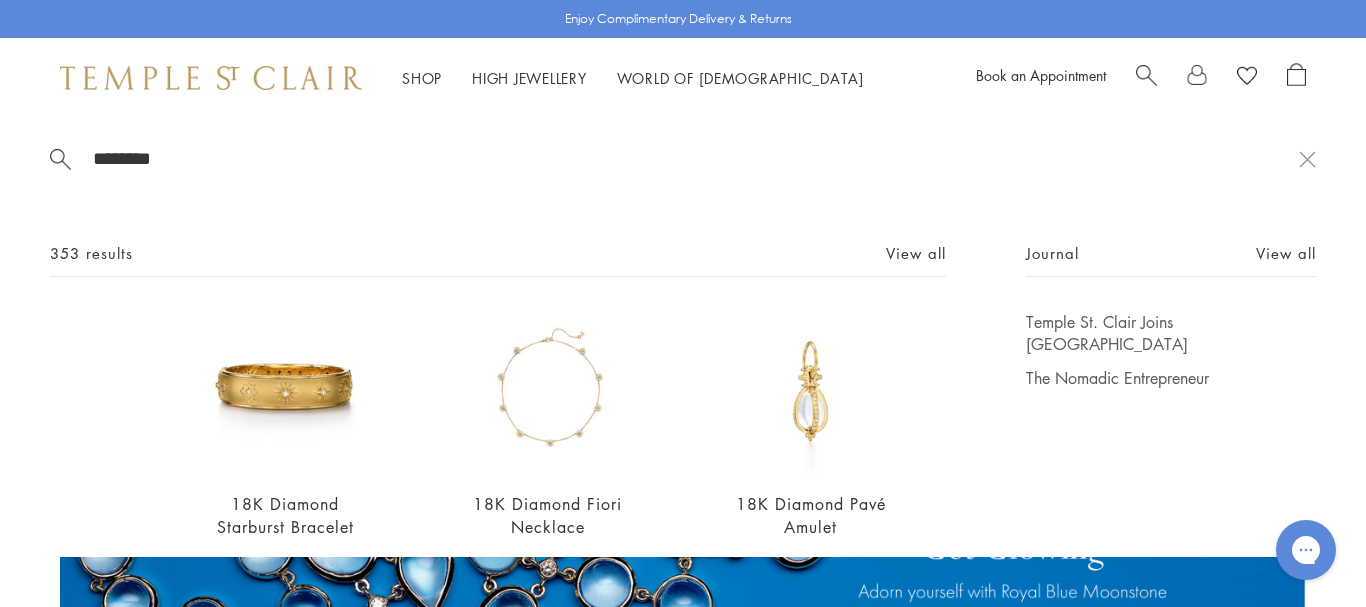 click on "*******" at bounding box center (695, 158) 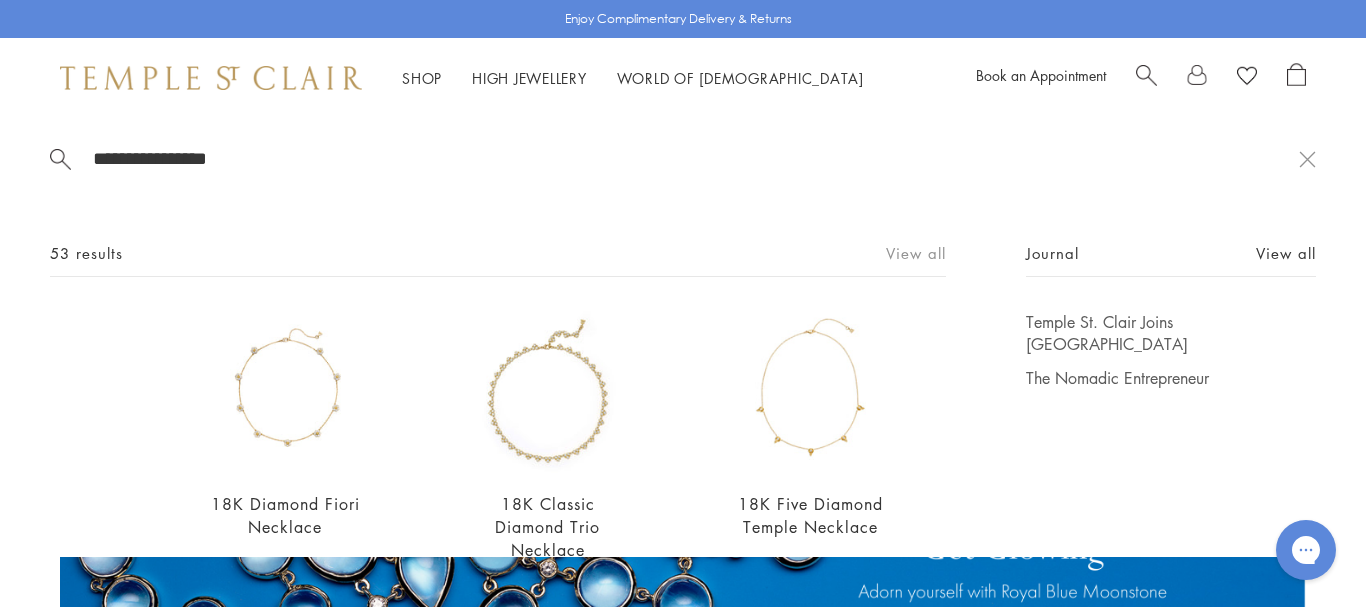 type on "**********" 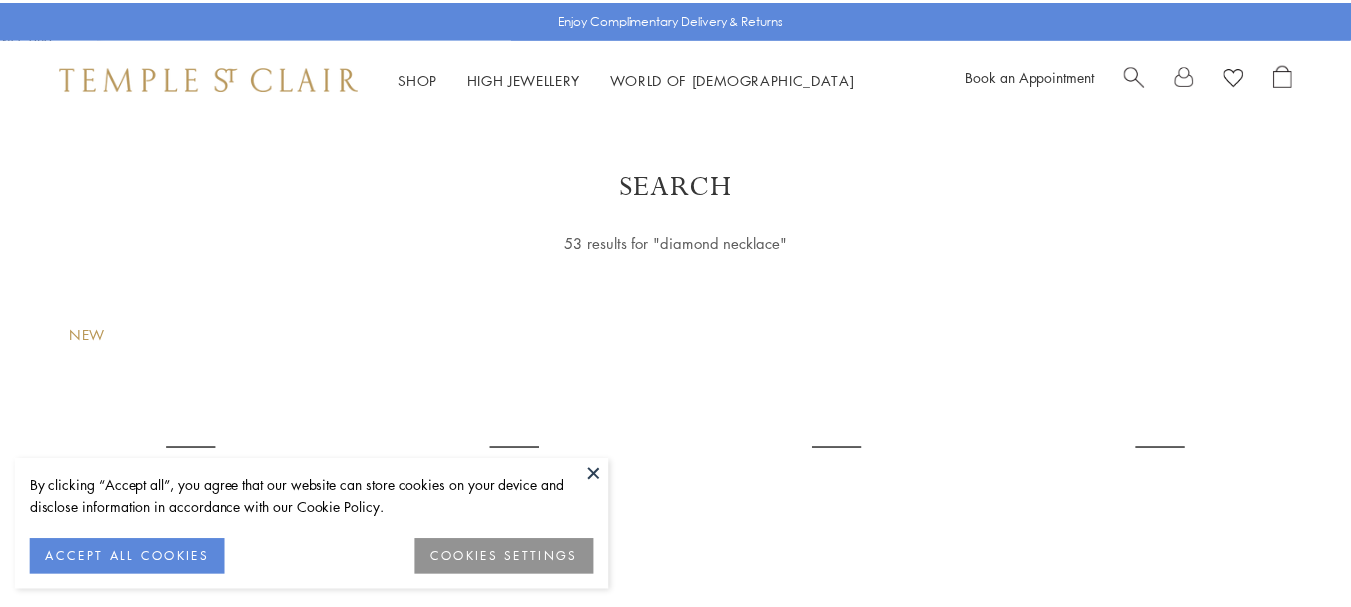 scroll, scrollTop: 0, scrollLeft: 0, axis: both 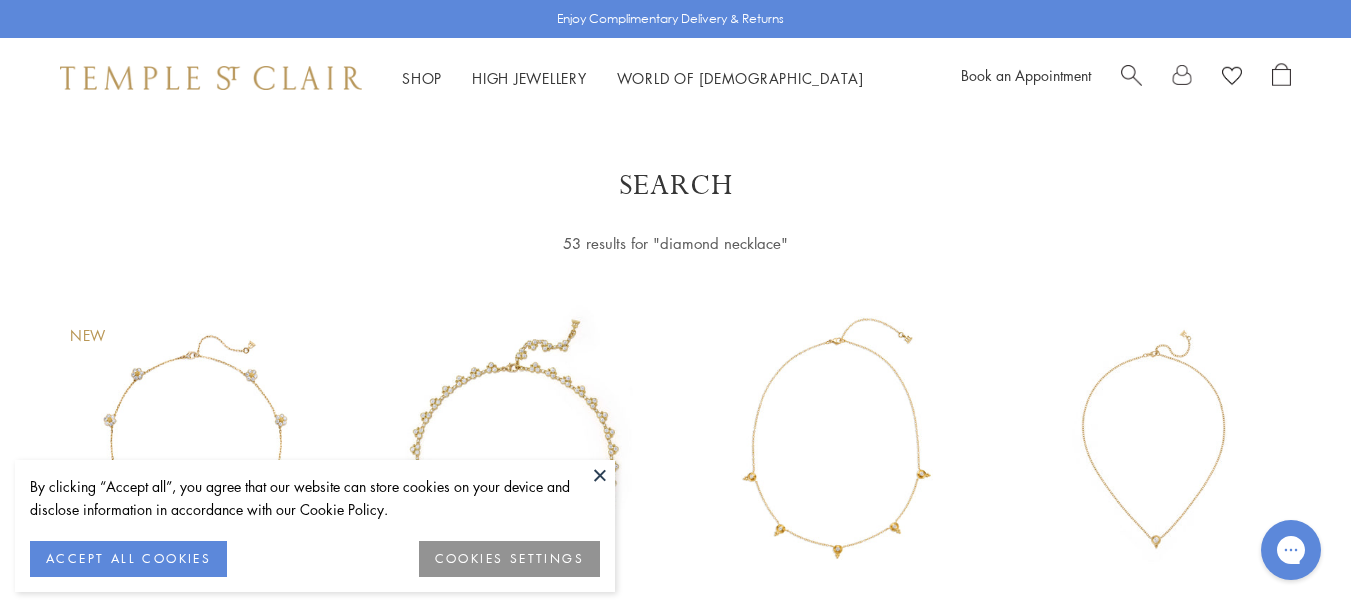 click at bounding box center [600, 475] 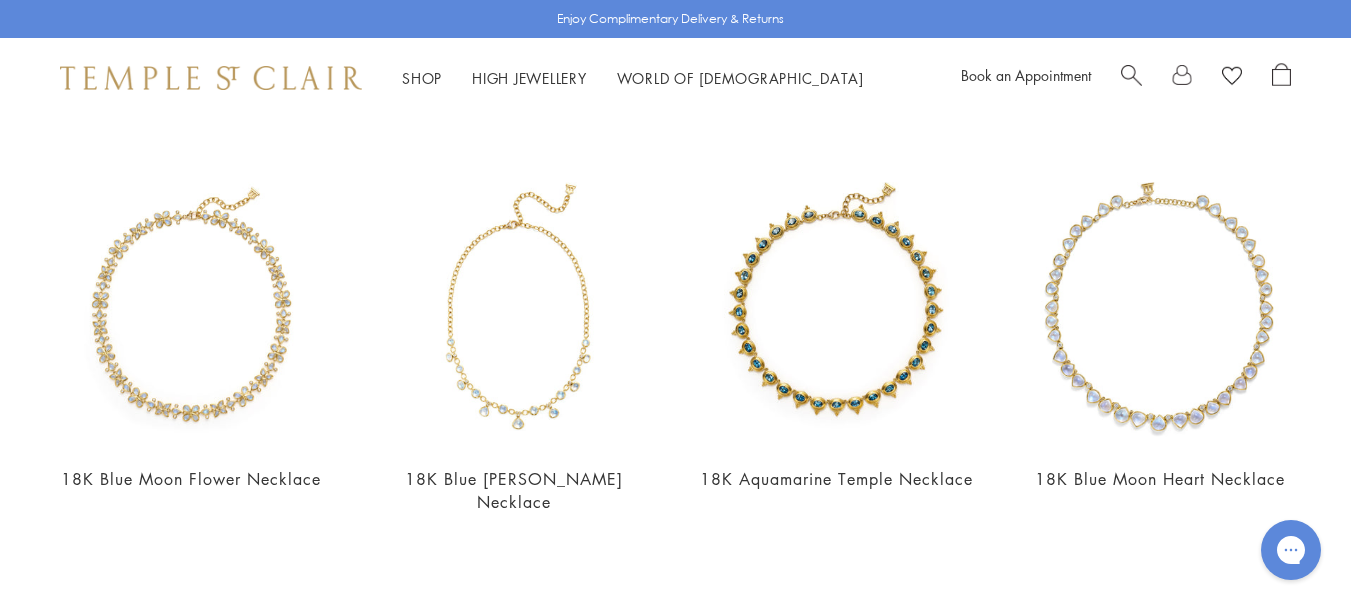 scroll, scrollTop: 600, scrollLeft: 0, axis: vertical 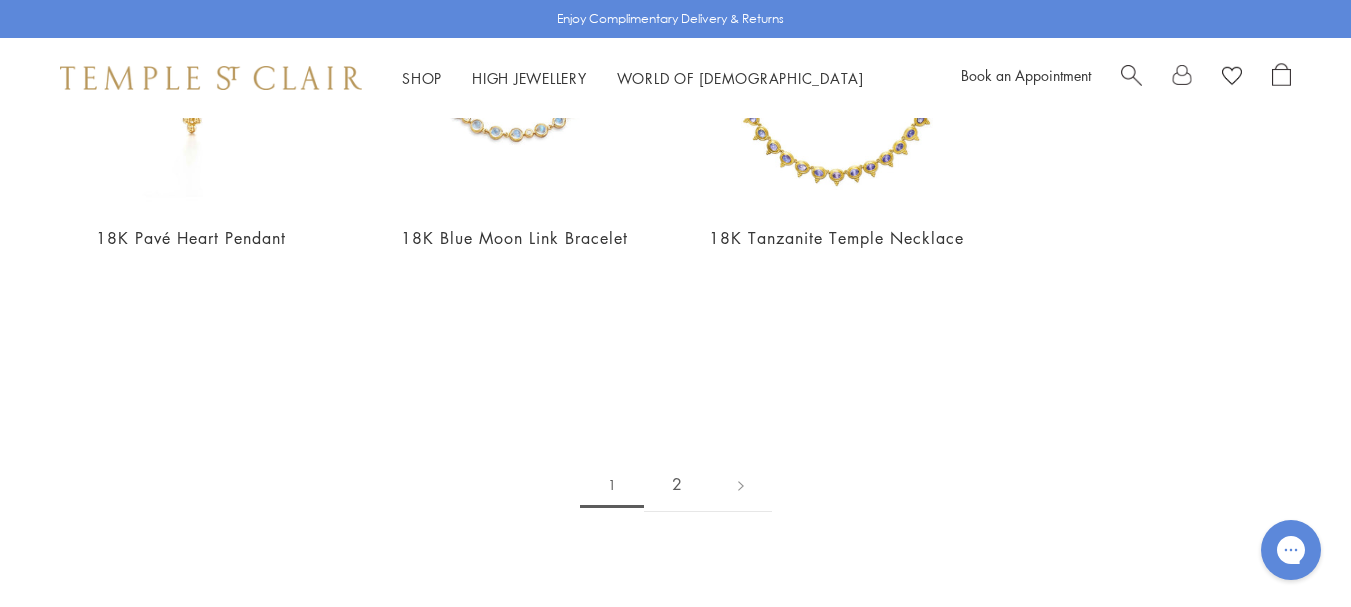 click on "2" at bounding box center [677, 484] 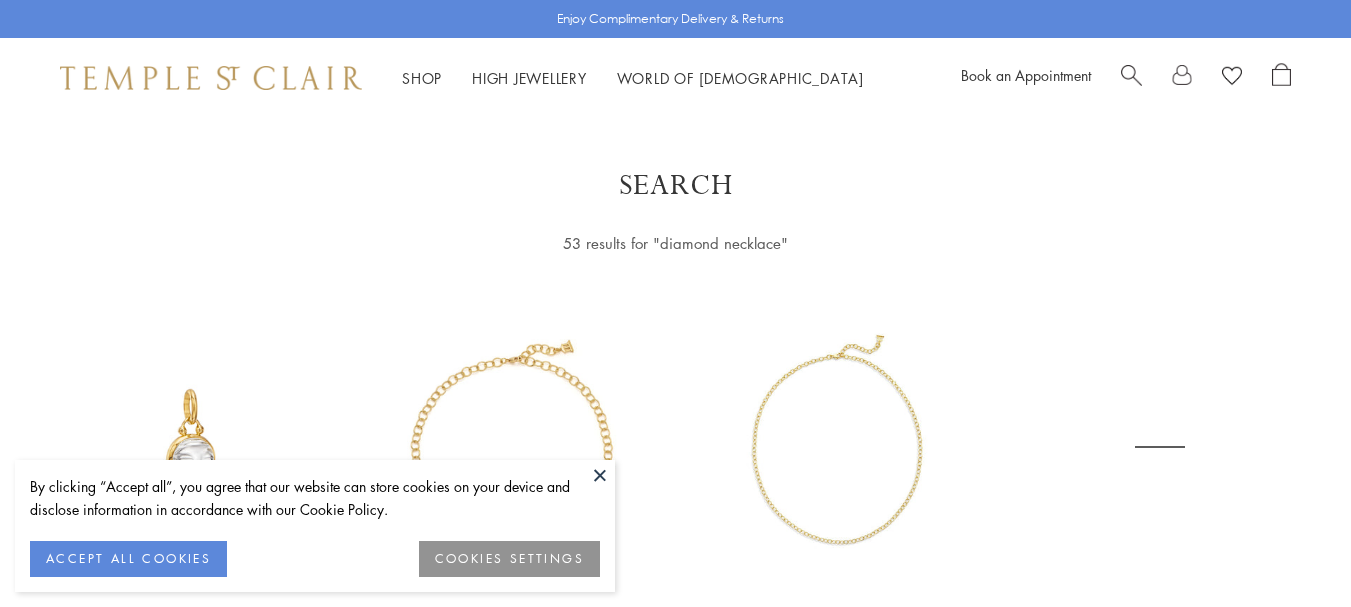 scroll, scrollTop: 0, scrollLeft: 0, axis: both 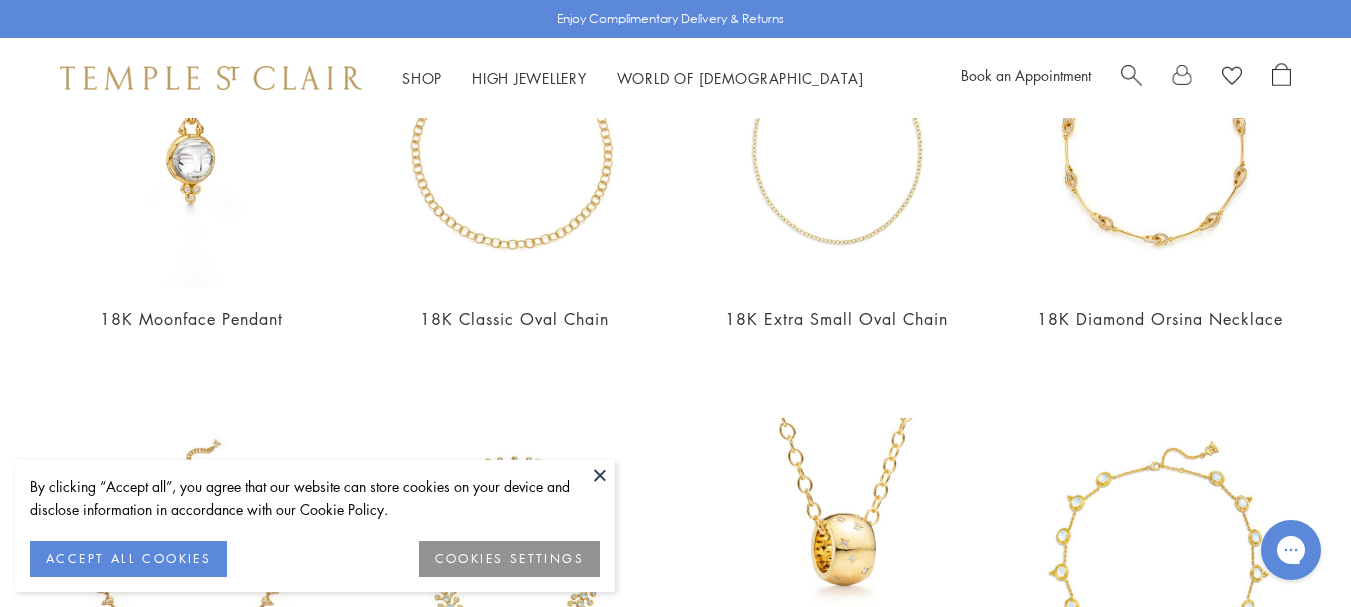click at bounding box center [600, 475] 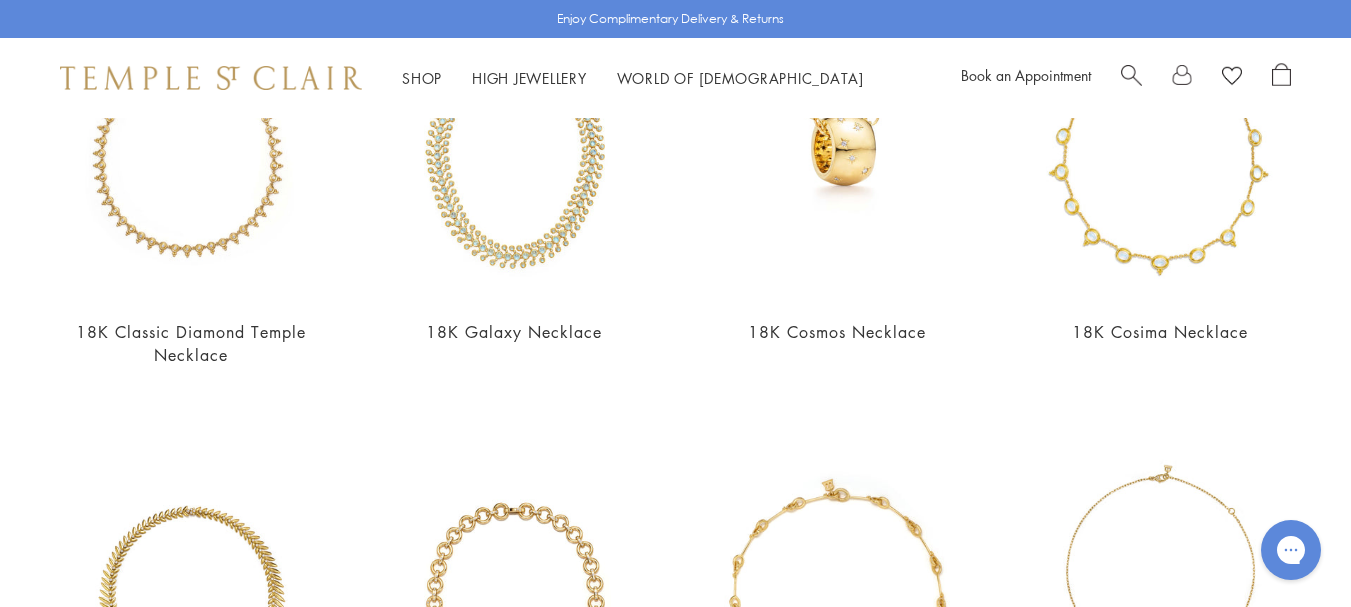 scroll, scrollTop: 500, scrollLeft: 0, axis: vertical 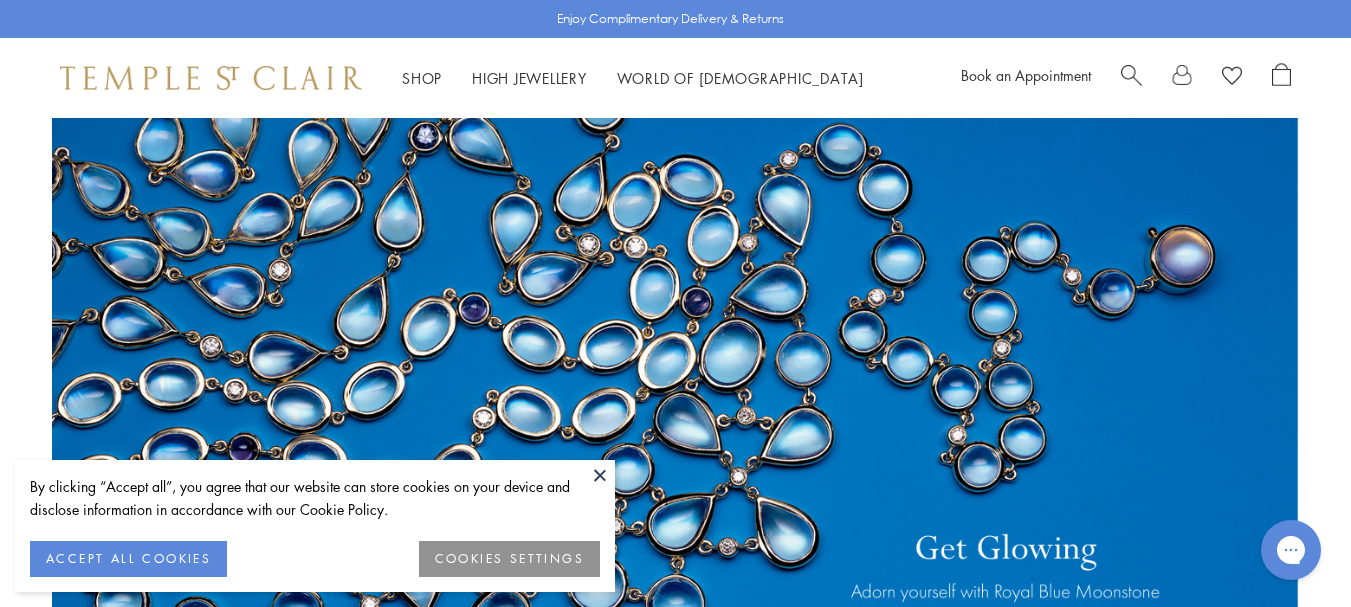 click at bounding box center (1131, 73) 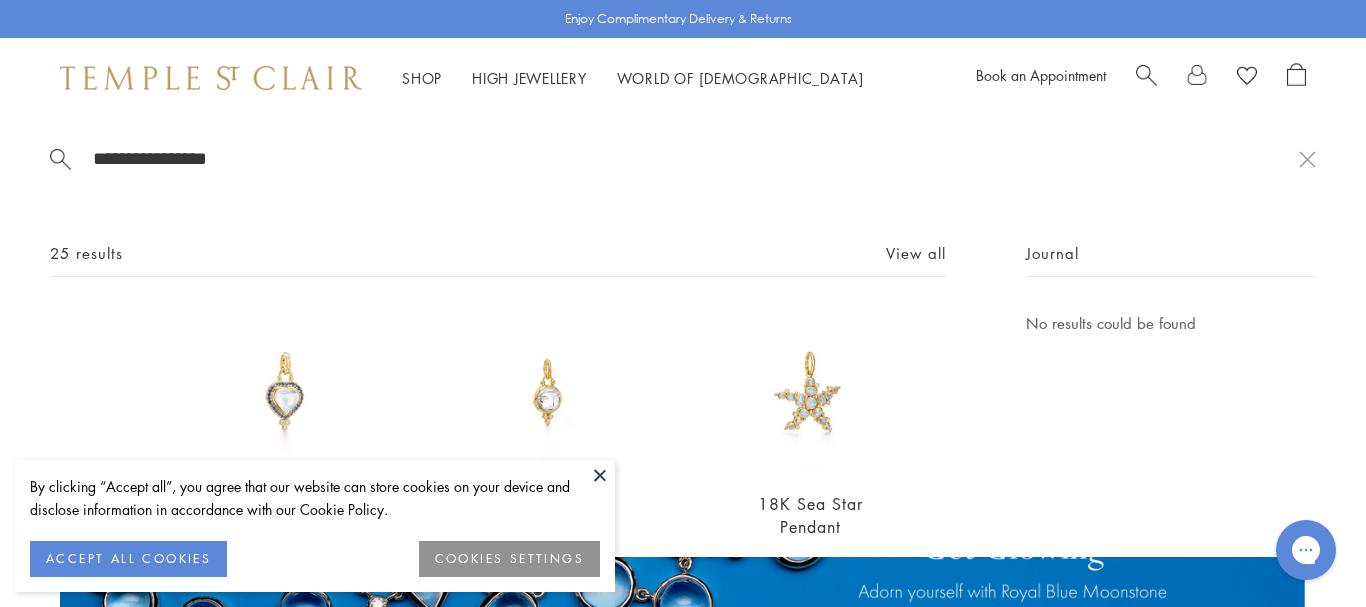 drag, startPoint x: 229, startPoint y: 154, endPoint x: 685, endPoint y: 236, distance: 463.31415 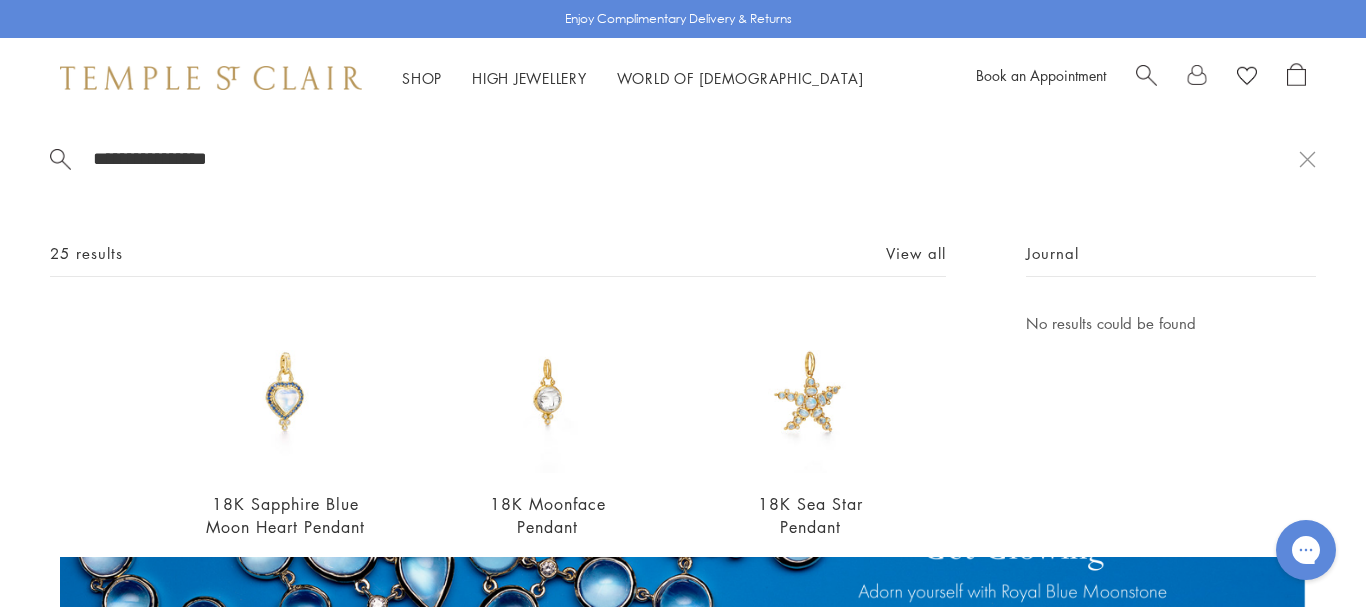 drag, startPoint x: 182, startPoint y: 164, endPoint x: 271, endPoint y: 172, distance: 89.358826 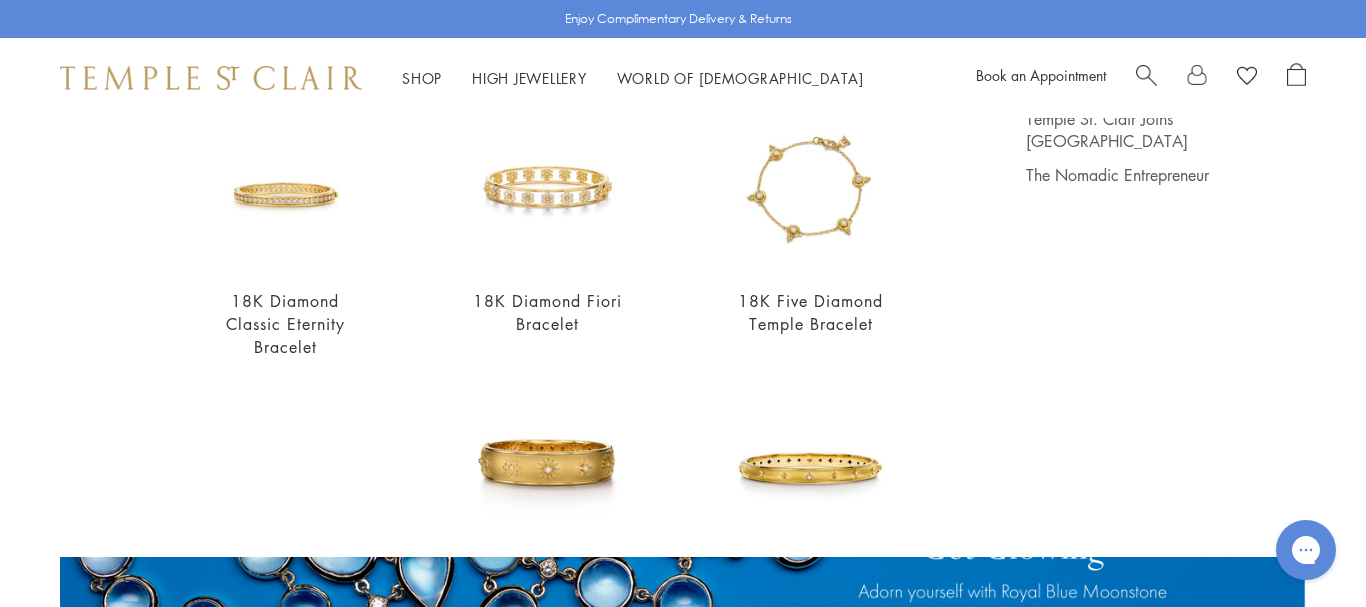 scroll, scrollTop: 0, scrollLeft: 0, axis: both 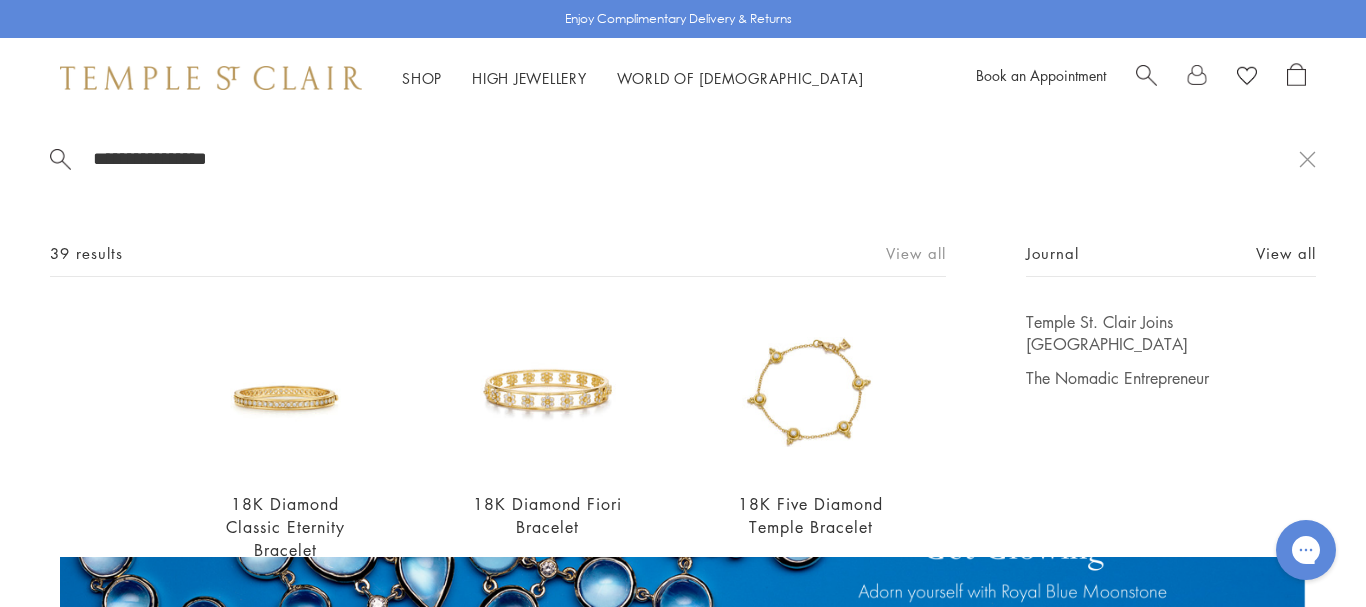 type on "**********" 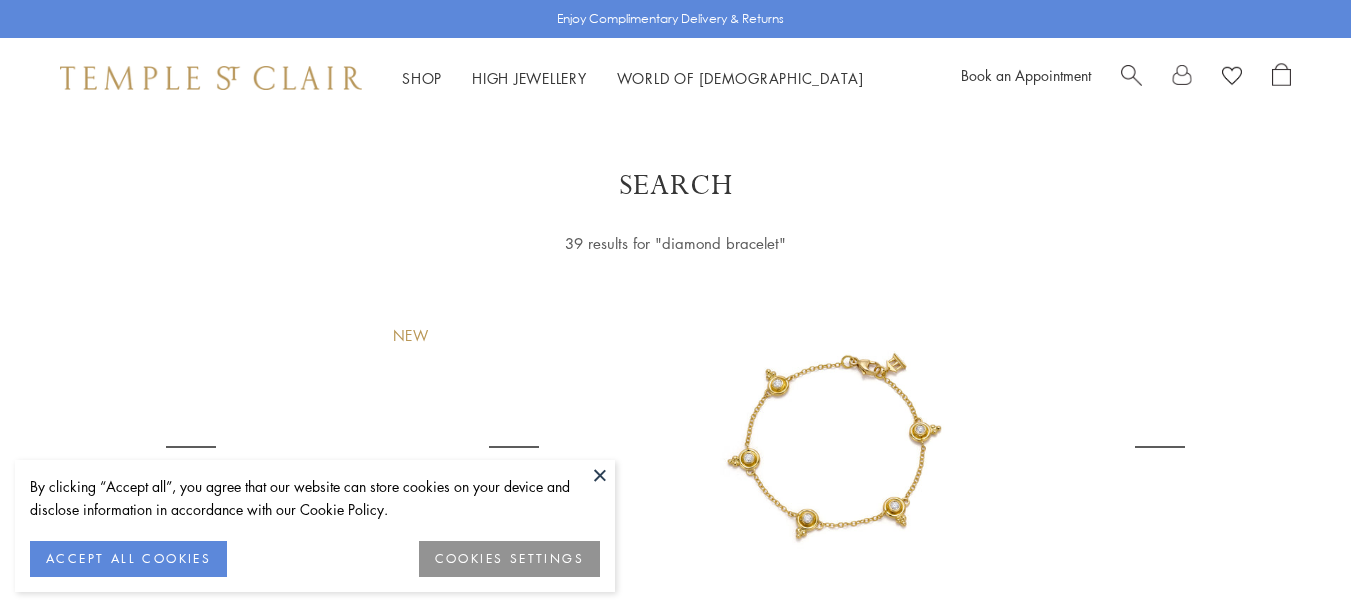 scroll, scrollTop: 0, scrollLeft: 0, axis: both 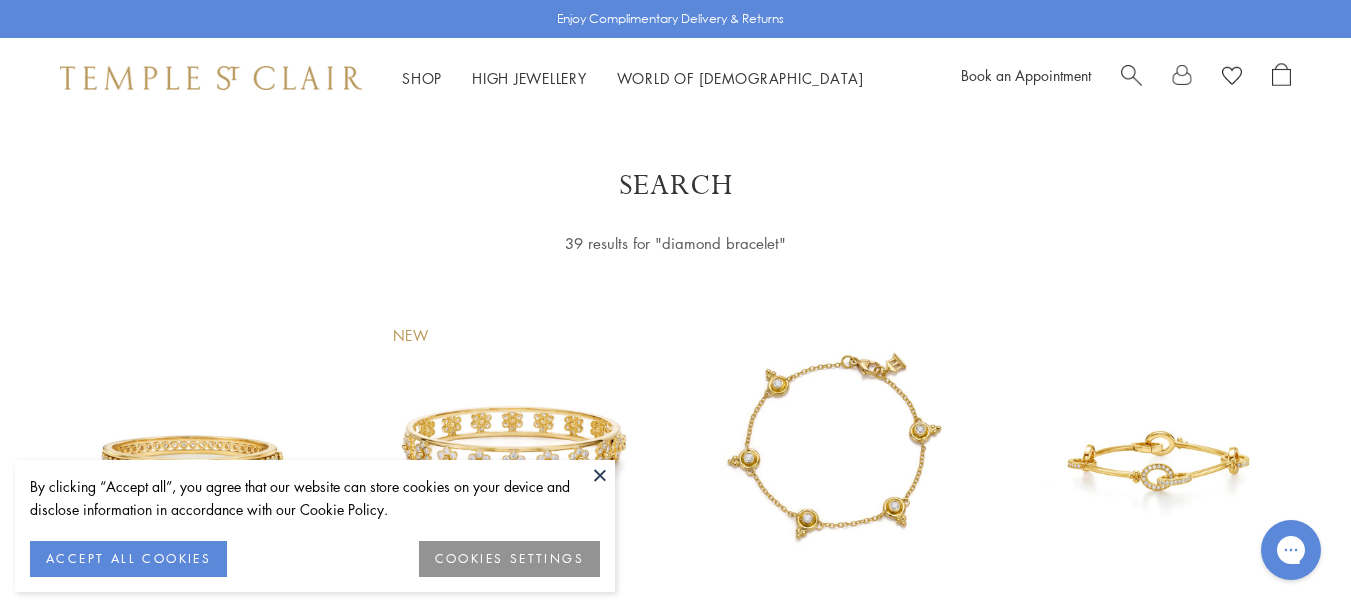 click at bounding box center [600, 475] 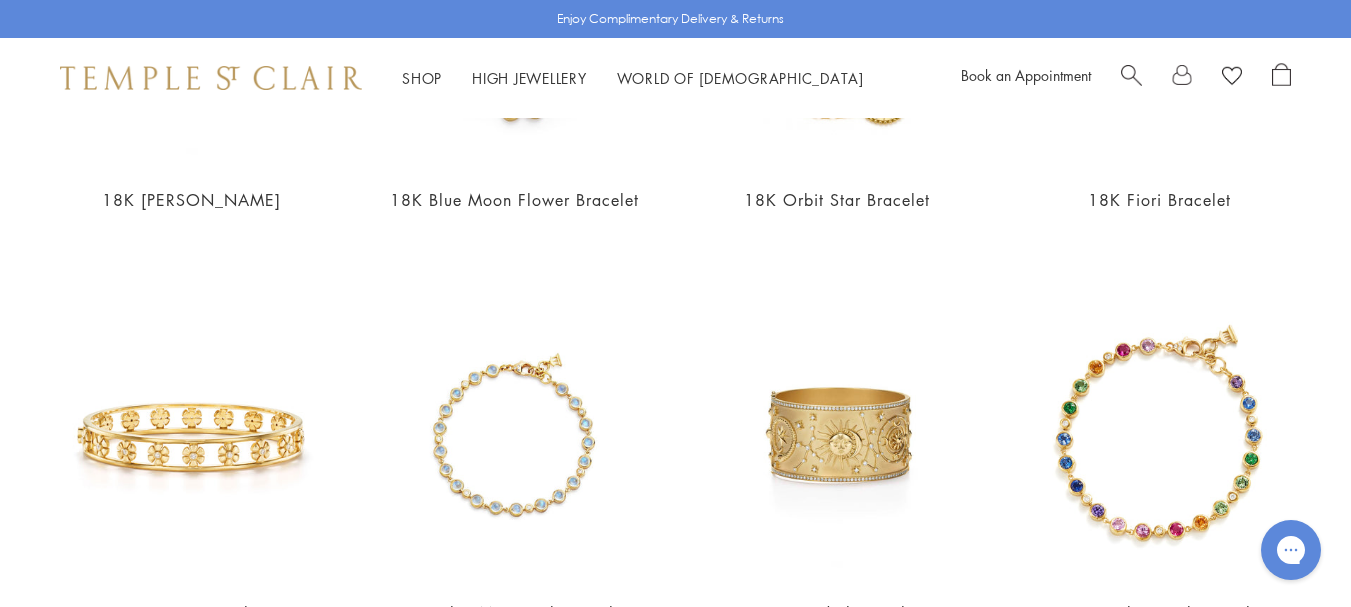 scroll, scrollTop: 1300, scrollLeft: 0, axis: vertical 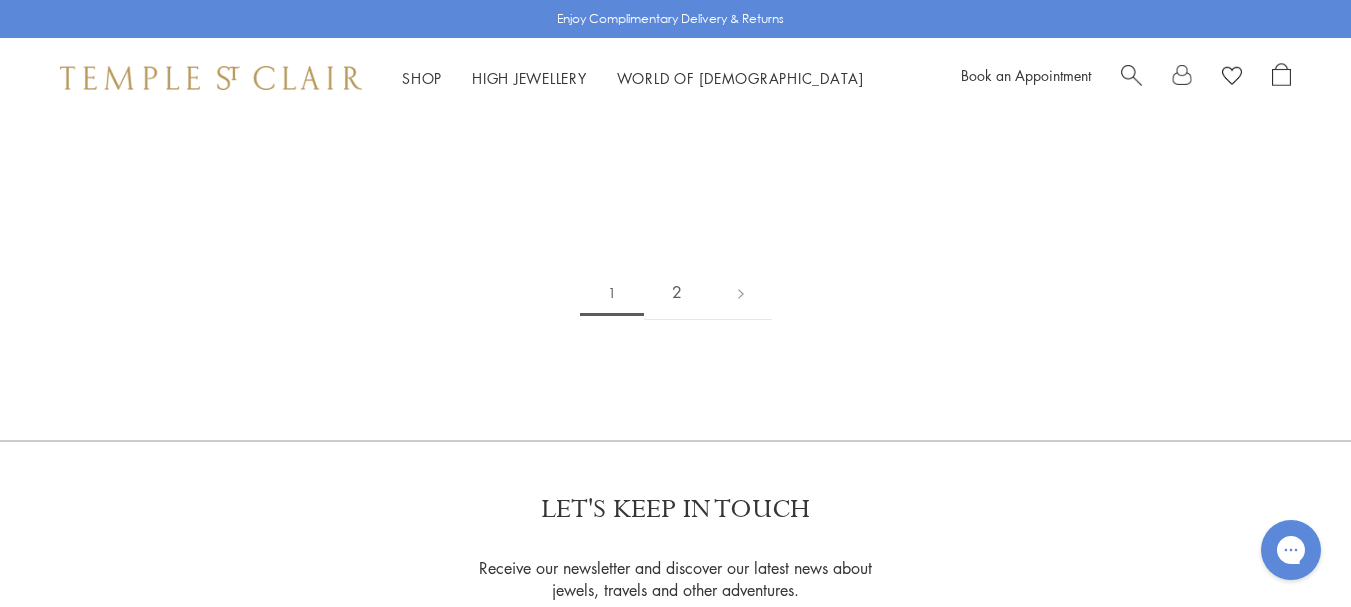 click on "2" at bounding box center (677, 292) 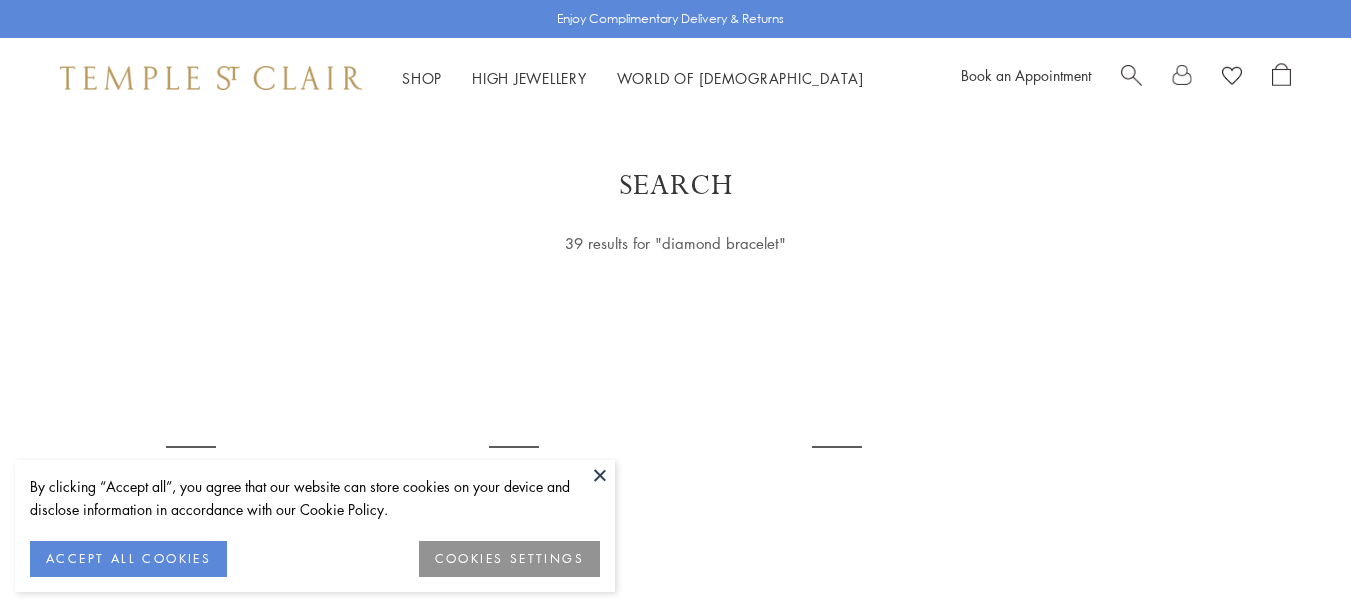 scroll, scrollTop: 0, scrollLeft: 0, axis: both 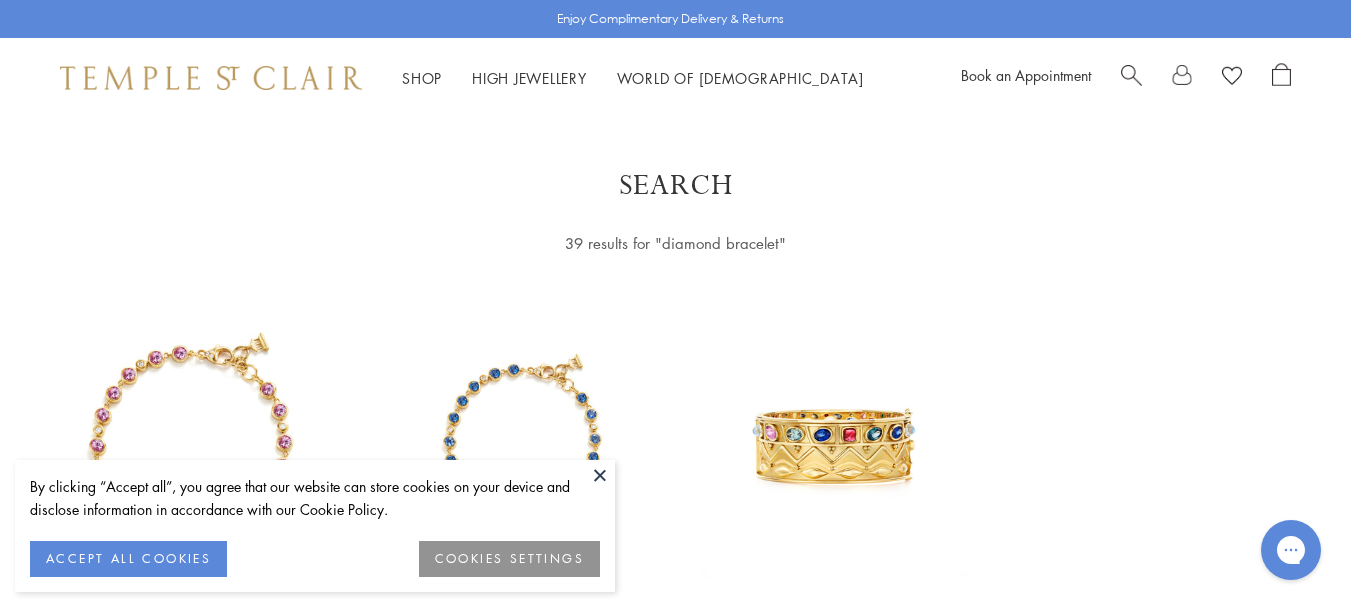click at bounding box center (600, 475) 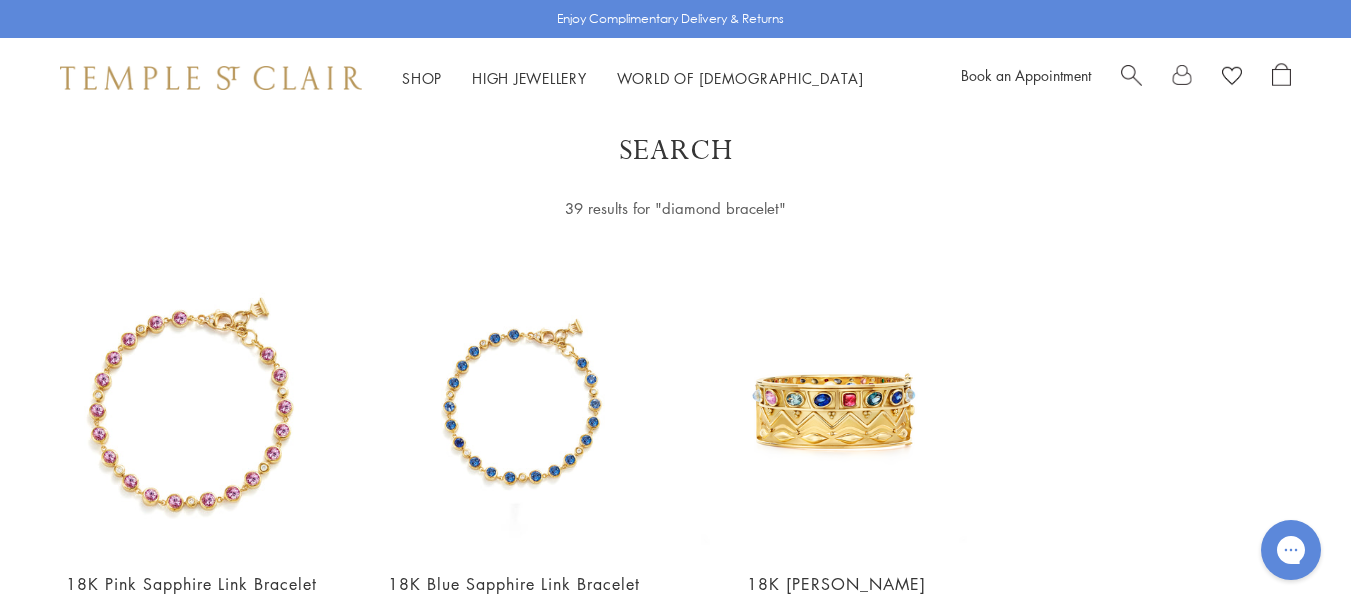 scroll, scrollTop: 0, scrollLeft: 0, axis: both 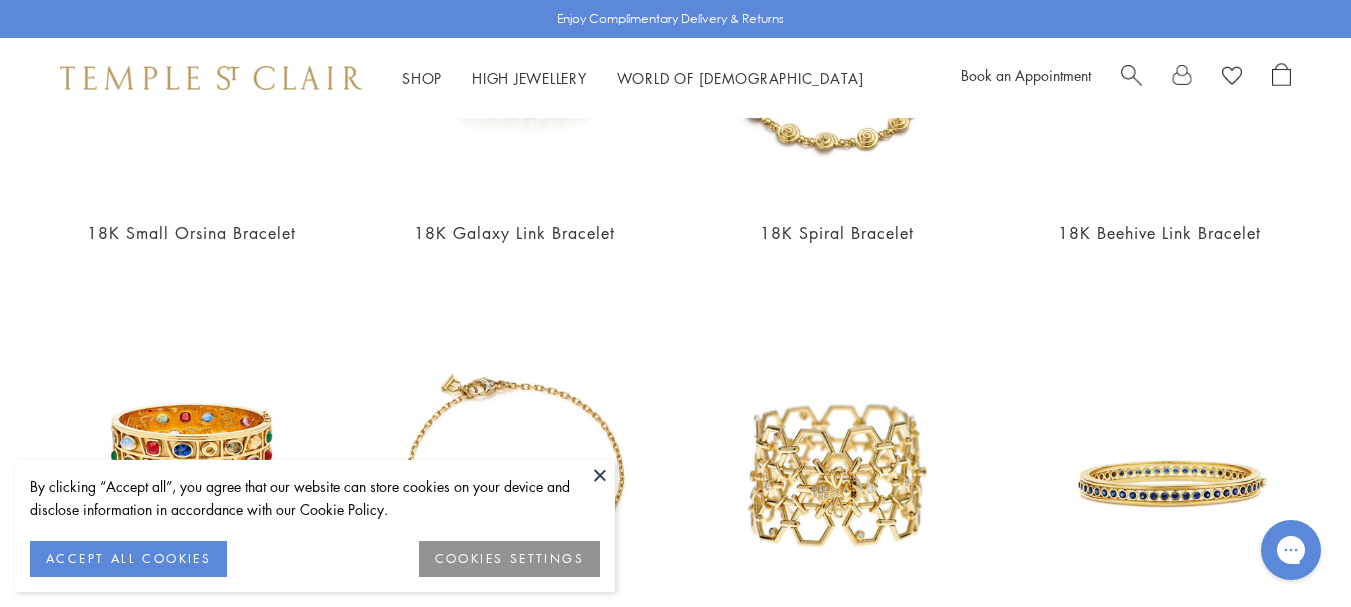 click at bounding box center [600, 475] 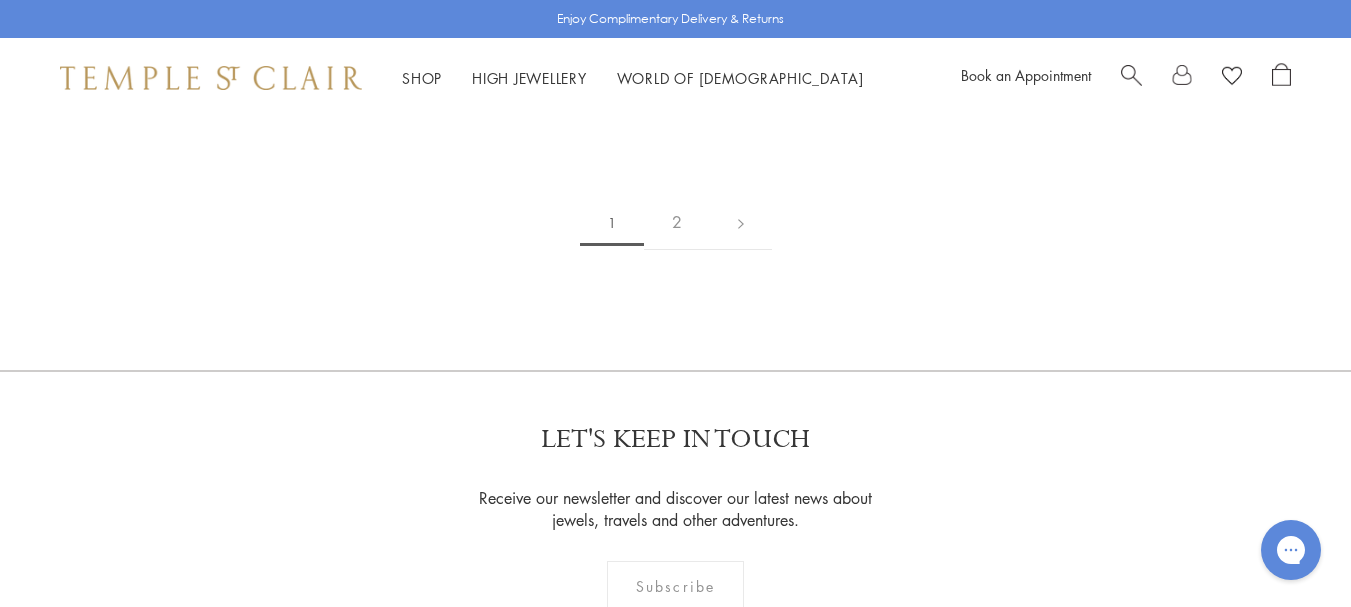scroll, scrollTop: 4000, scrollLeft: 0, axis: vertical 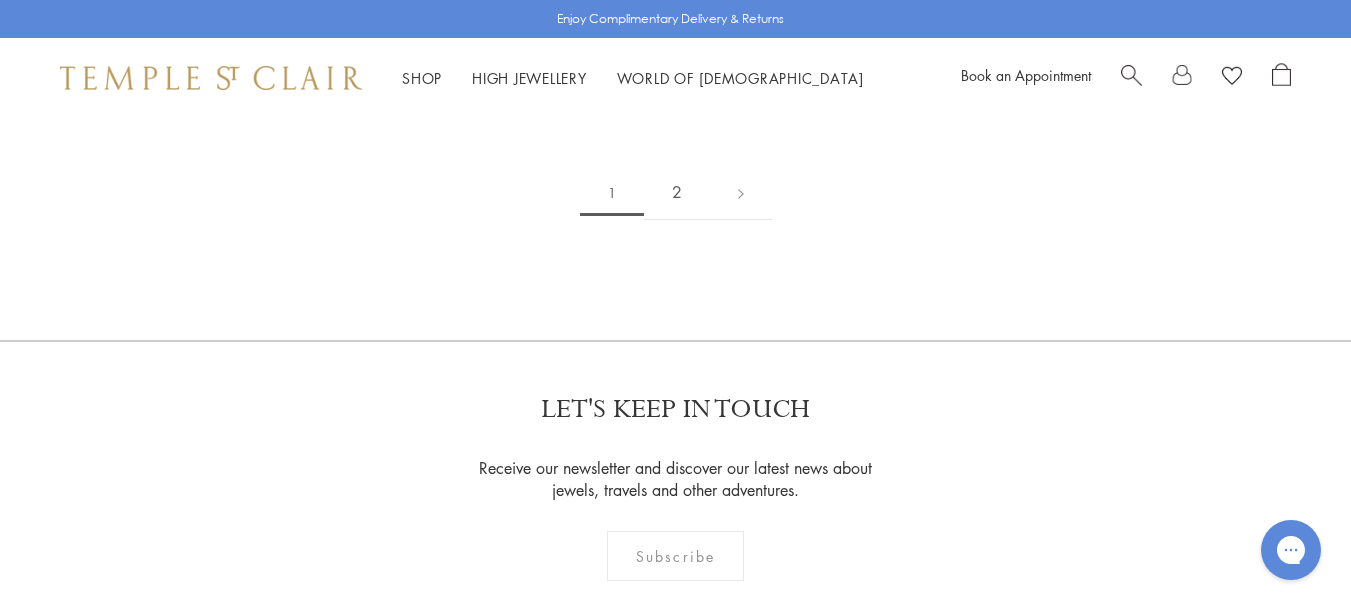 click on "2" at bounding box center [677, 192] 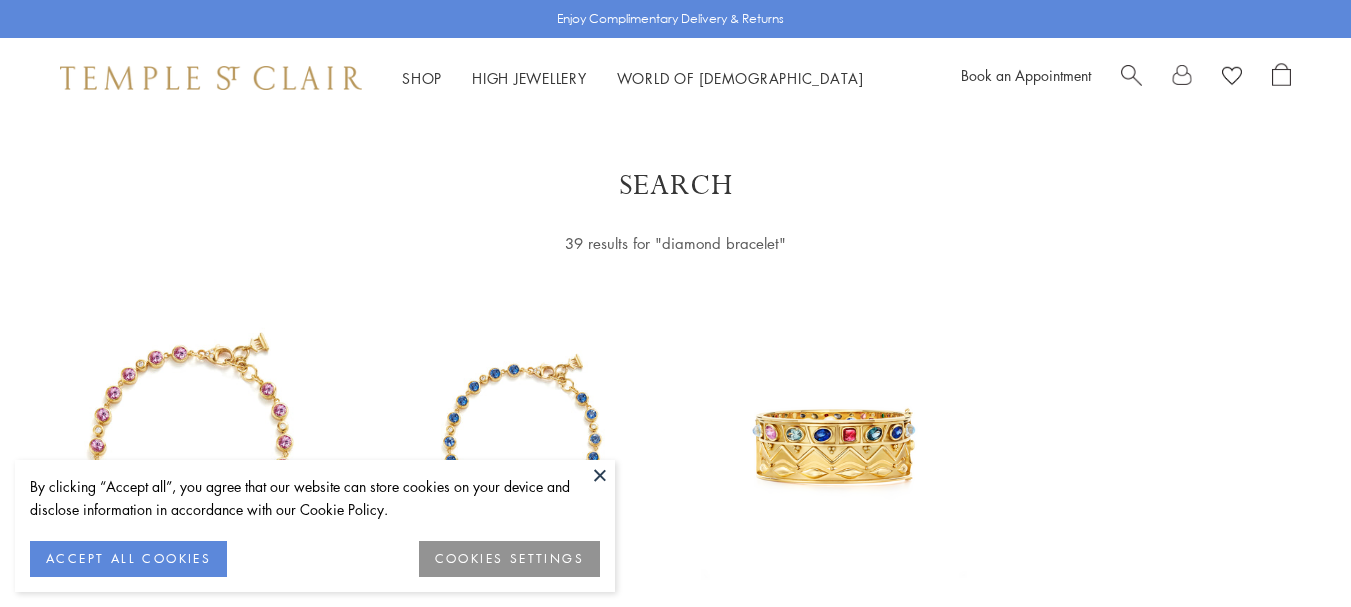 scroll, scrollTop: 0, scrollLeft: 0, axis: both 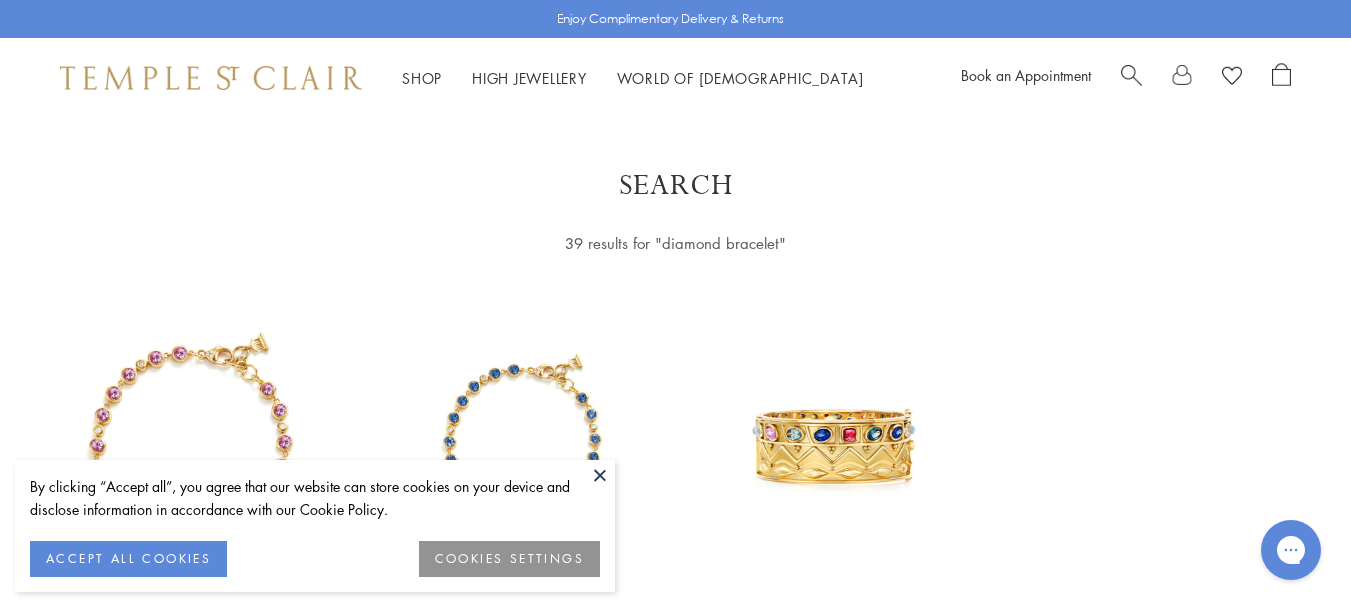 click at bounding box center [600, 475] 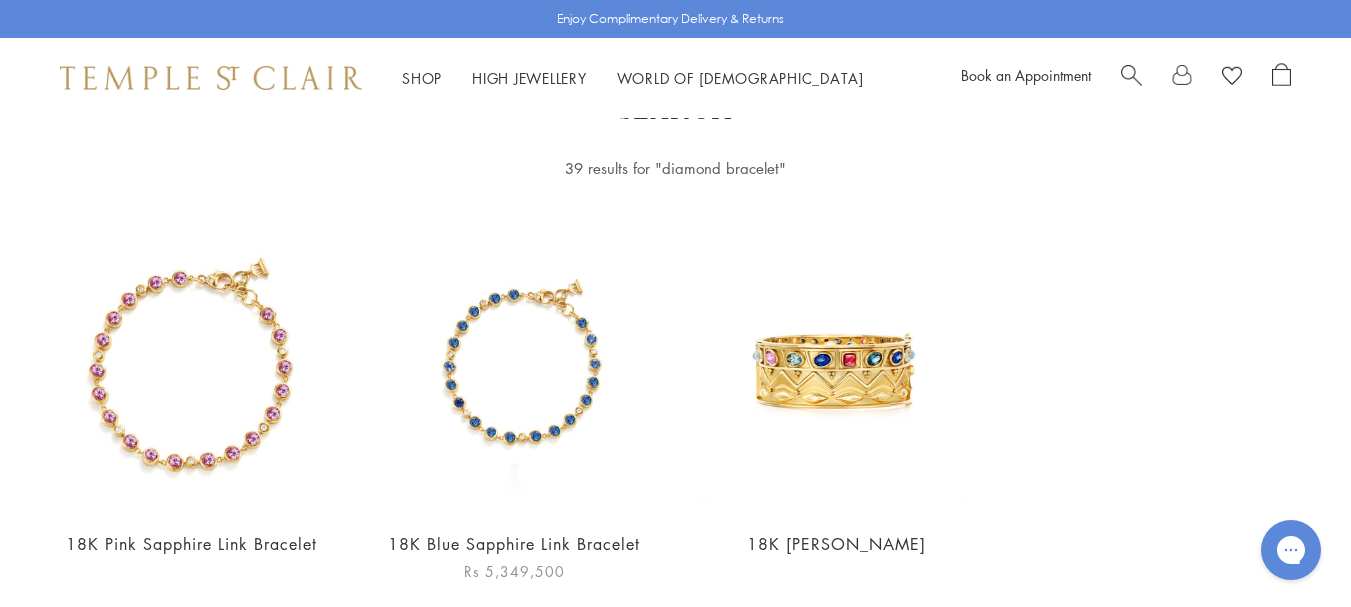 scroll, scrollTop: 0, scrollLeft: 0, axis: both 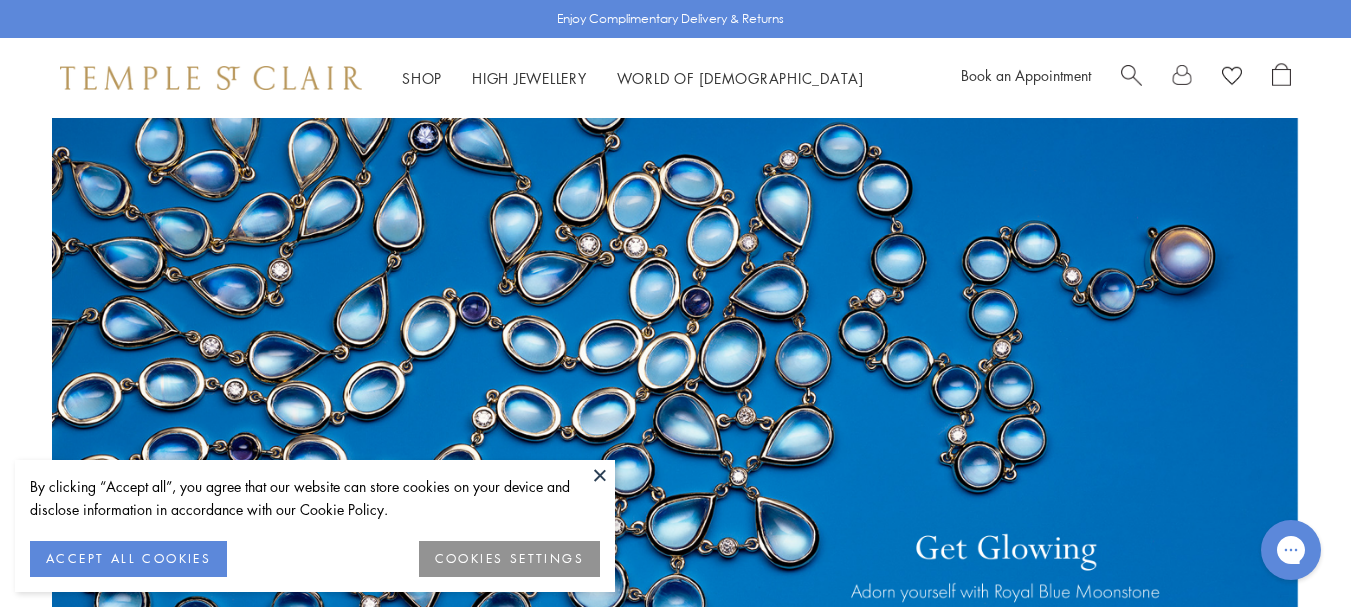 click at bounding box center (600, 475) 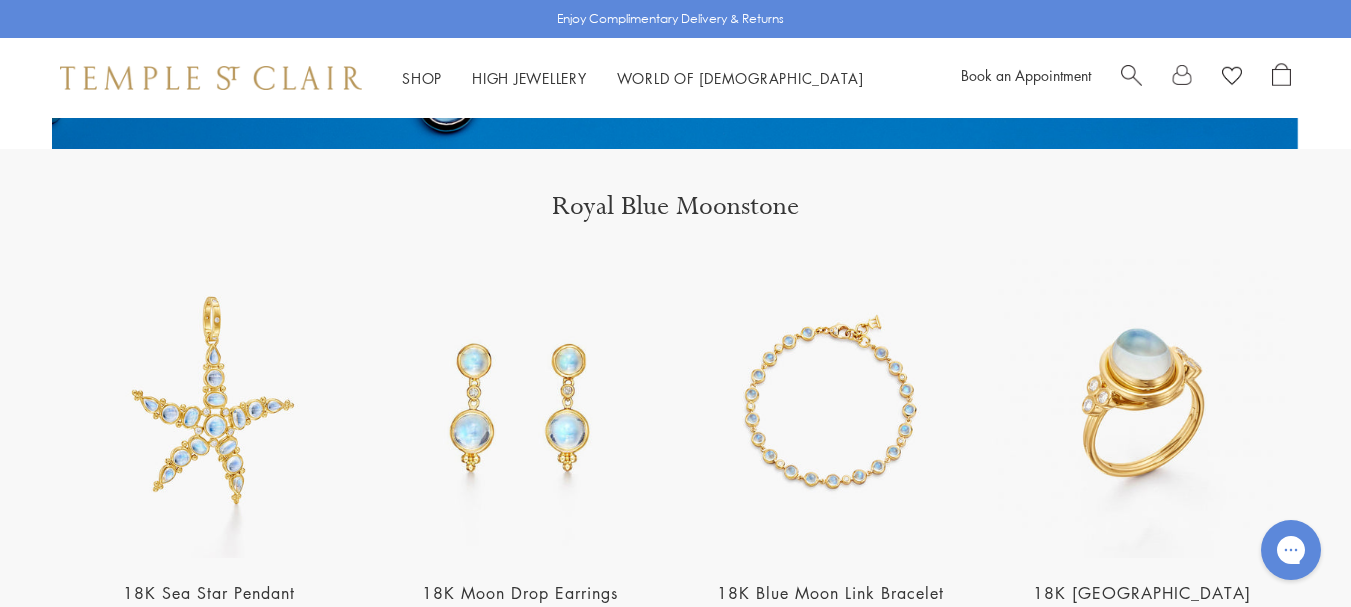 scroll, scrollTop: 800, scrollLeft: 0, axis: vertical 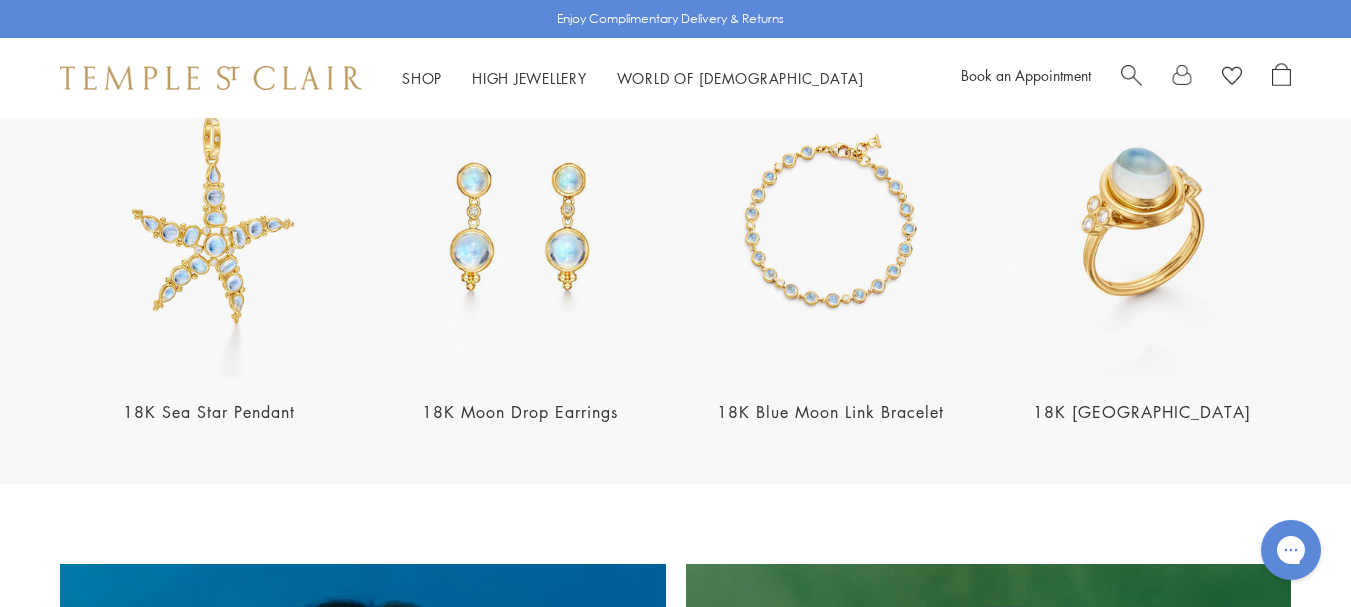 click at bounding box center [209, 227] 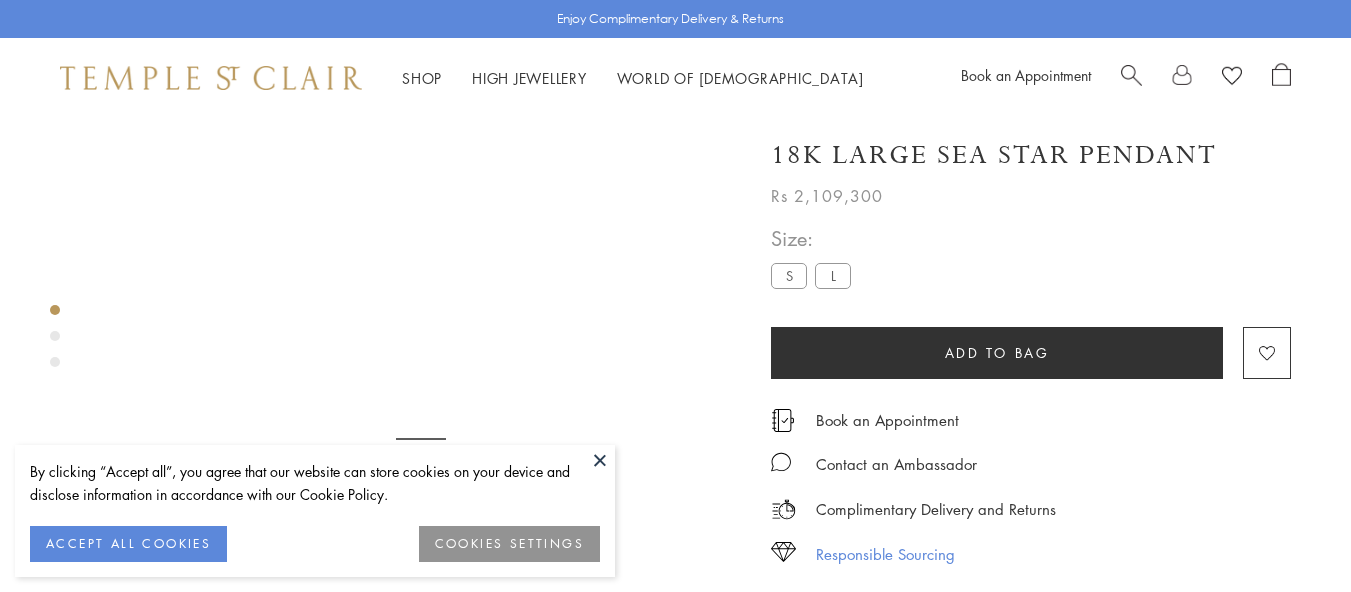 scroll, scrollTop: 118, scrollLeft: 0, axis: vertical 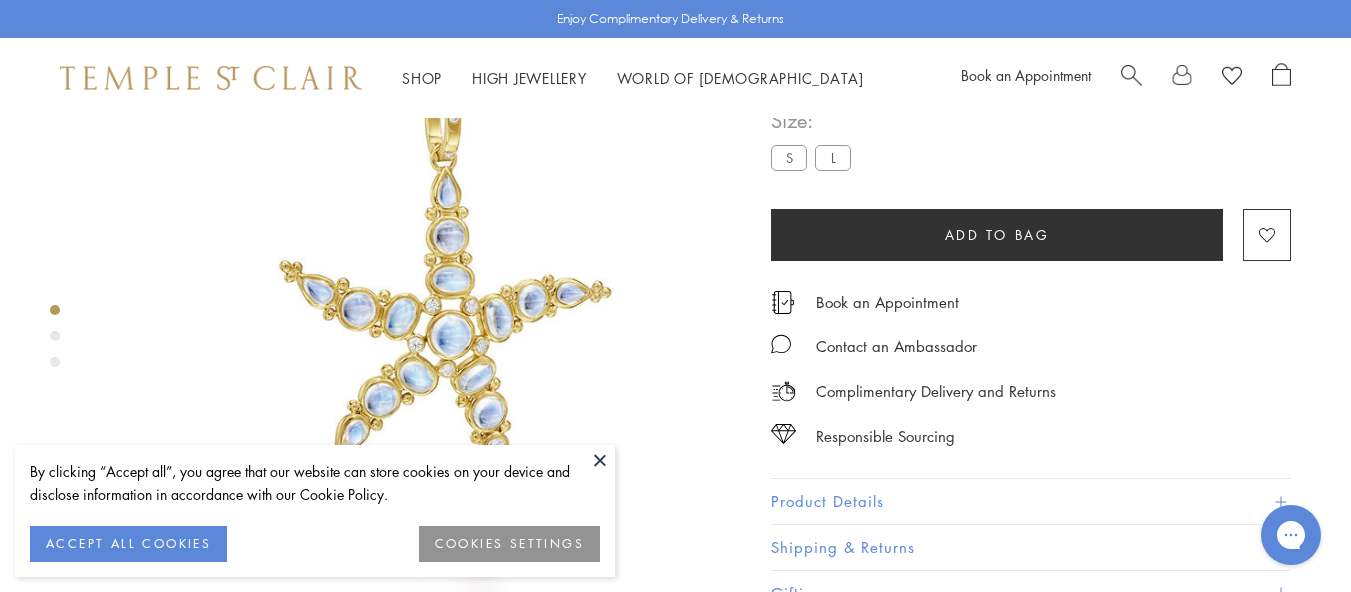 click at bounding box center (600, 460) 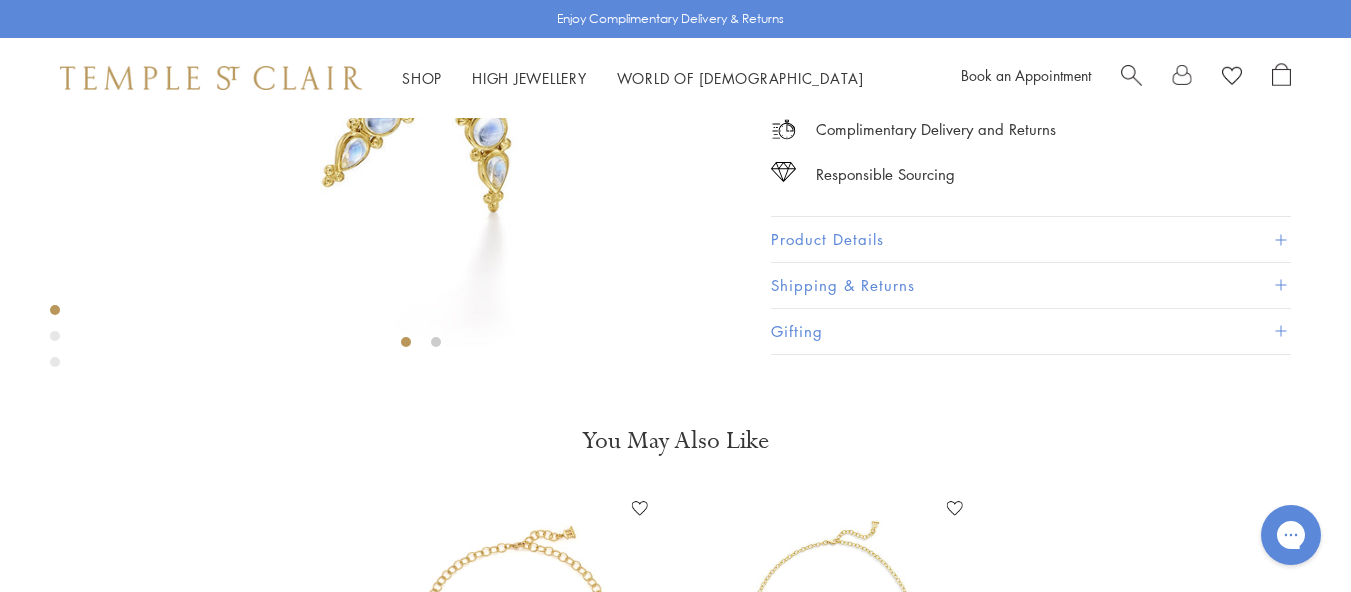 scroll, scrollTop: 118, scrollLeft: 0, axis: vertical 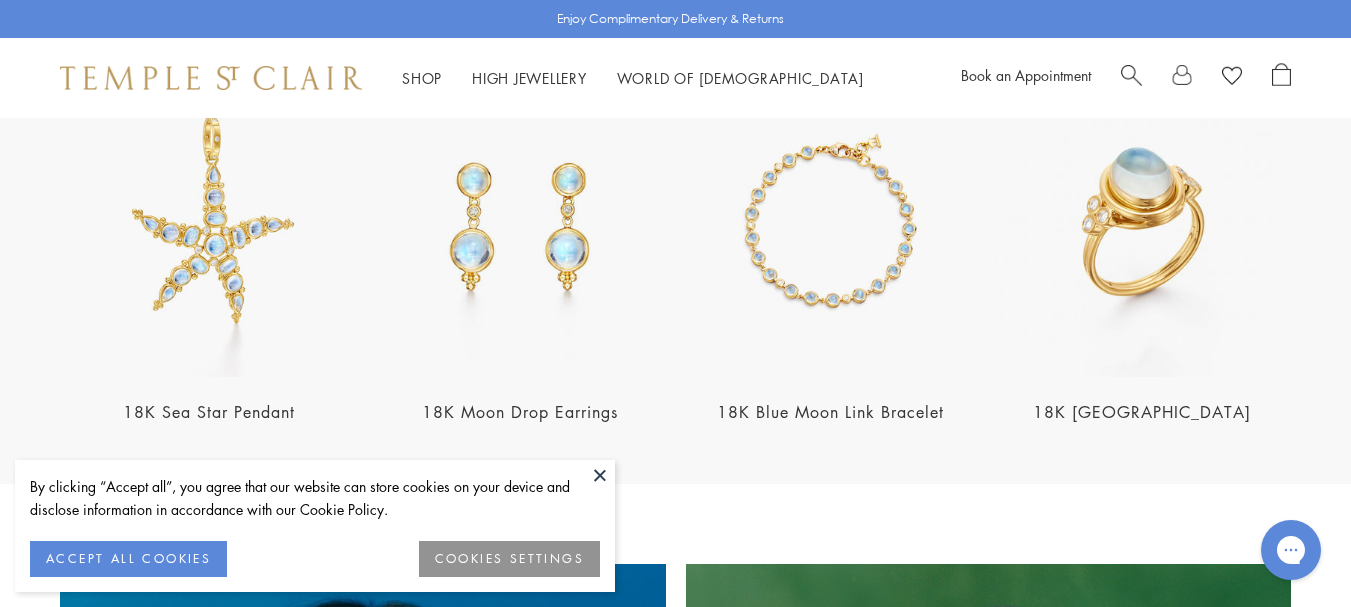click at bounding box center (1141, 227) 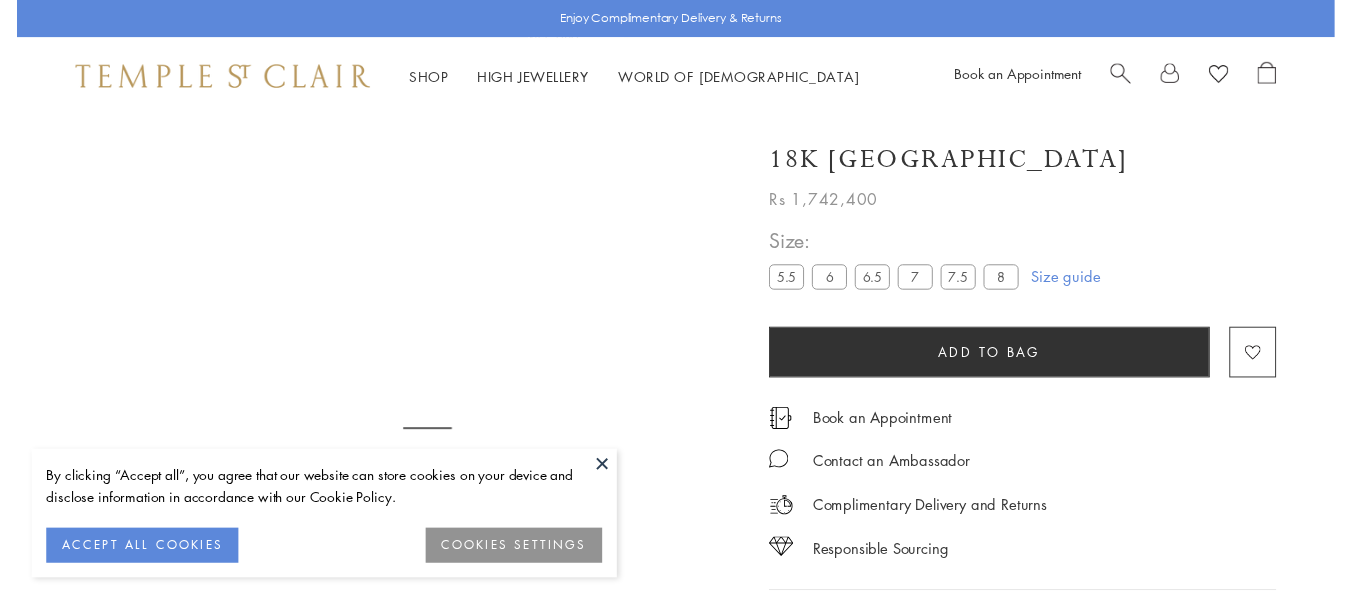 scroll, scrollTop: 0, scrollLeft: 0, axis: both 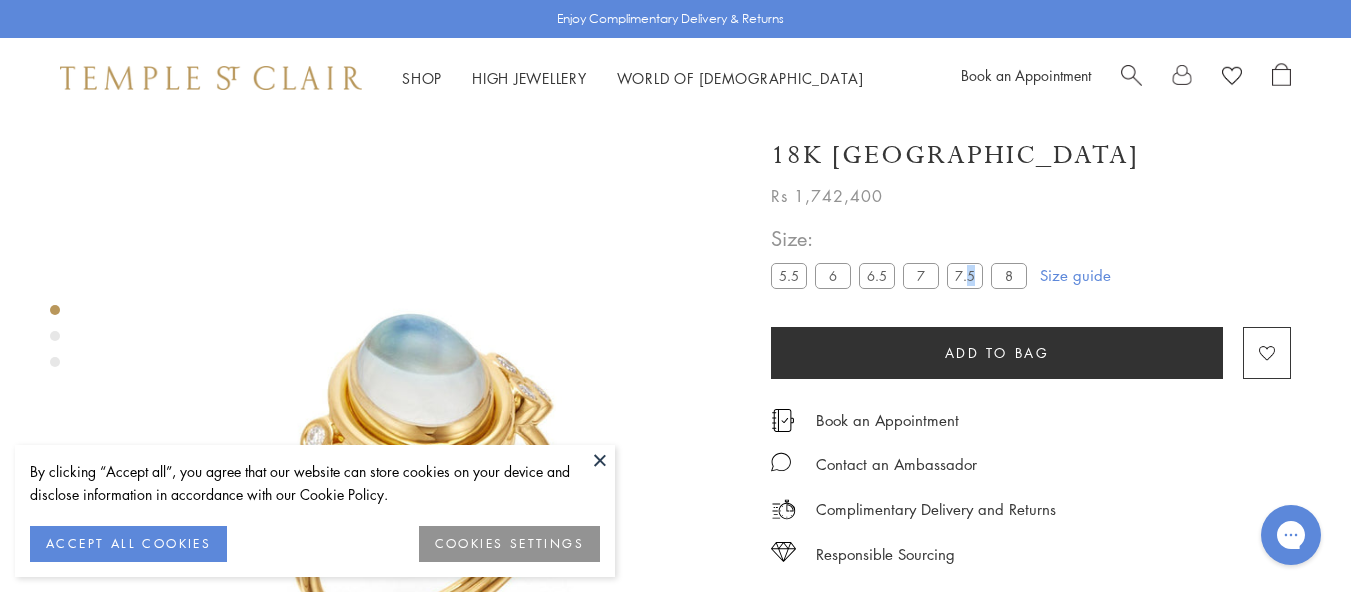 click on "7.5" at bounding box center [965, 275] 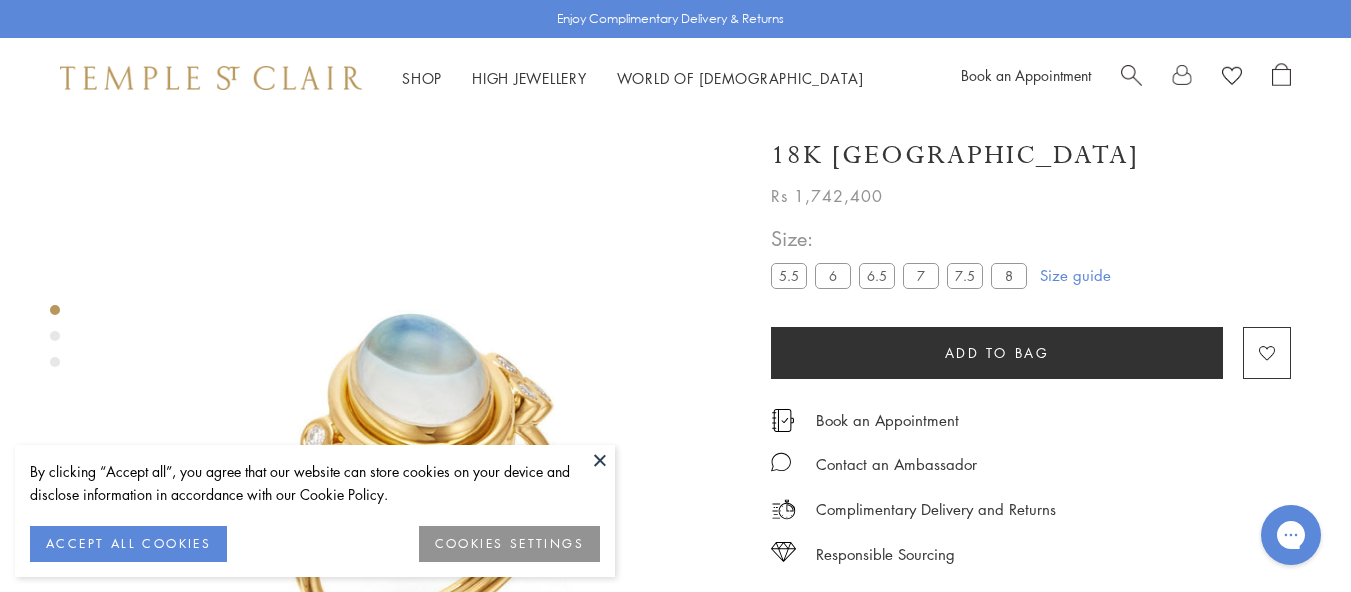 click on "7.5" at bounding box center [965, 275] 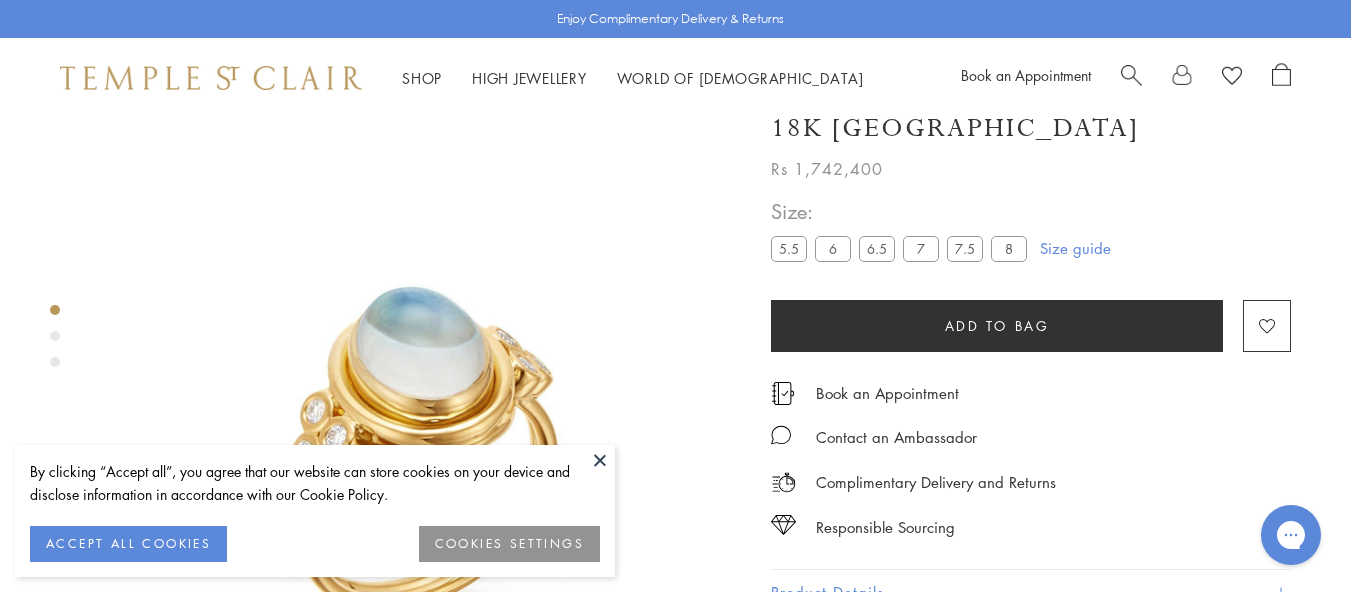 scroll, scrollTop: 0, scrollLeft: 0, axis: both 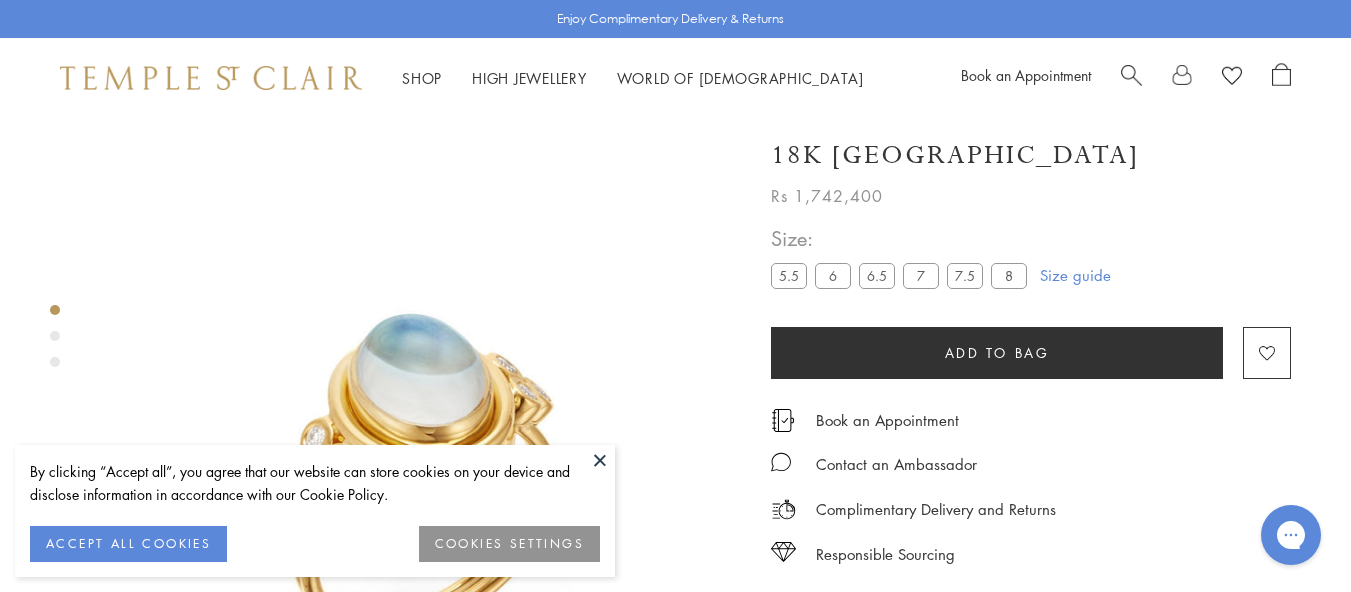 click on "8" at bounding box center (1009, 275) 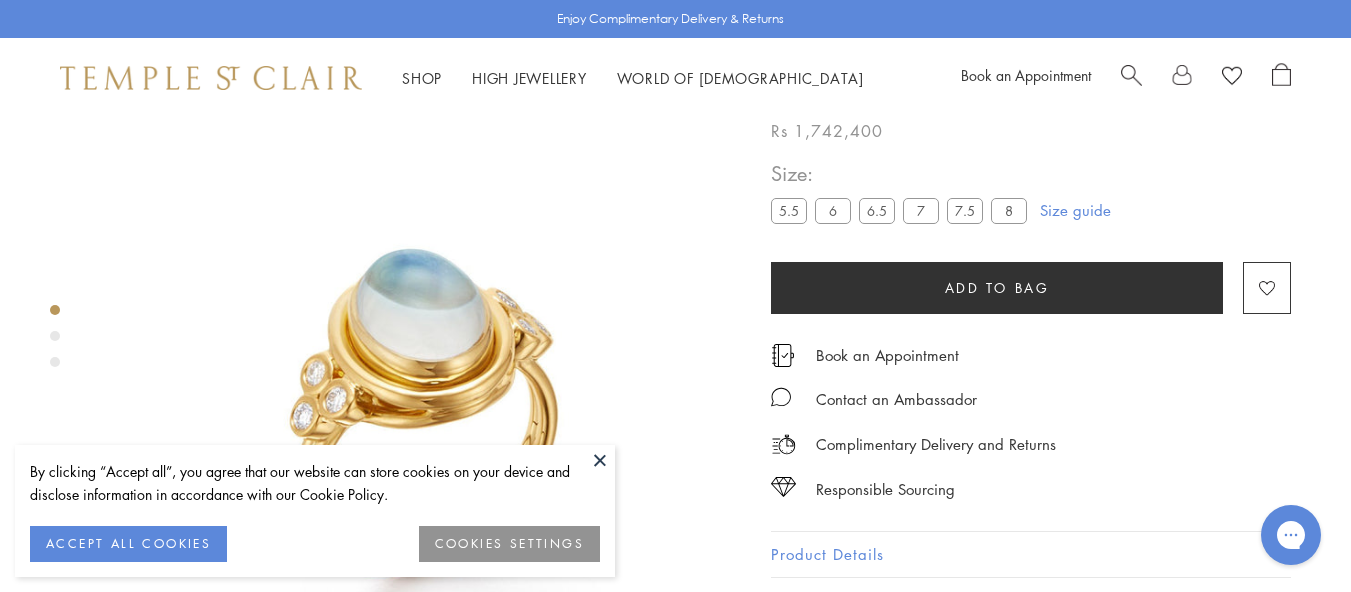 scroll, scrollTop: 18, scrollLeft: 0, axis: vertical 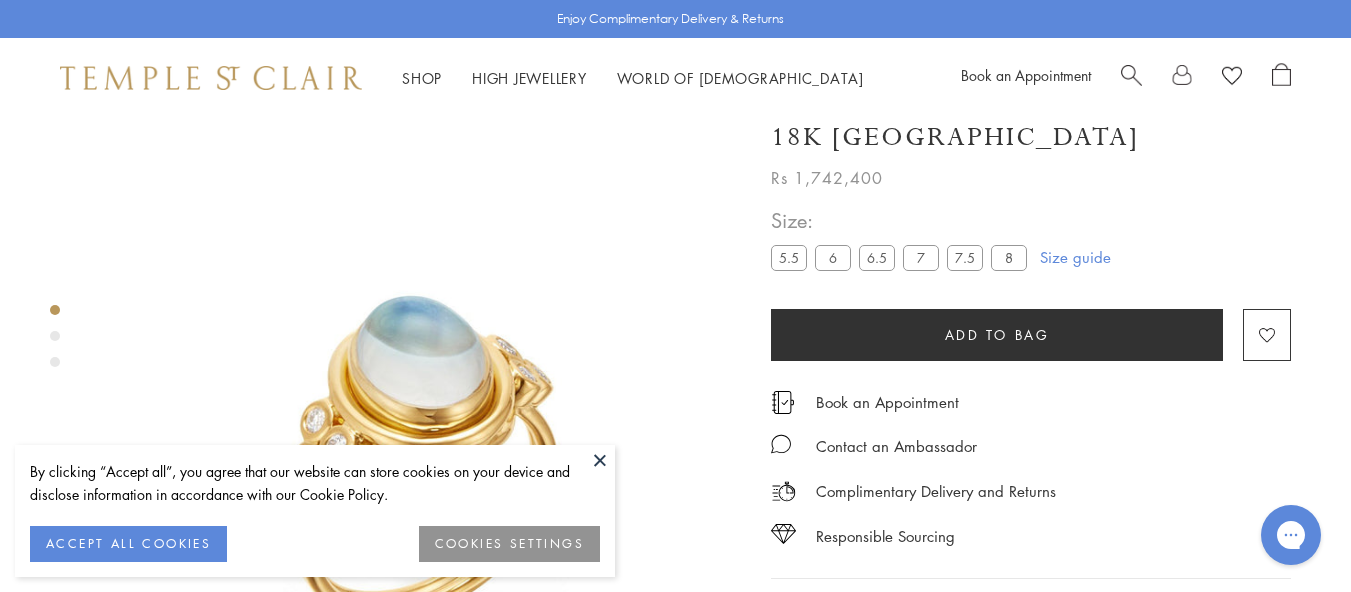 click at bounding box center (600, 460) 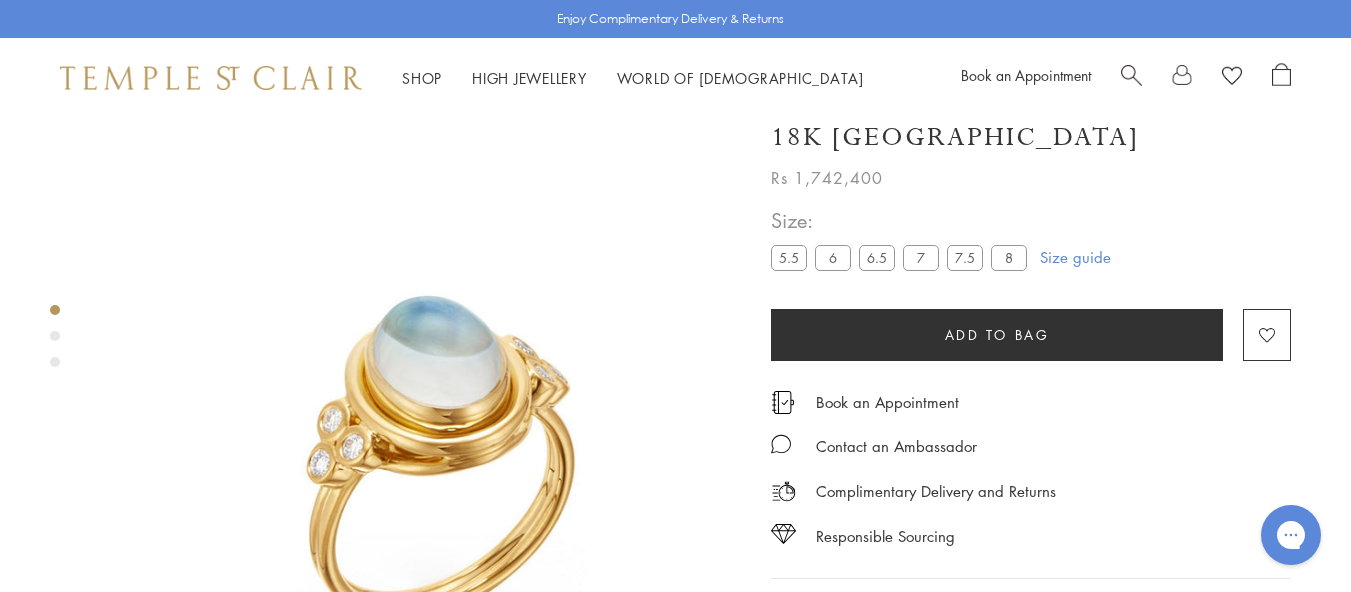 click at bounding box center [437, 420] 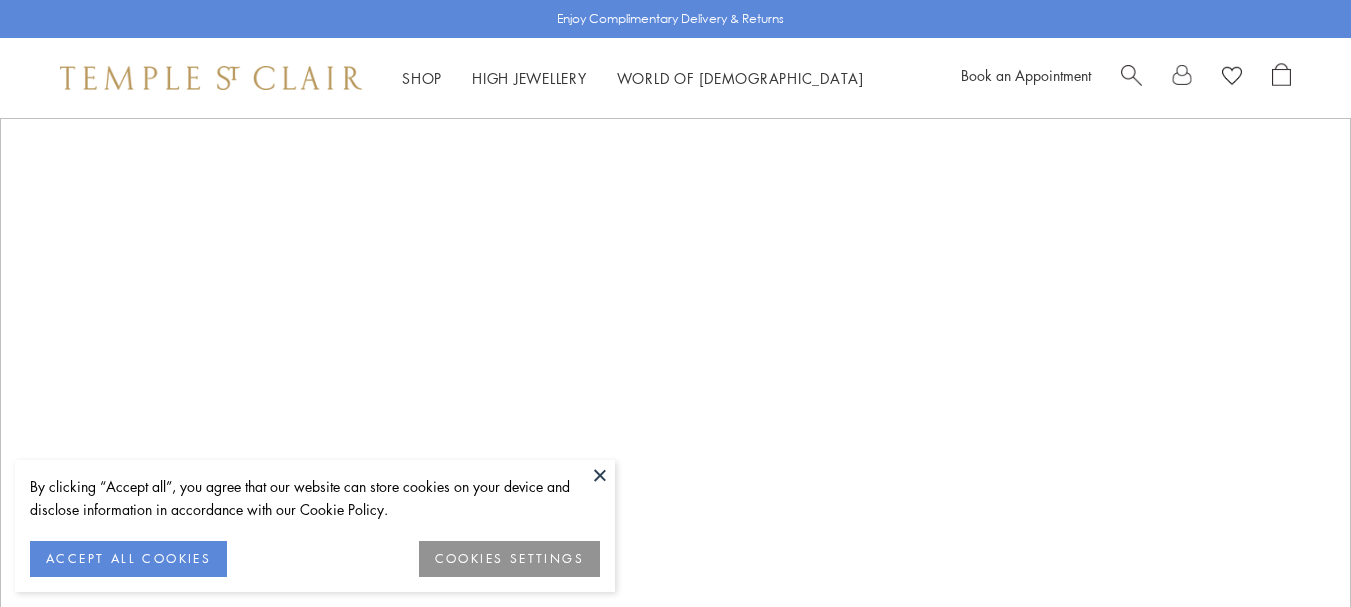 scroll, scrollTop: 800, scrollLeft: 0, axis: vertical 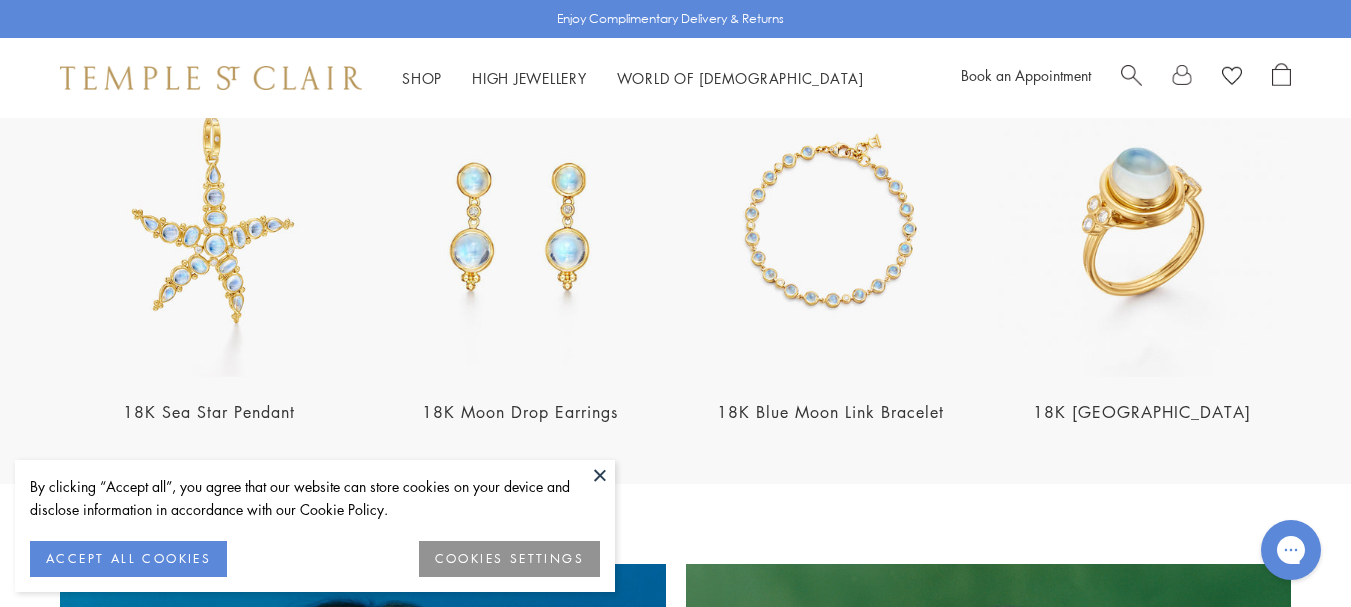 click at bounding box center [520, 227] 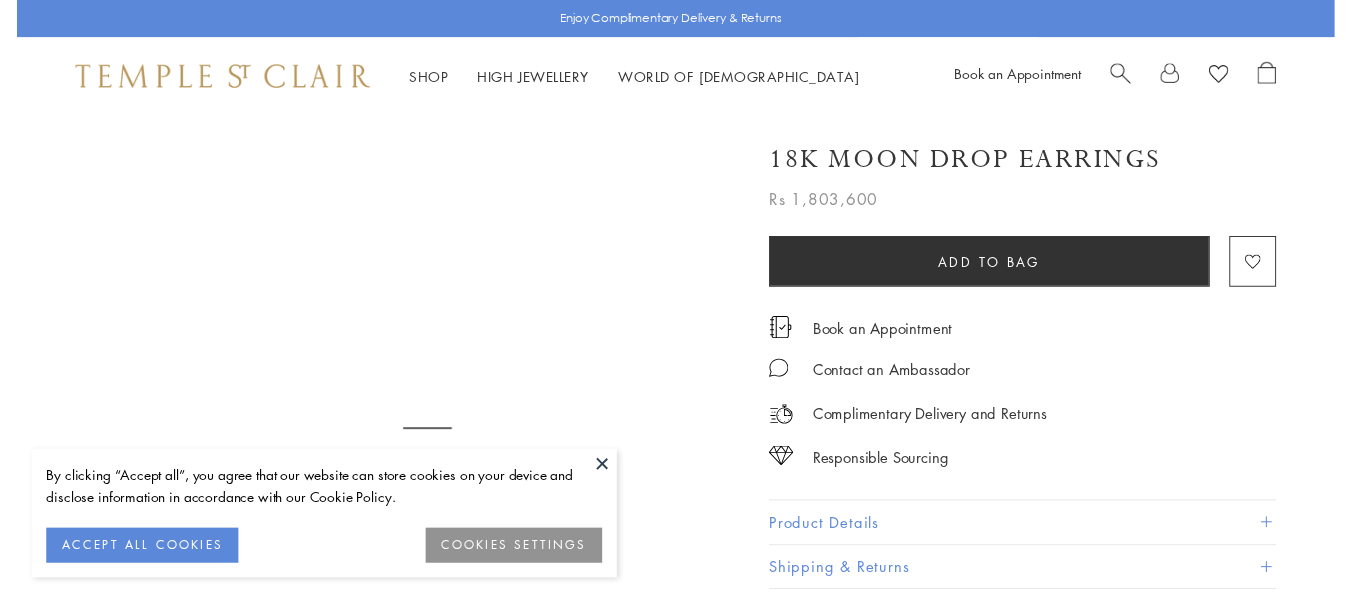 scroll, scrollTop: 0, scrollLeft: 0, axis: both 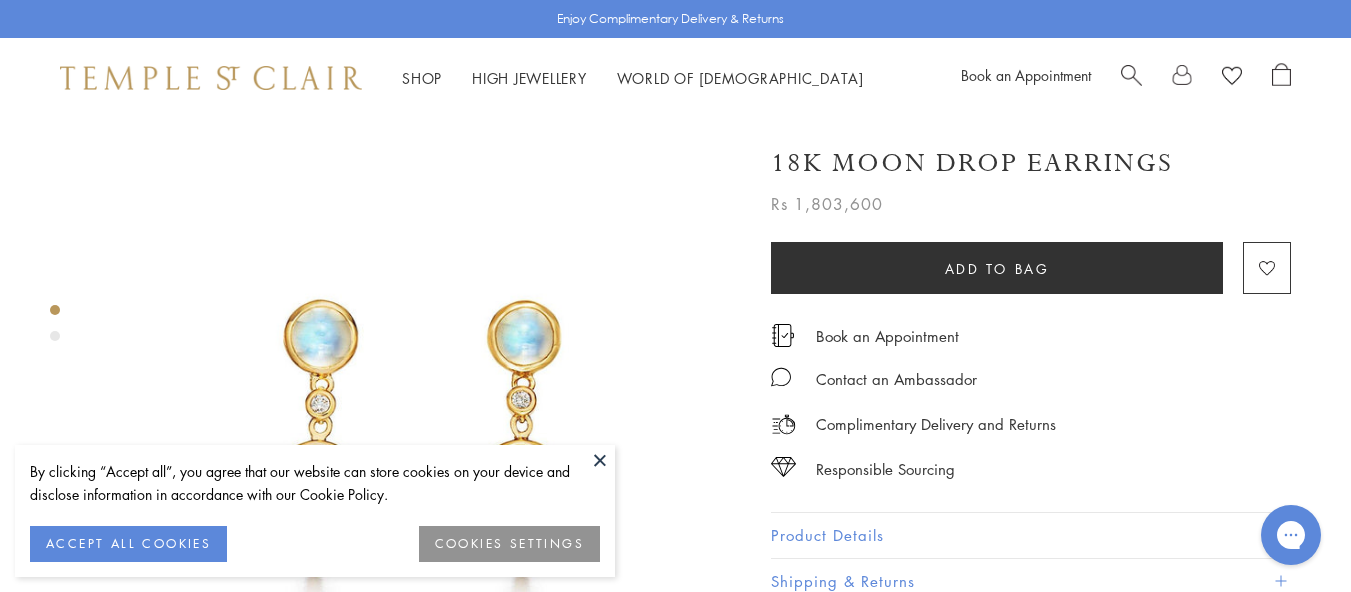 click at bounding box center (600, 460) 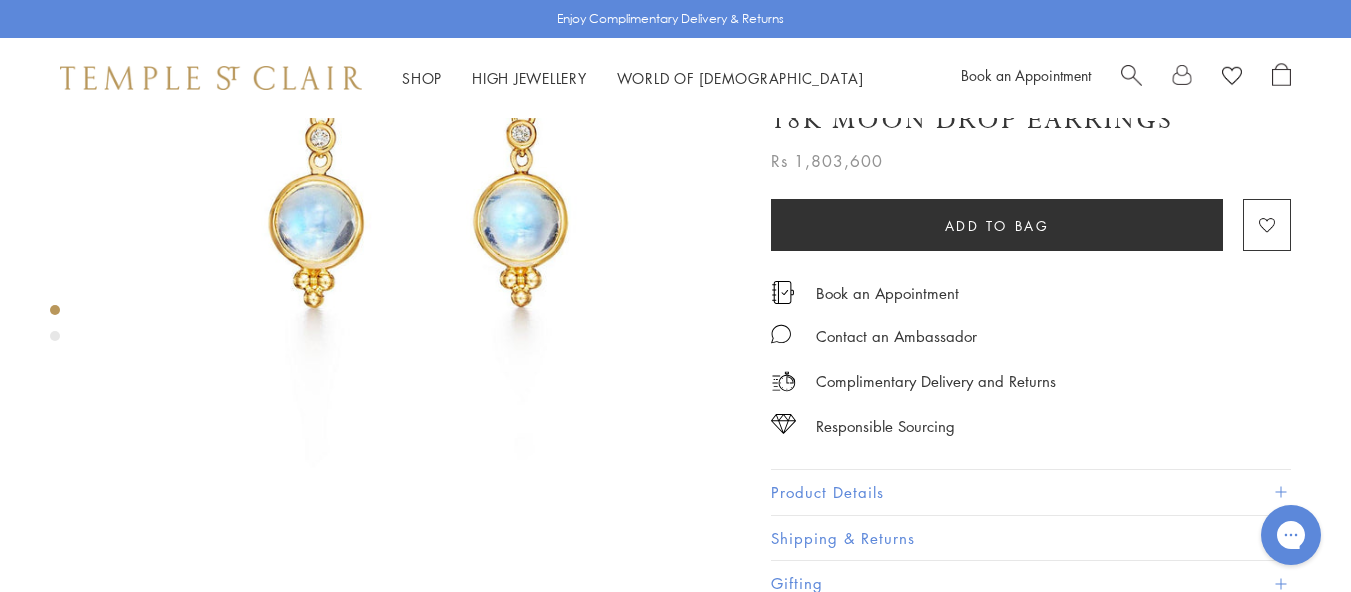 scroll, scrollTop: 300, scrollLeft: 0, axis: vertical 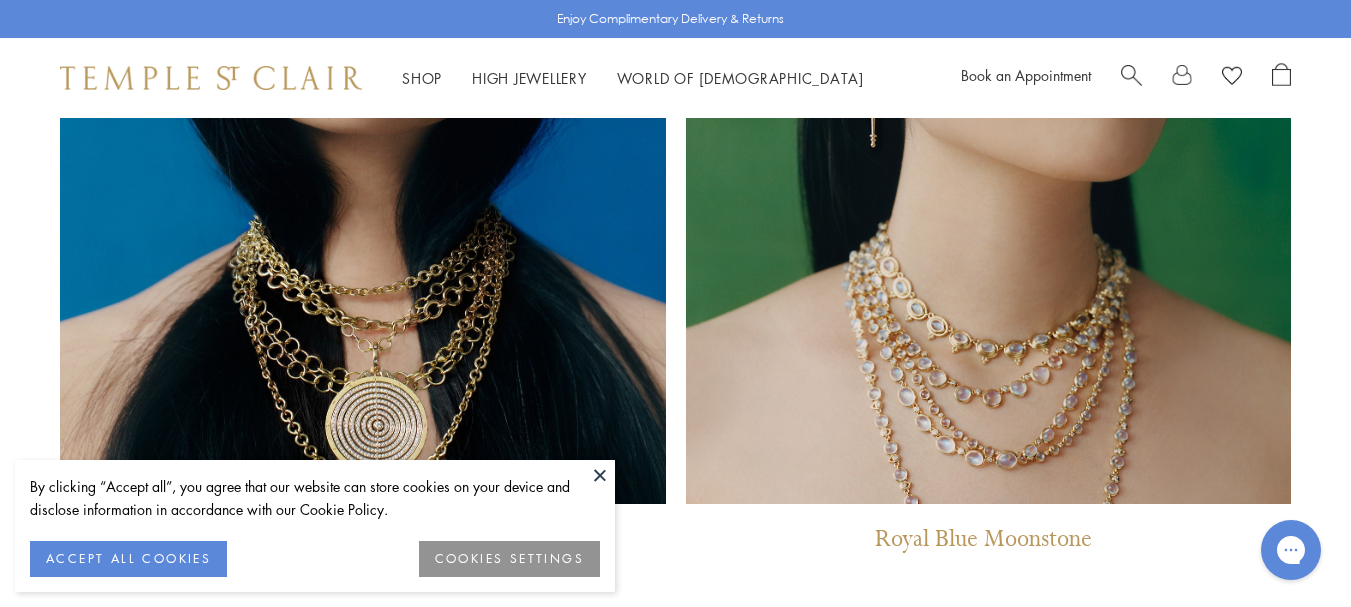click at bounding box center [600, 475] 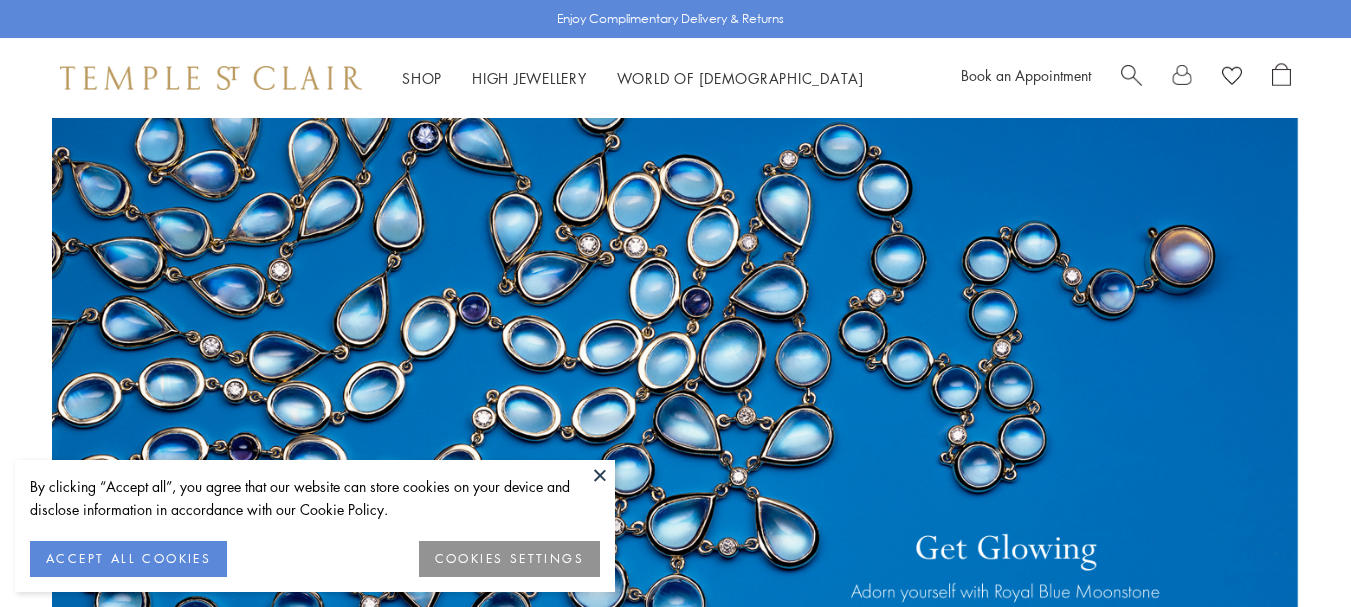 scroll, scrollTop: 0, scrollLeft: 0, axis: both 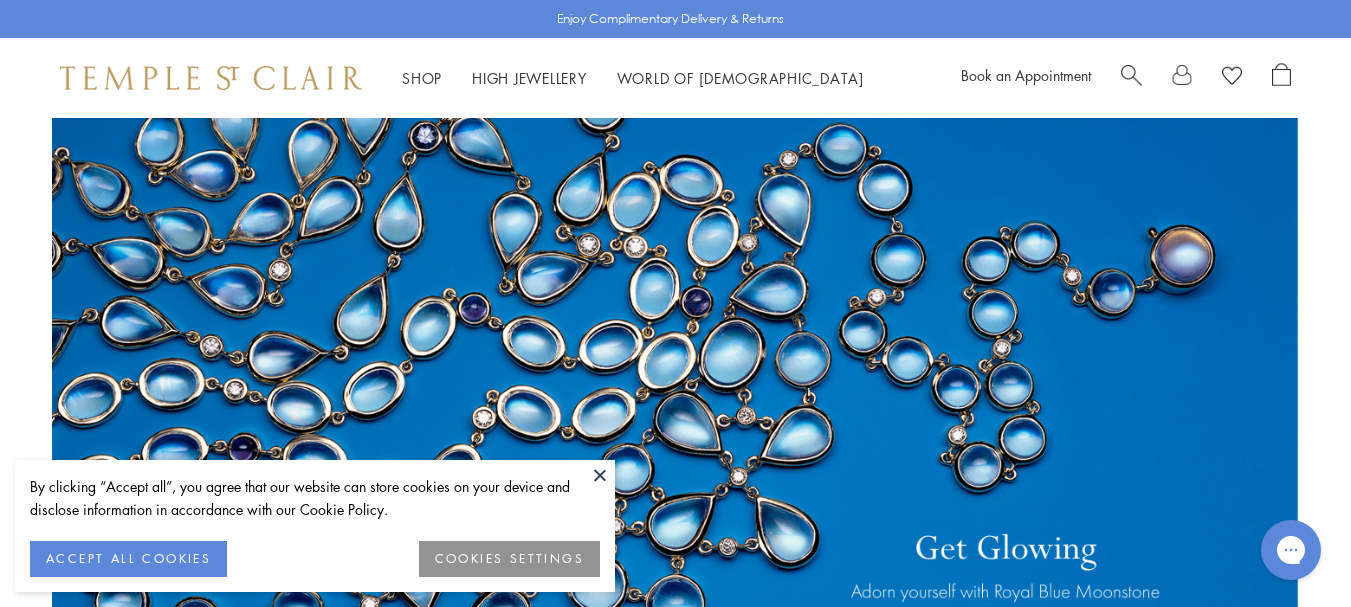 click at bounding box center [600, 475] 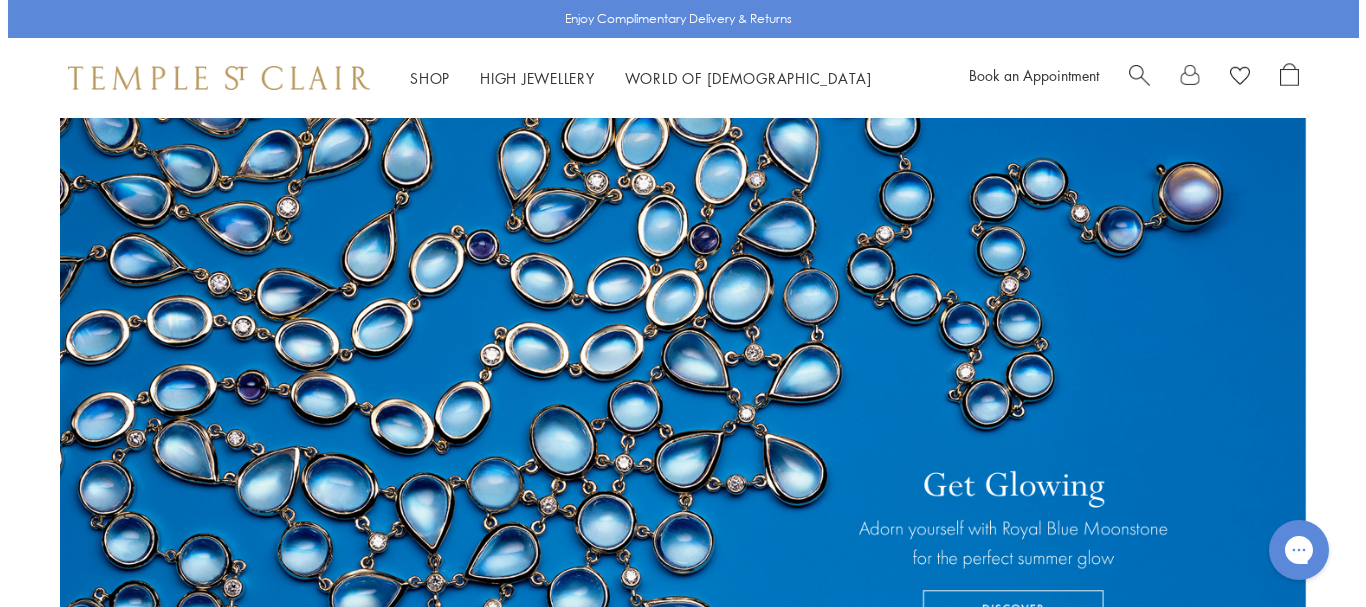scroll, scrollTop: 0, scrollLeft: 0, axis: both 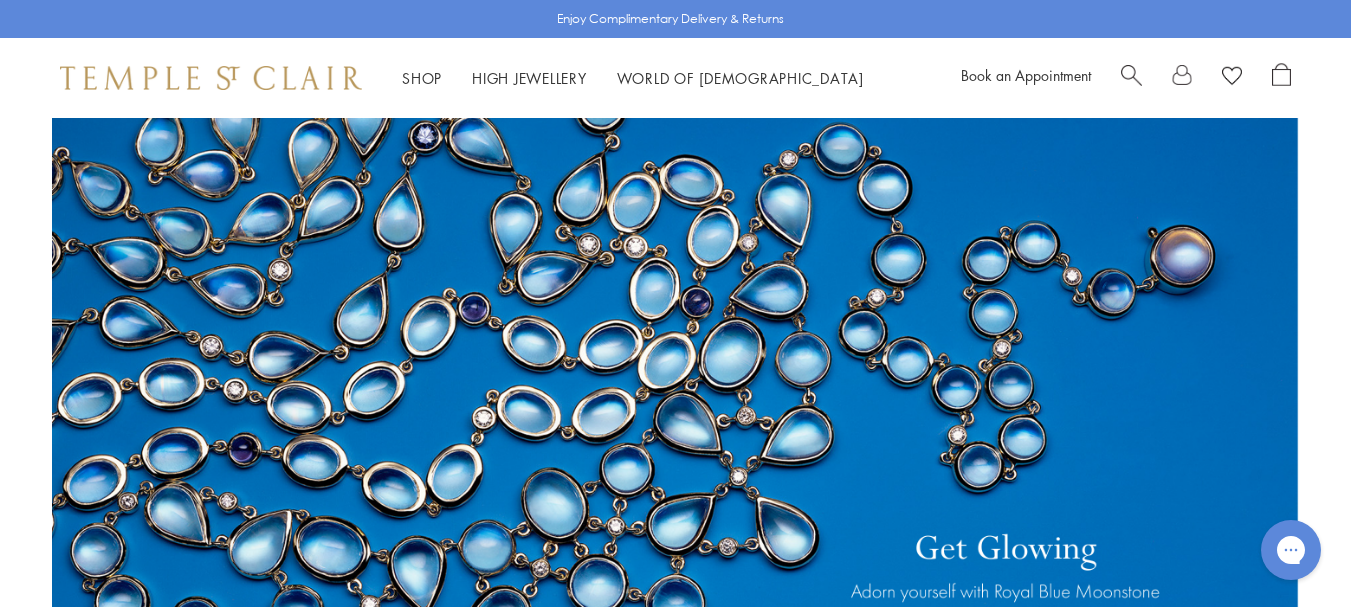 click at bounding box center [1131, 73] 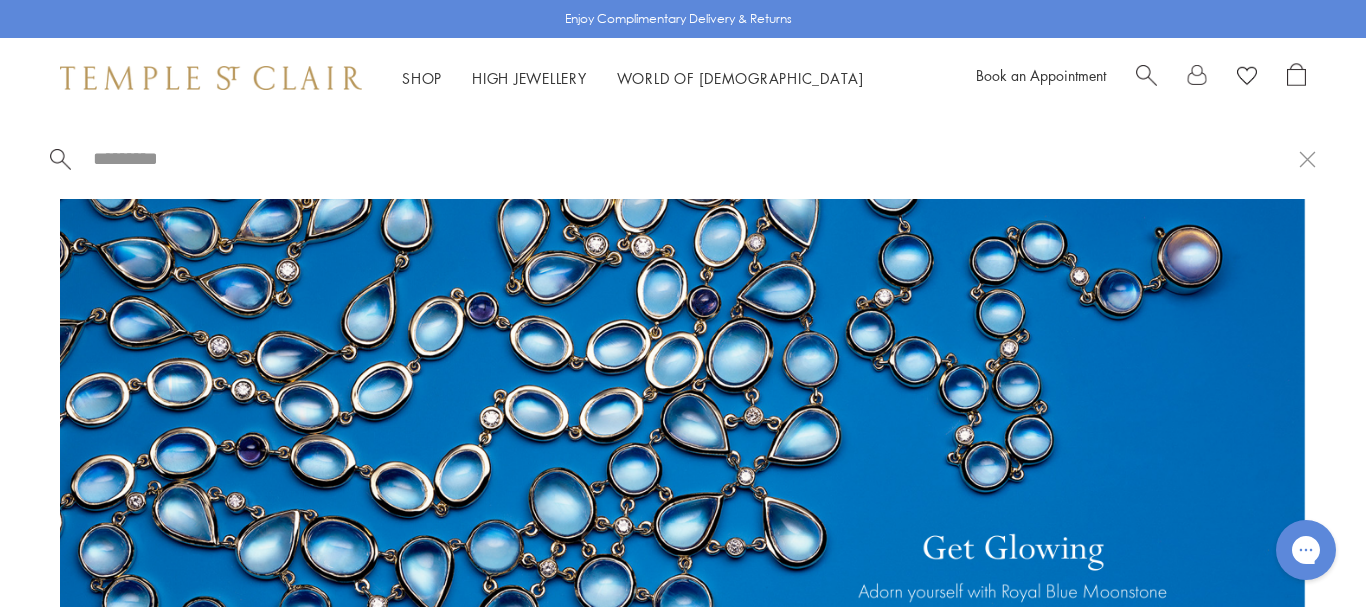 click at bounding box center [695, 158] 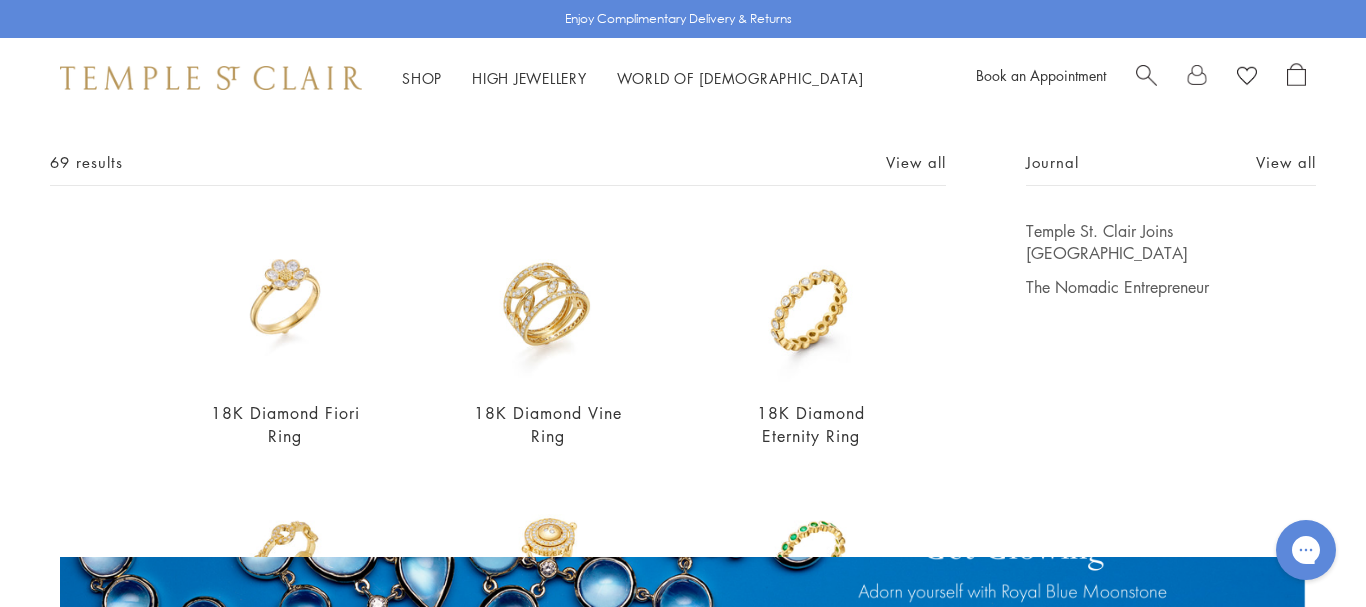 scroll, scrollTop: 0, scrollLeft: 0, axis: both 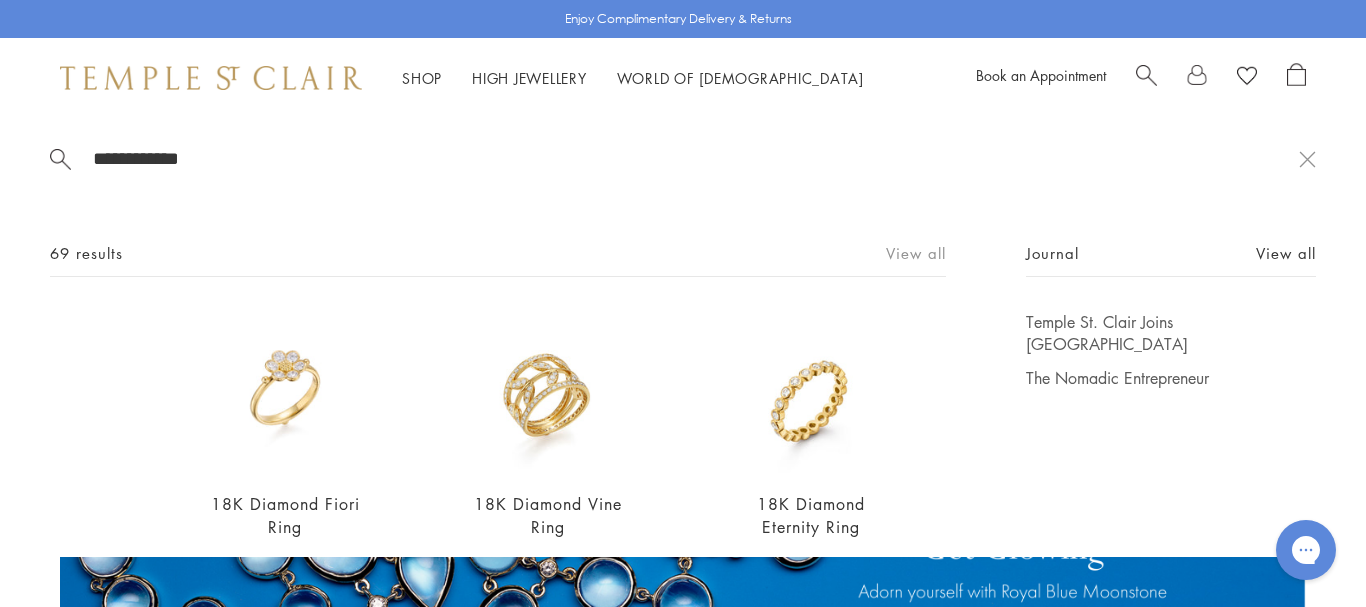 type on "**********" 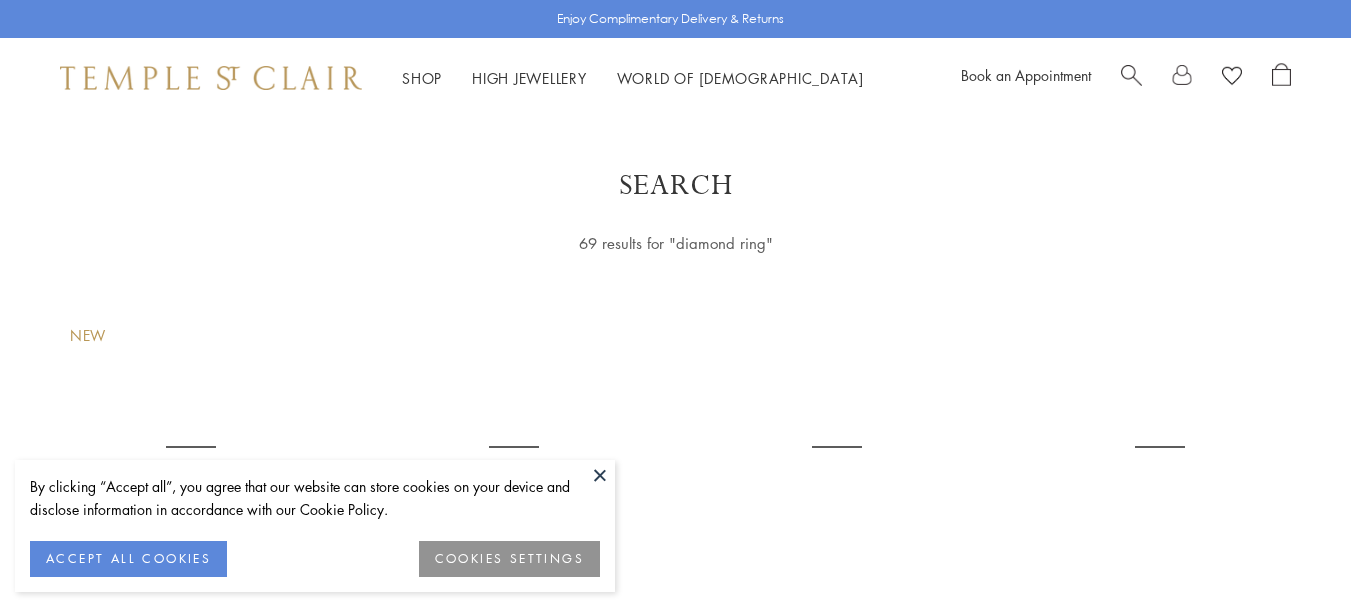 scroll, scrollTop: 0, scrollLeft: 0, axis: both 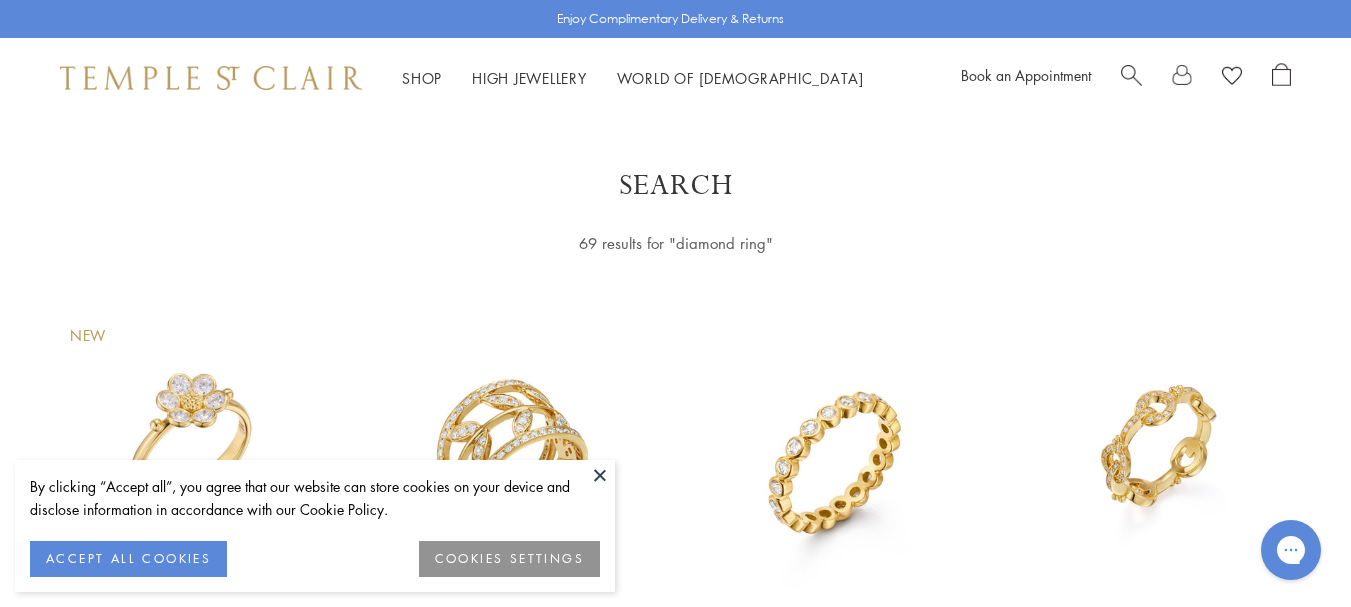 click at bounding box center [600, 475] 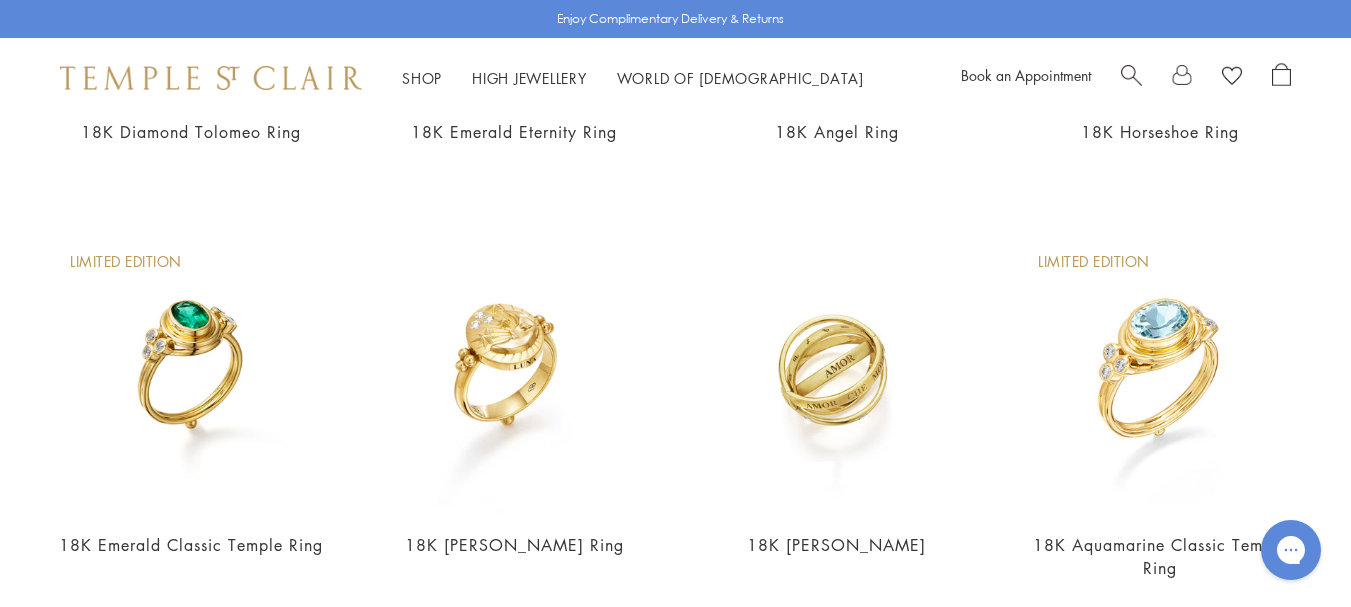 scroll, scrollTop: 1000, scrollLeft: 0, axis: vertical 